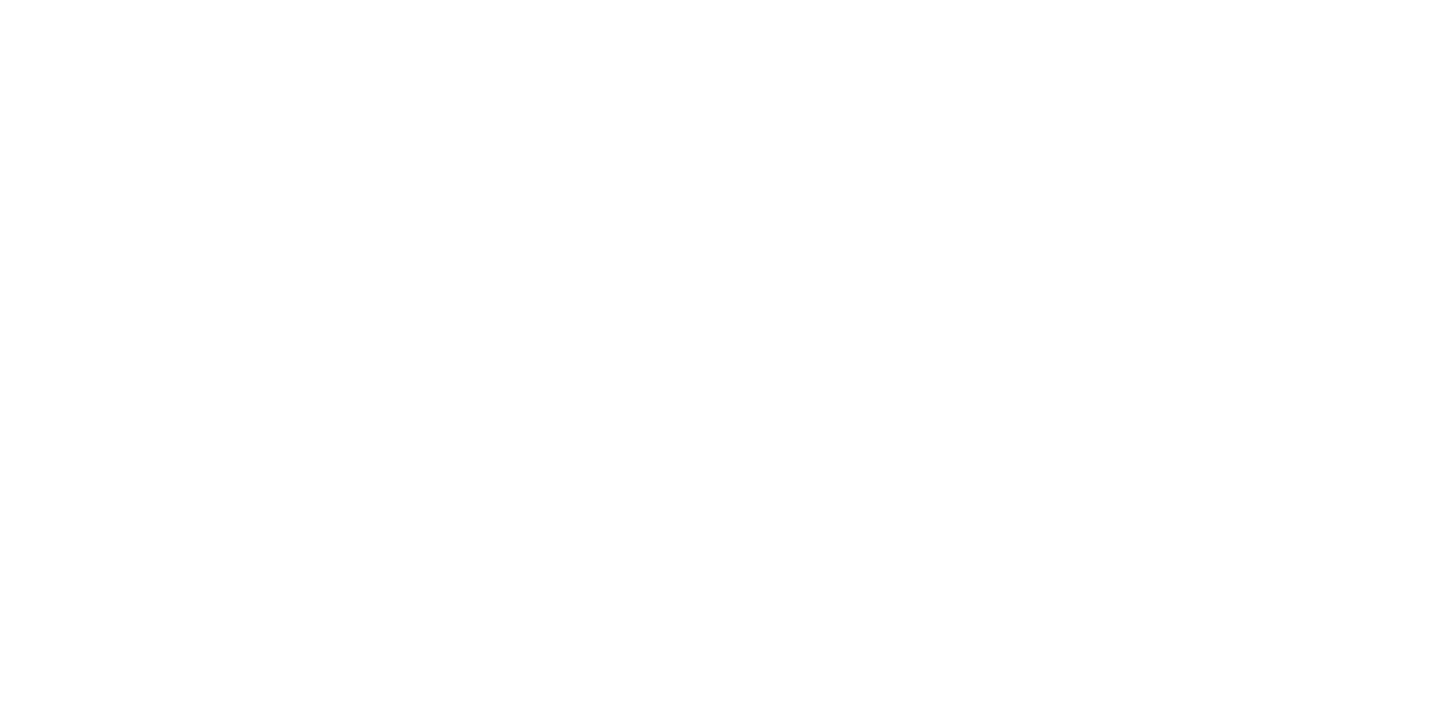 scroll, scrollTop: 0, scrollLeft: 0, axis: both 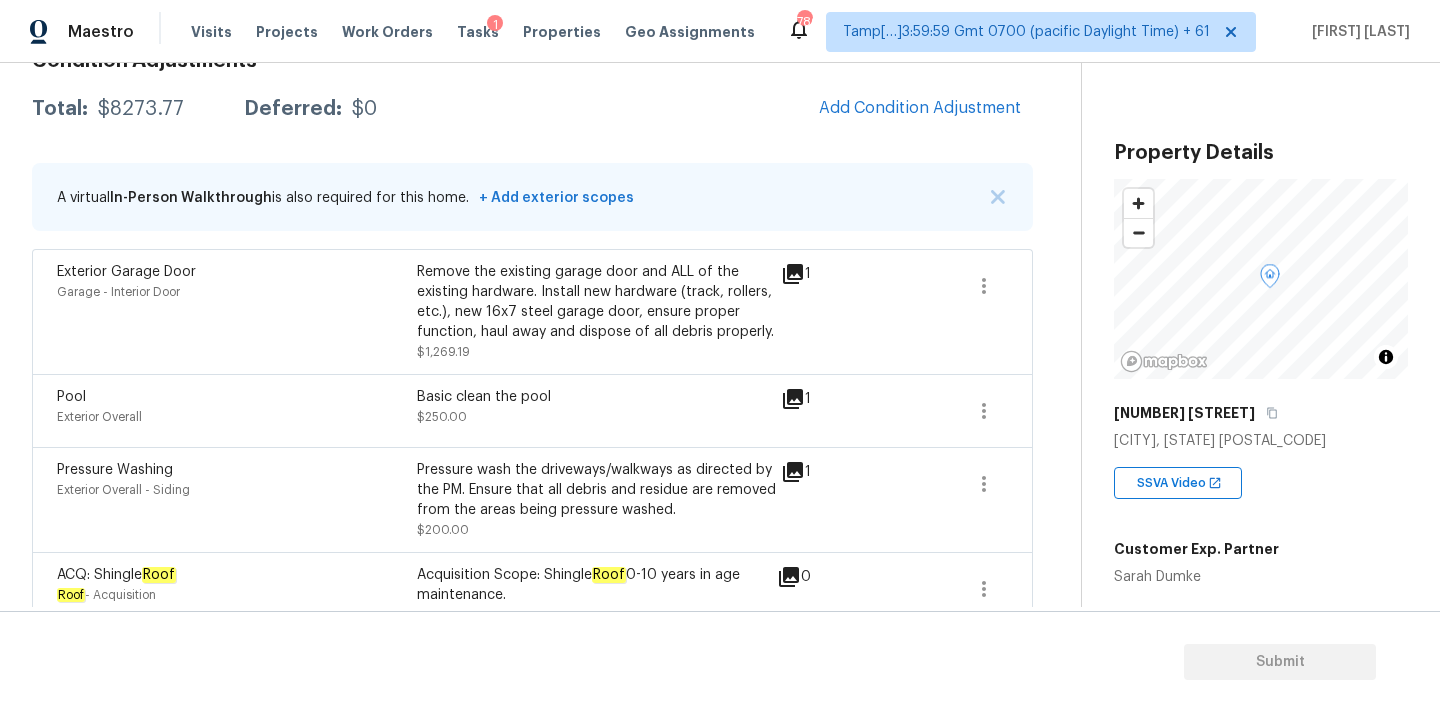 click on "Add Condition Adjustment" at bounding box center (920, 109) 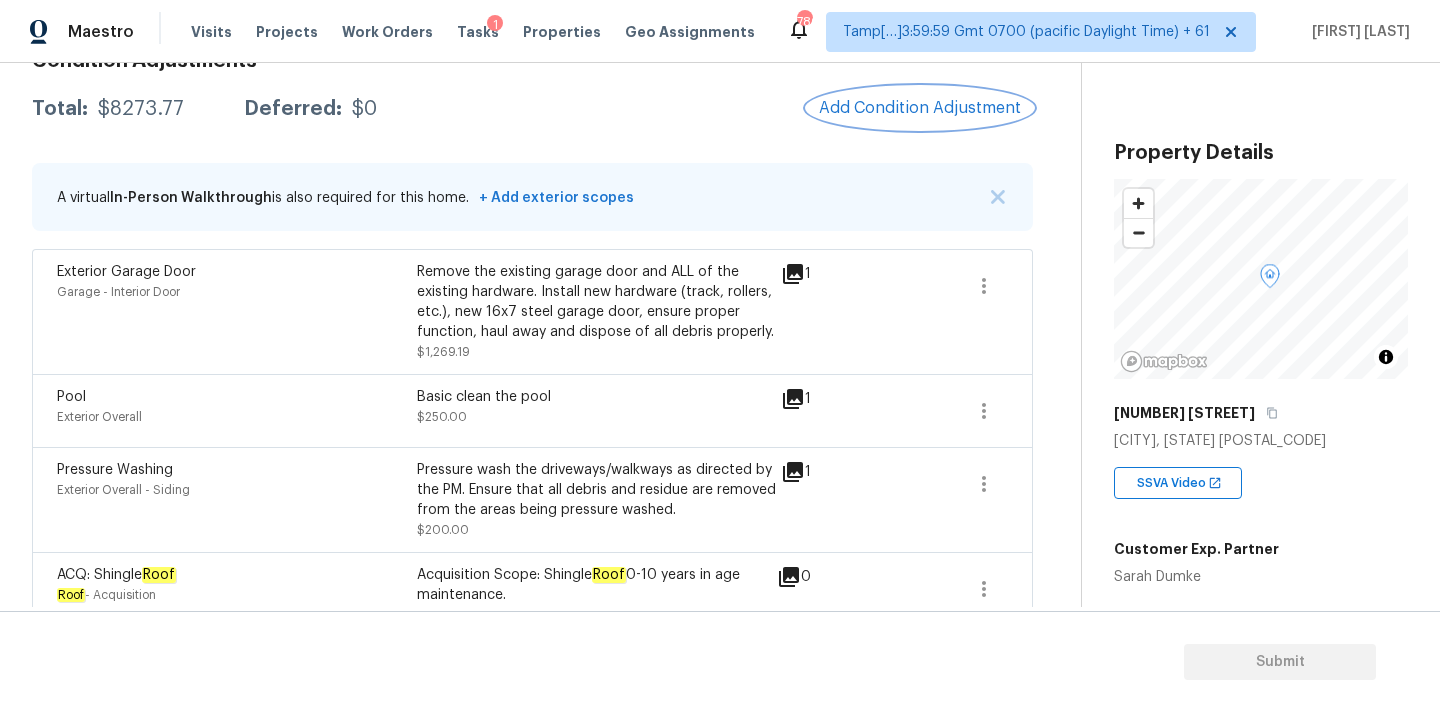 click on "Add Condition Adjustment" at bounding box center [920, 108] 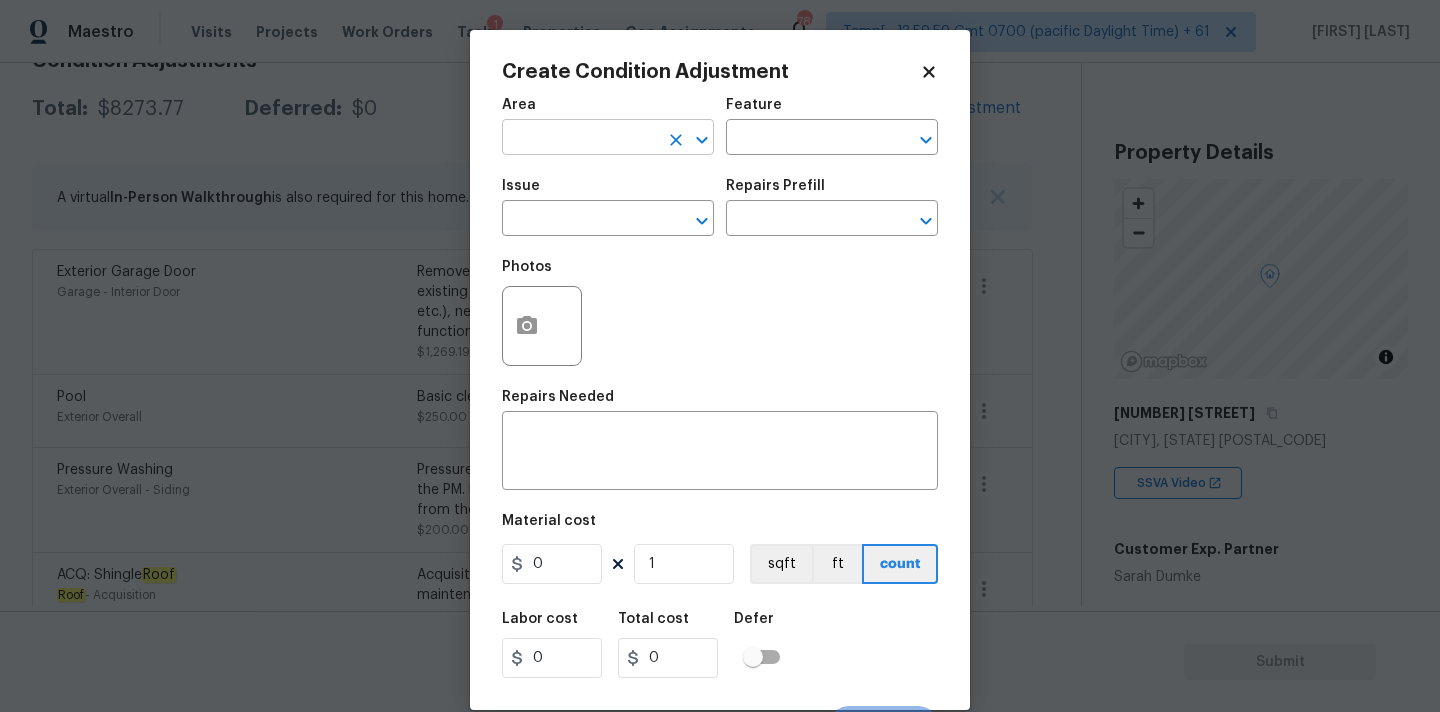 click at bounding box center [580, 139] 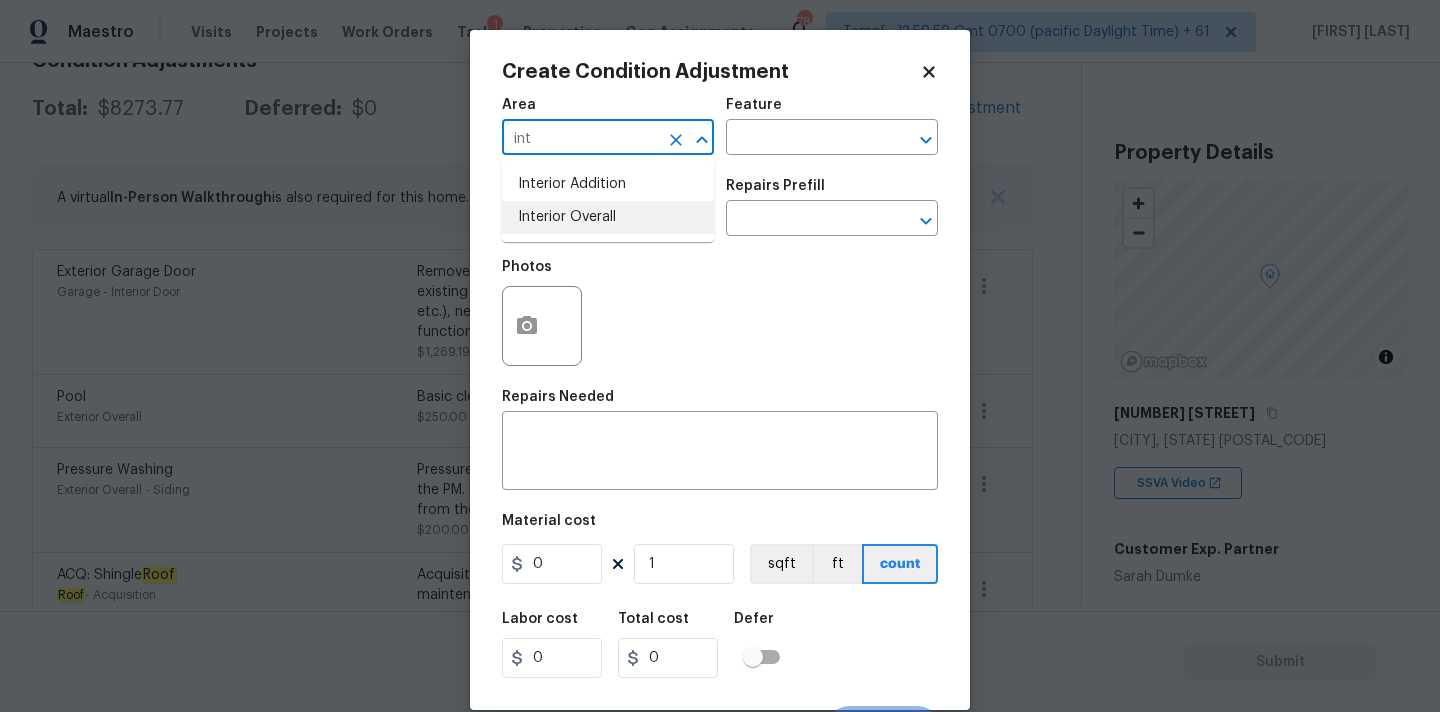 click on "Interior Overall" at bounding box center (608, 217) 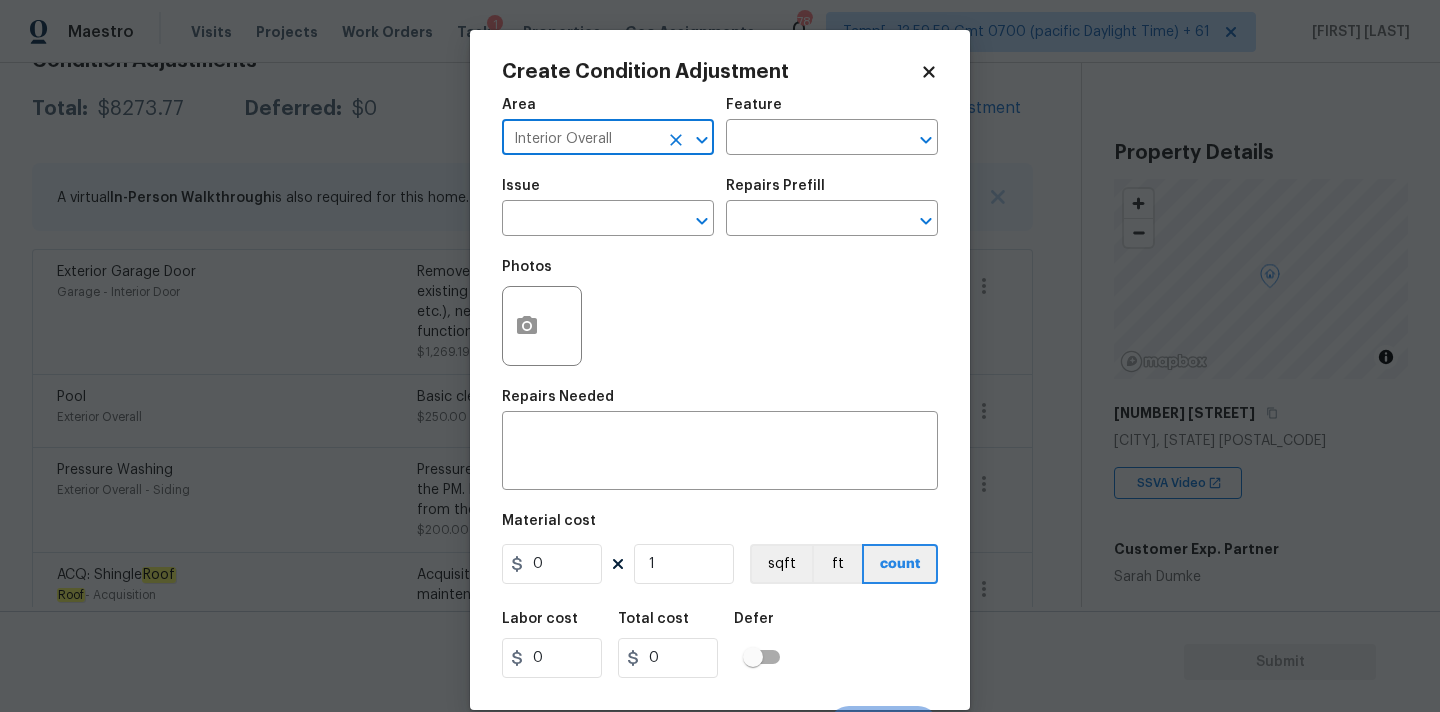 type on "Interior Overall" 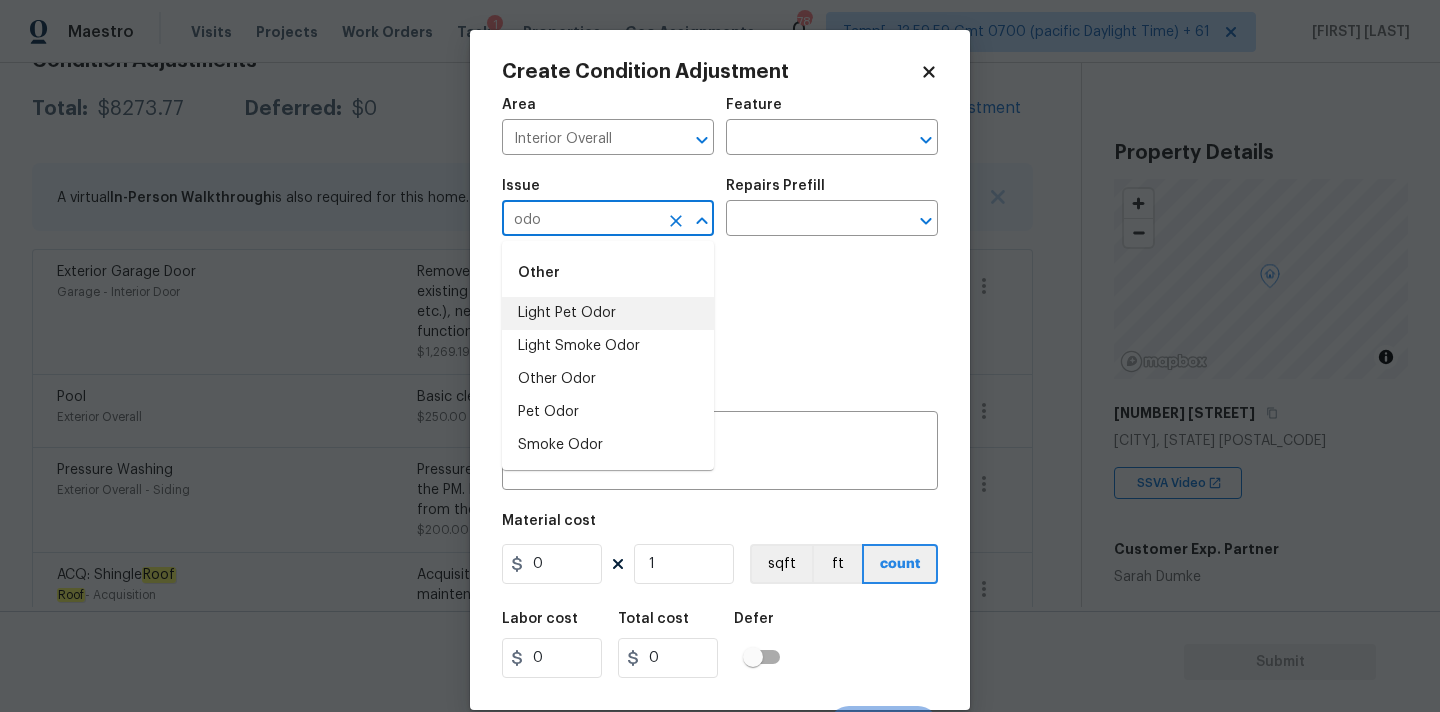 click on "Light Pet Odor" at bounding box center (608, 313) 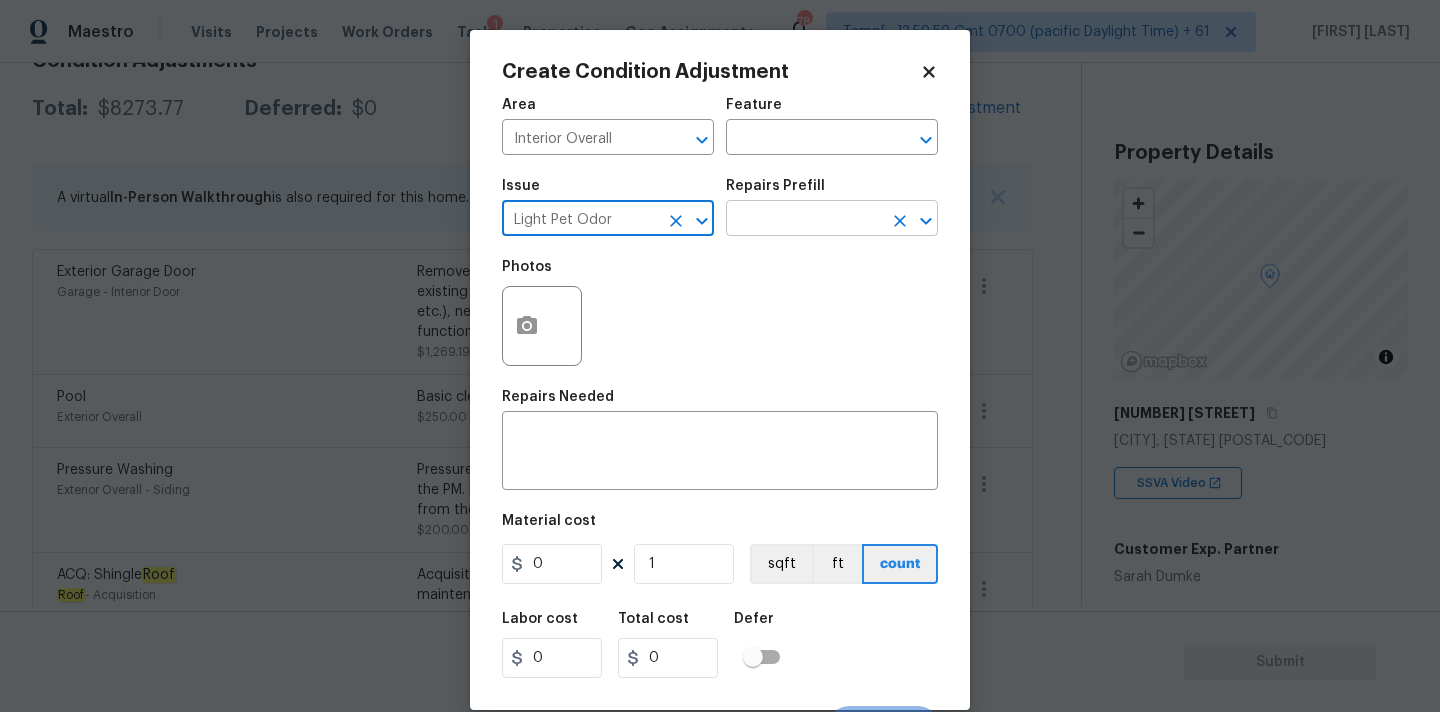 type on "Light Pet Odor" 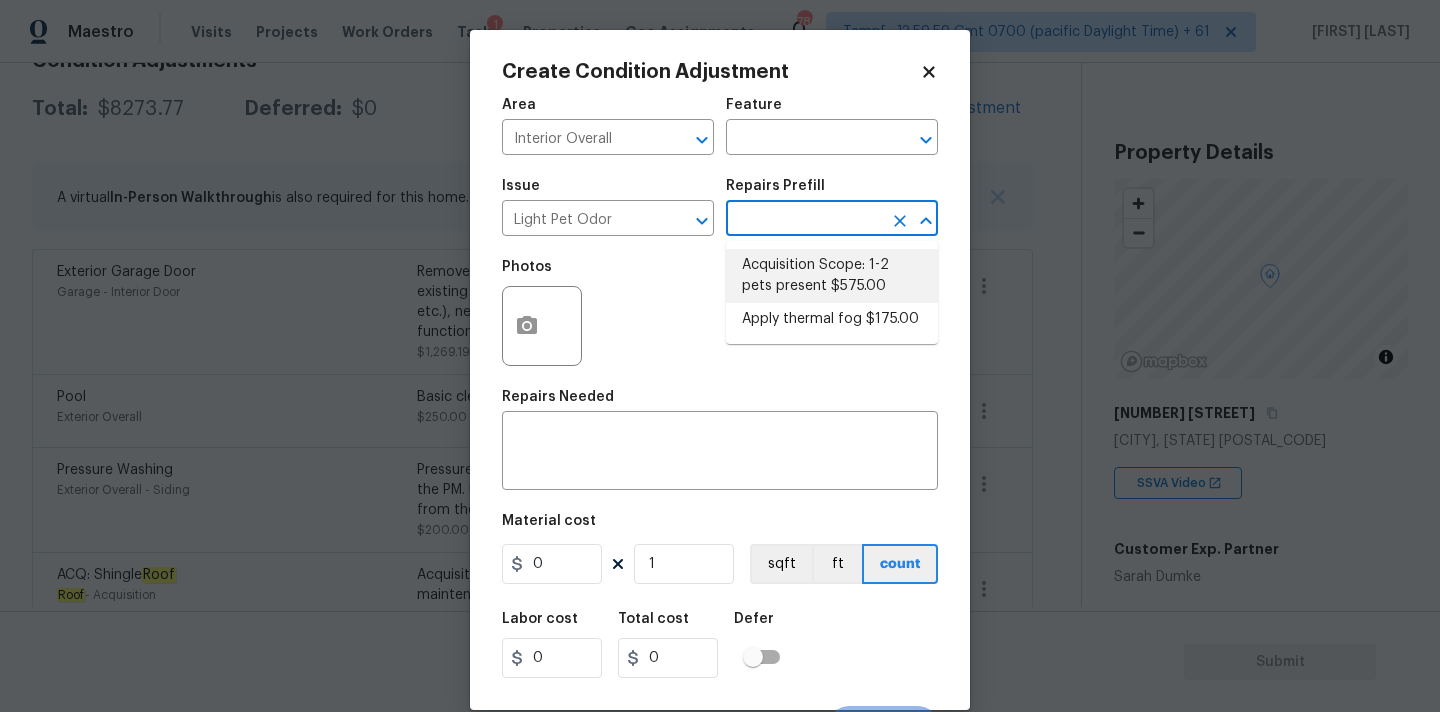 click on "Acquisition Scope: 1-2 pets present $575.00" at bounding box center [832, 276] 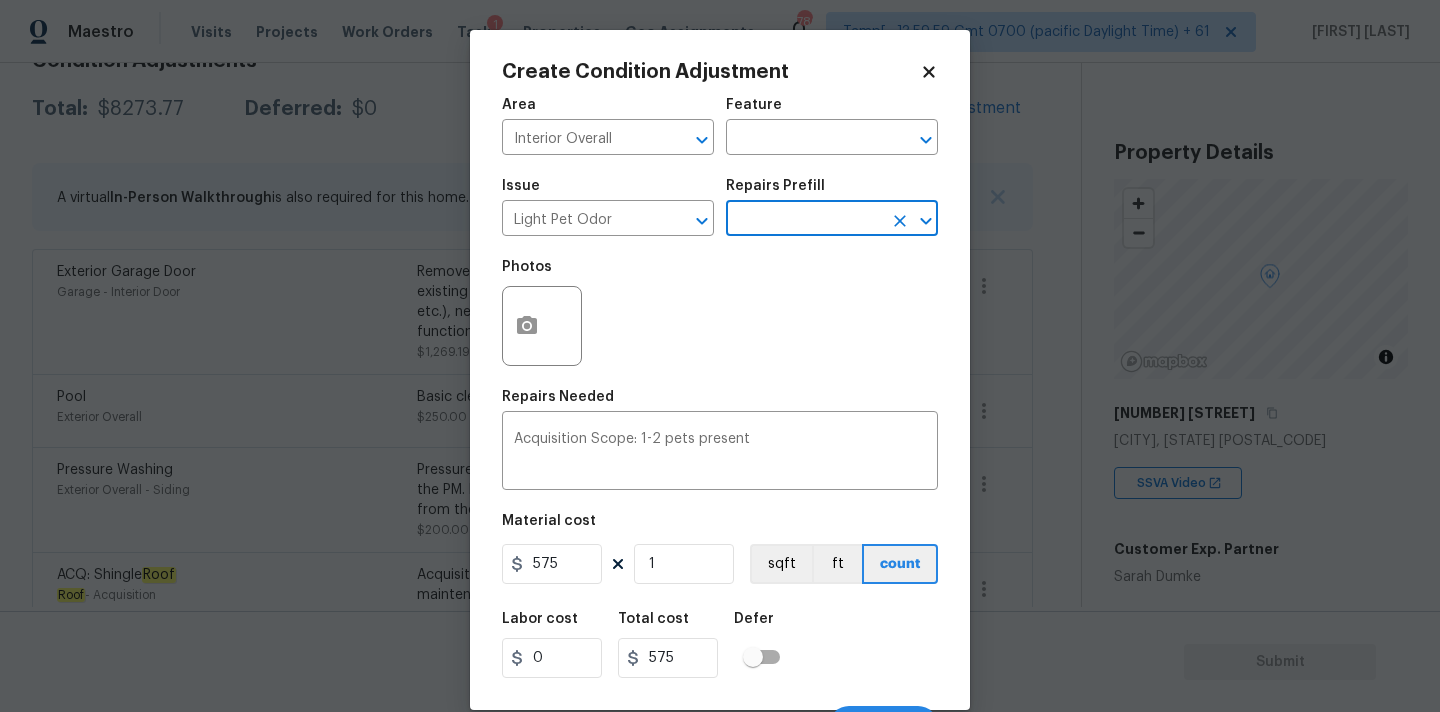 scroll, scrollTop: 35, scrollLeft: 0, axis: vertical 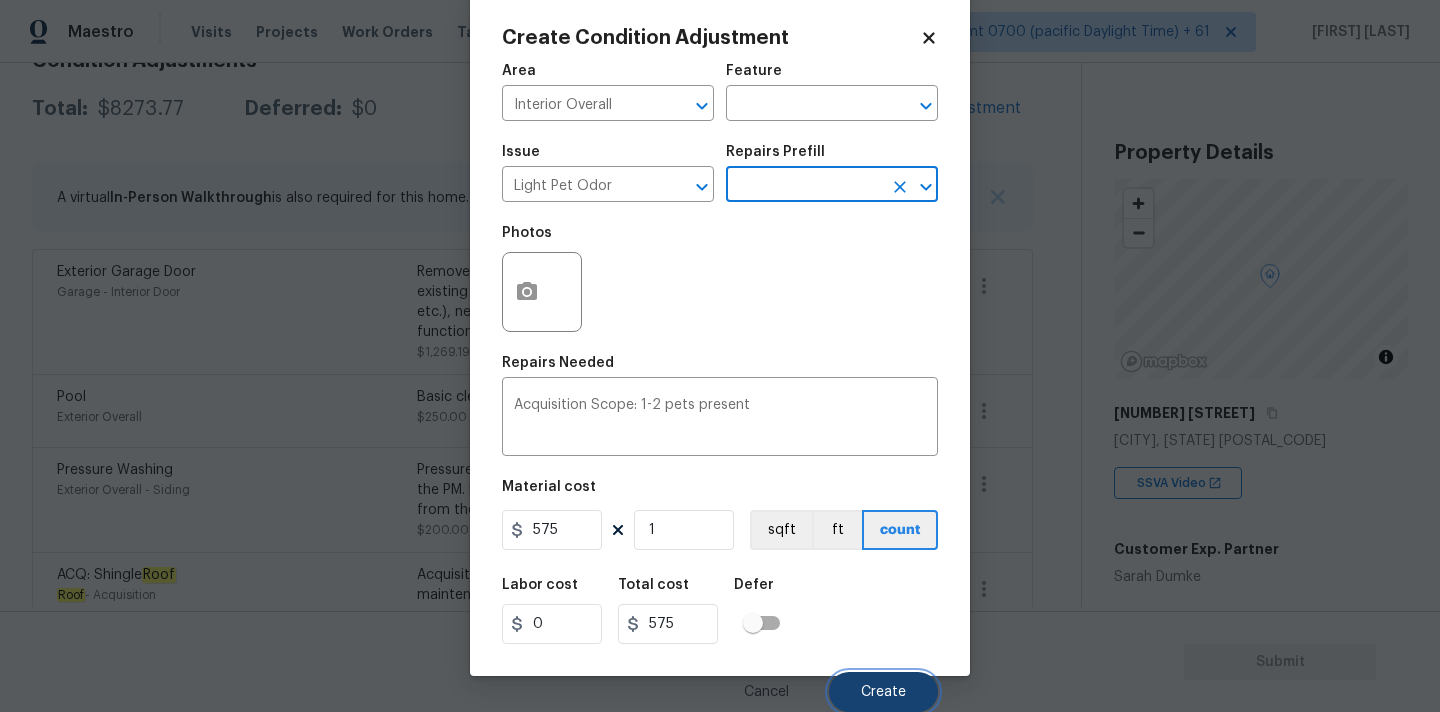 click on "Create" at bounding box center [883, 692] 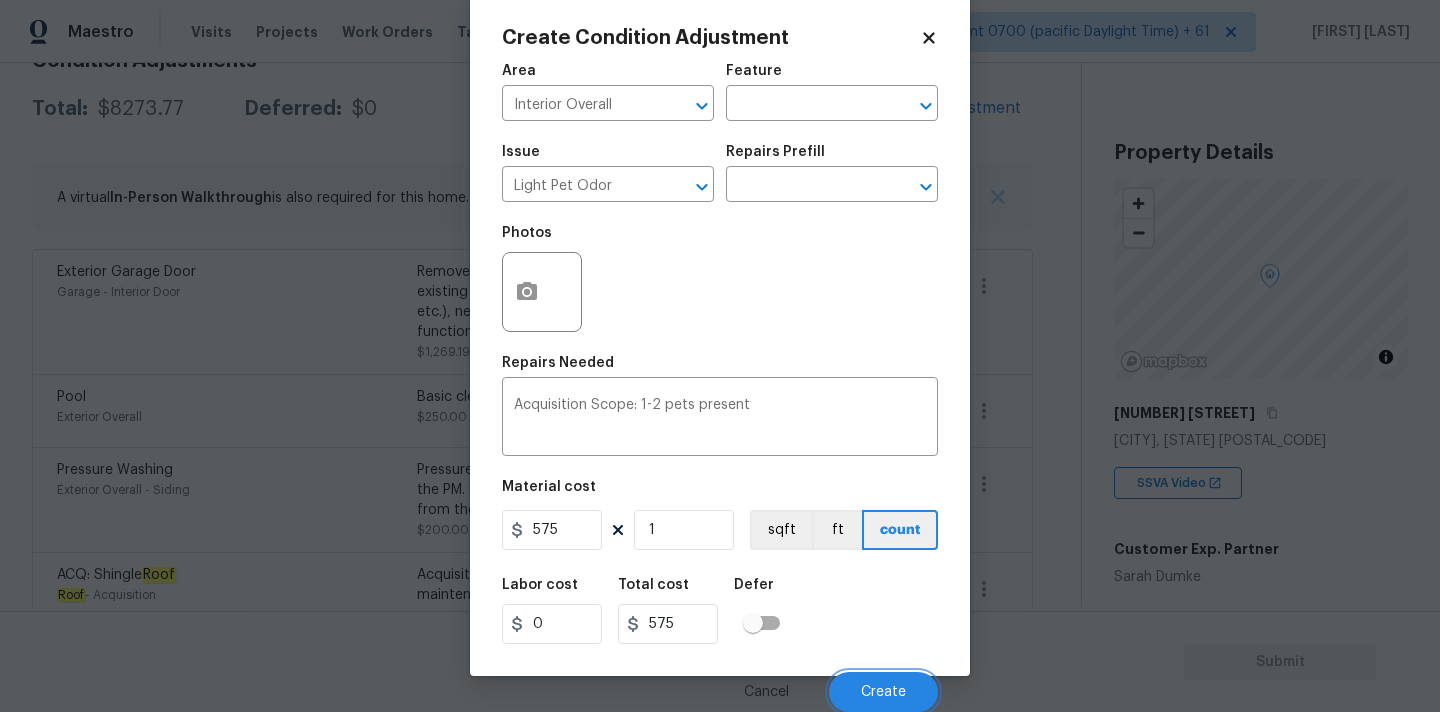 scroll, scrollTop: 316, scrollLeft: 0, axis: vertical 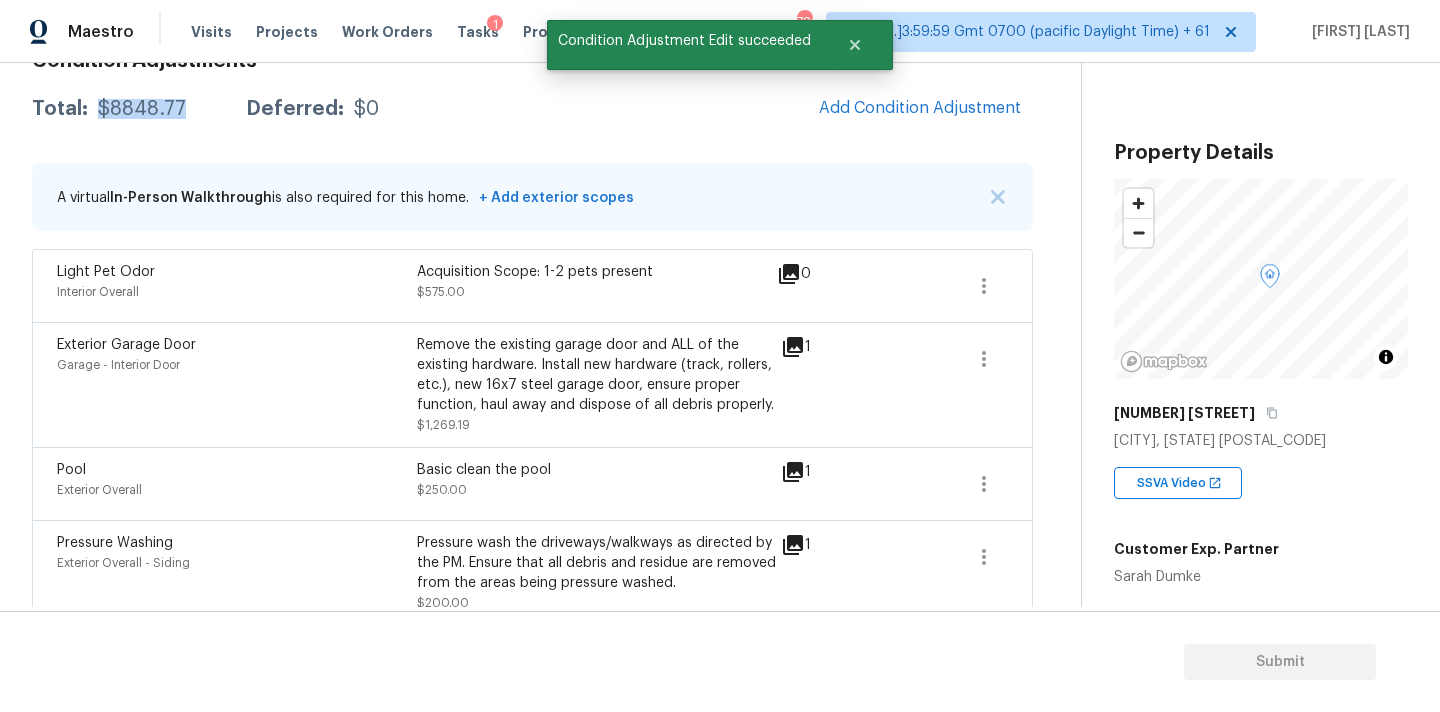 copy on "$8848.77" 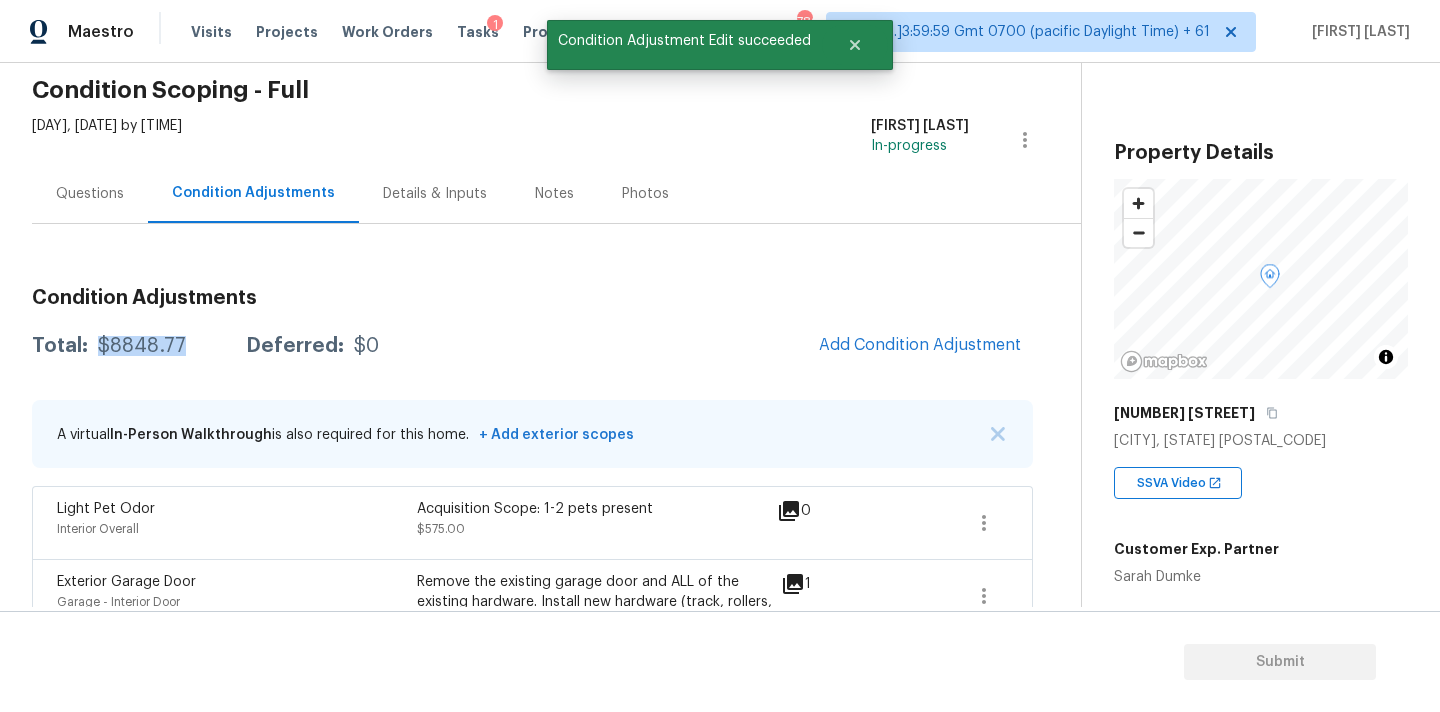 scroll, scrollTop: 57, scrollLeft: 0, axis: vertical 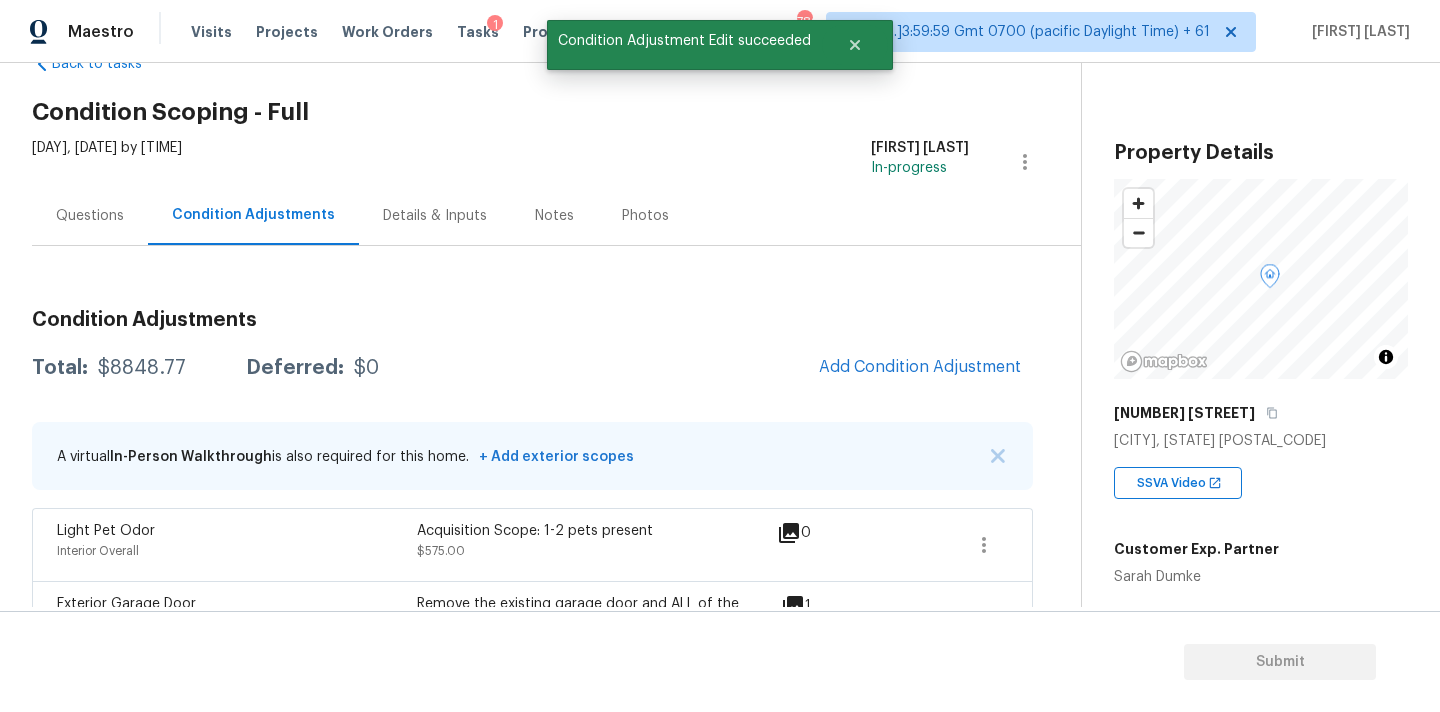 click on "Questions" at bounding box center [90, 215] 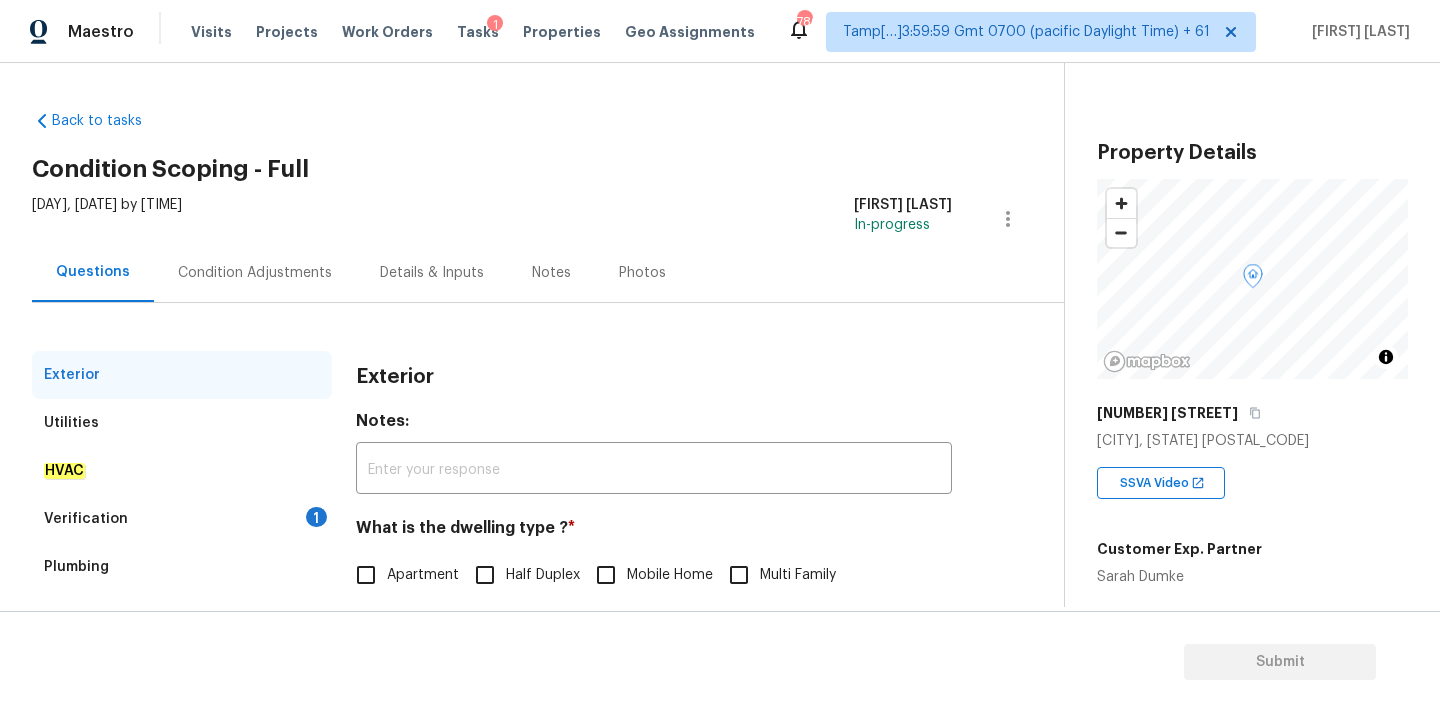 scroll, scrollTop: 251, scrollLeft: 0, axis: vertical 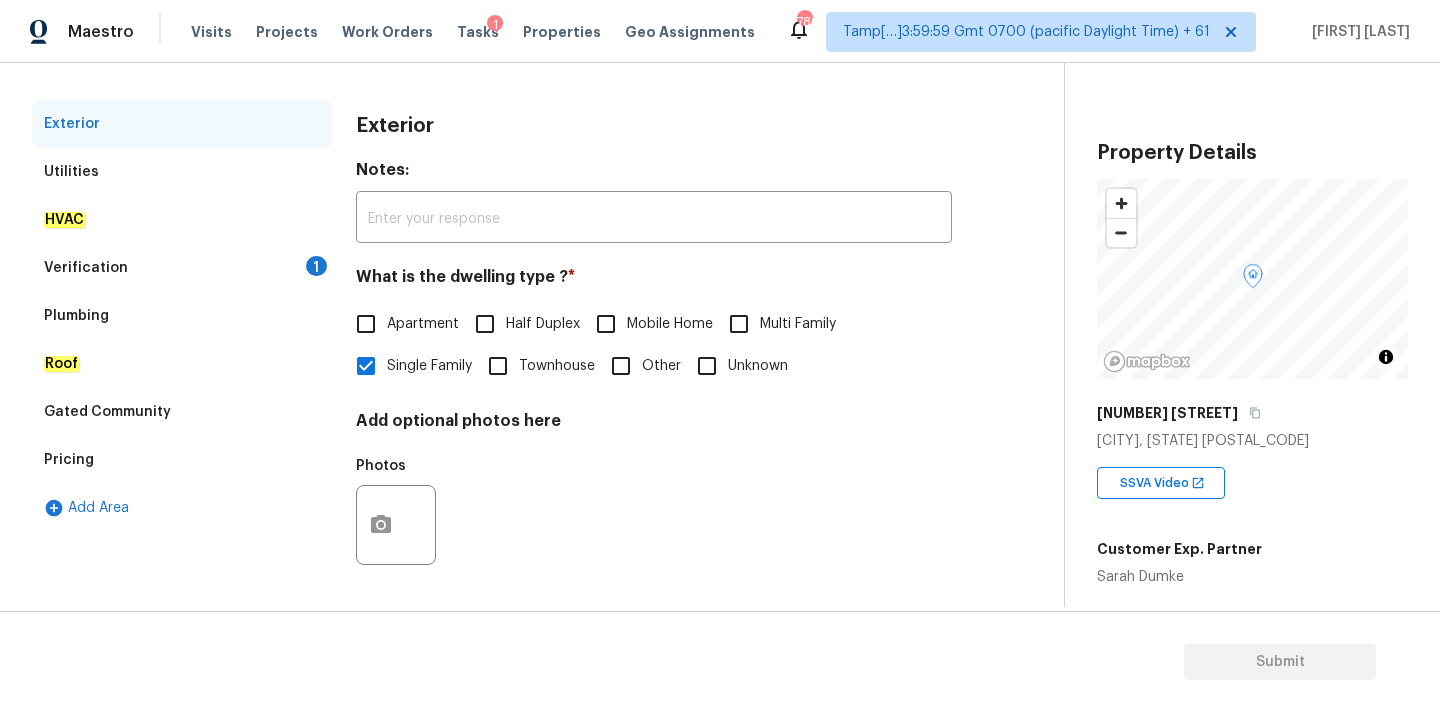 click on "Verification 1" at bounding box center (182, 268) 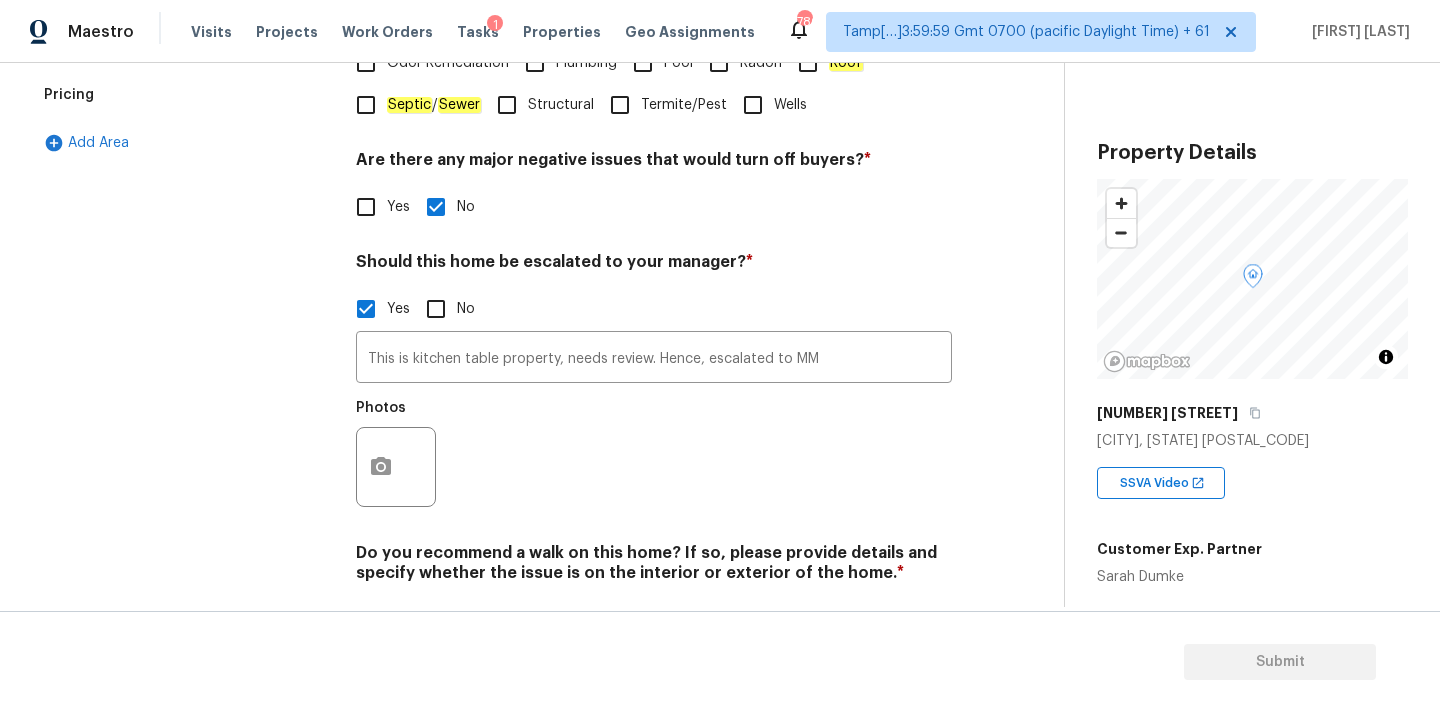 scroll, scrollTop: 681, scrollLeft: 0, axis: vertical 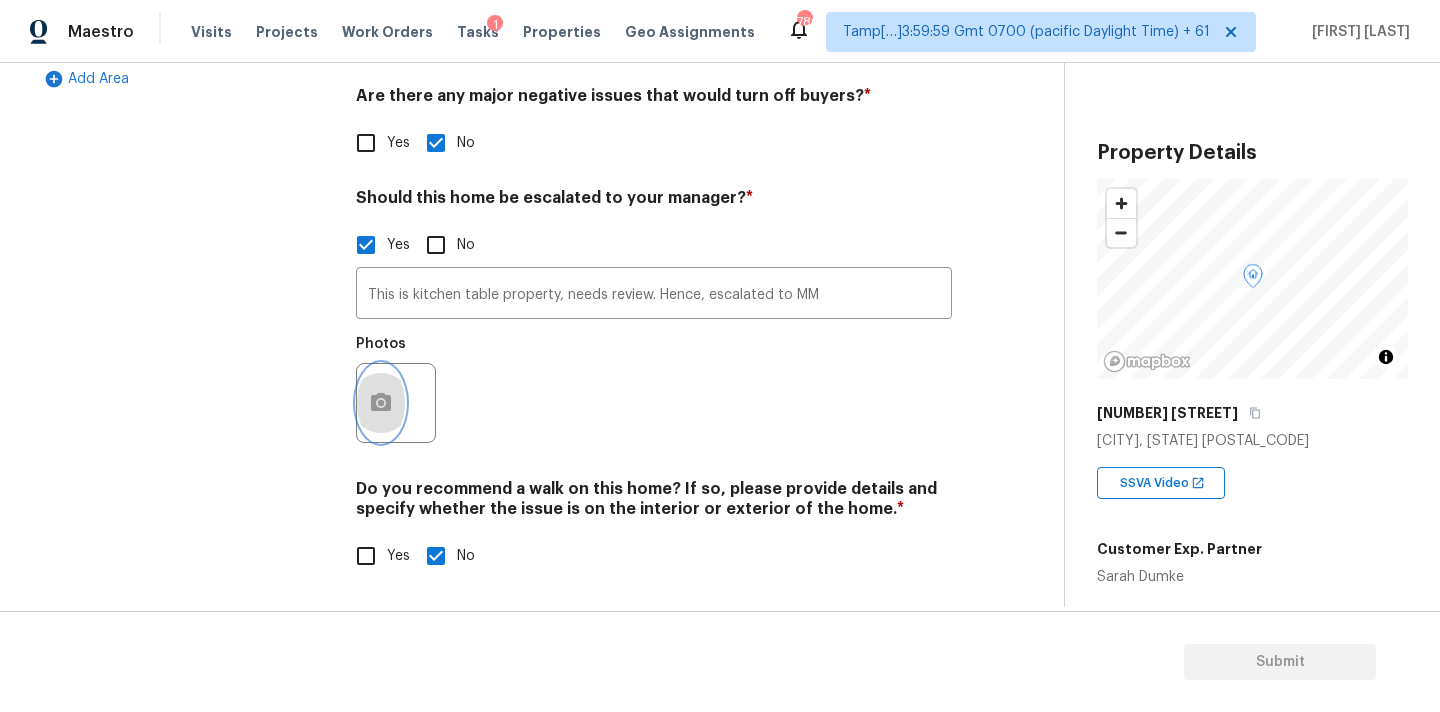 click at bounding box center (381, 403) 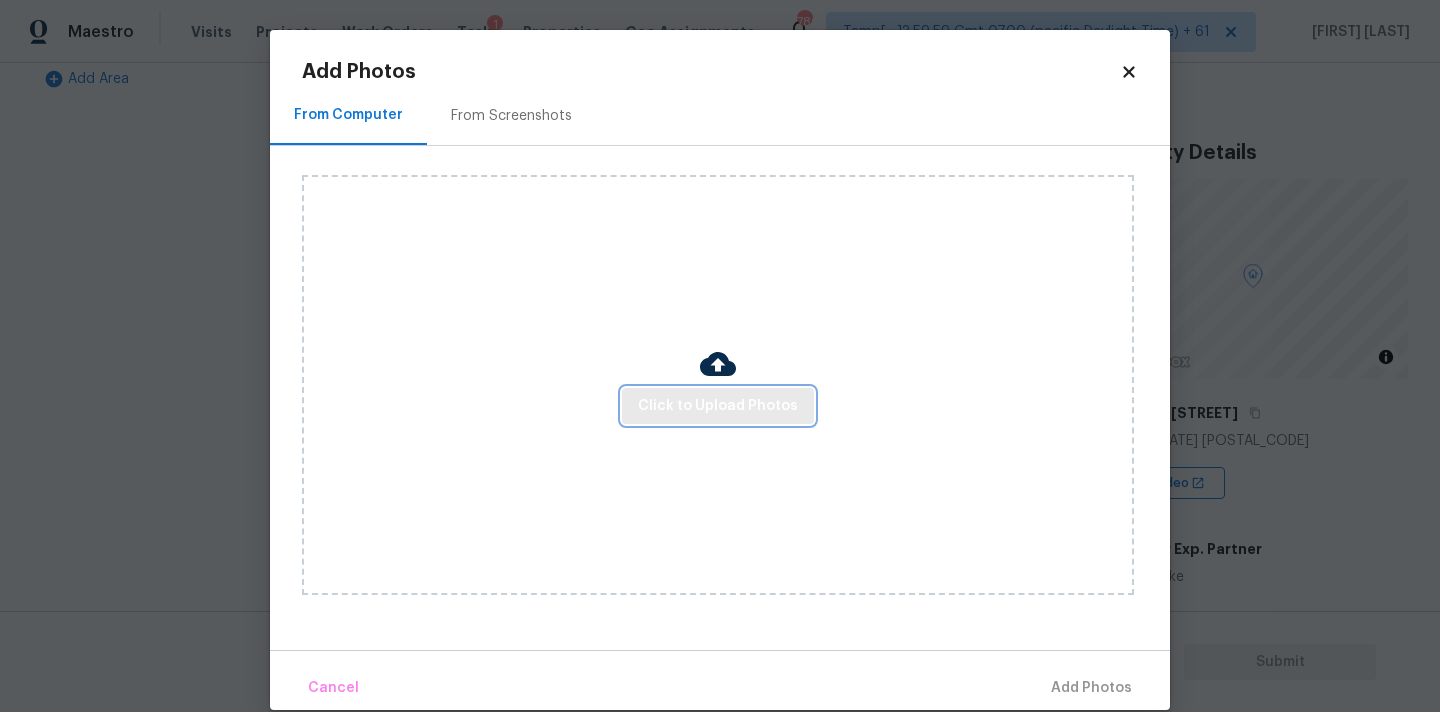 click on "Click to Upload Photos" at bounding box center (718, 406) 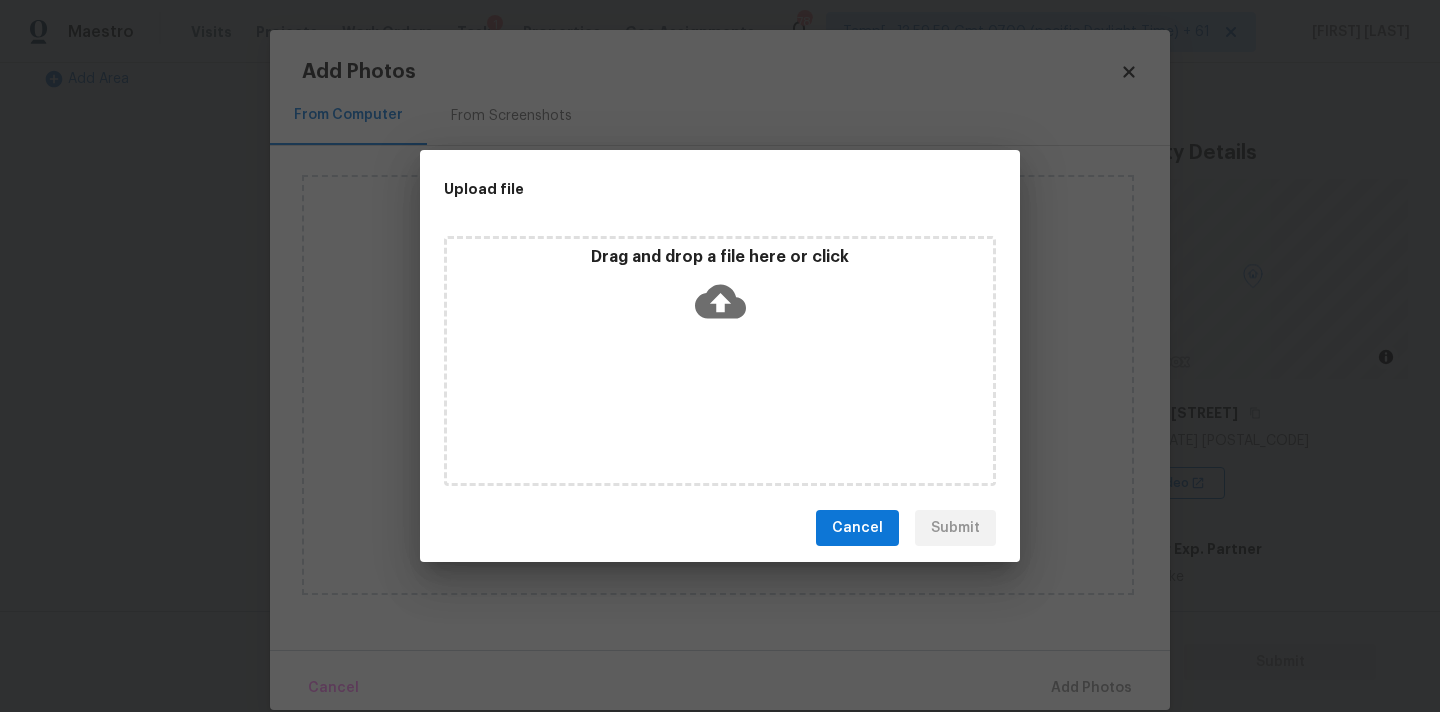 click 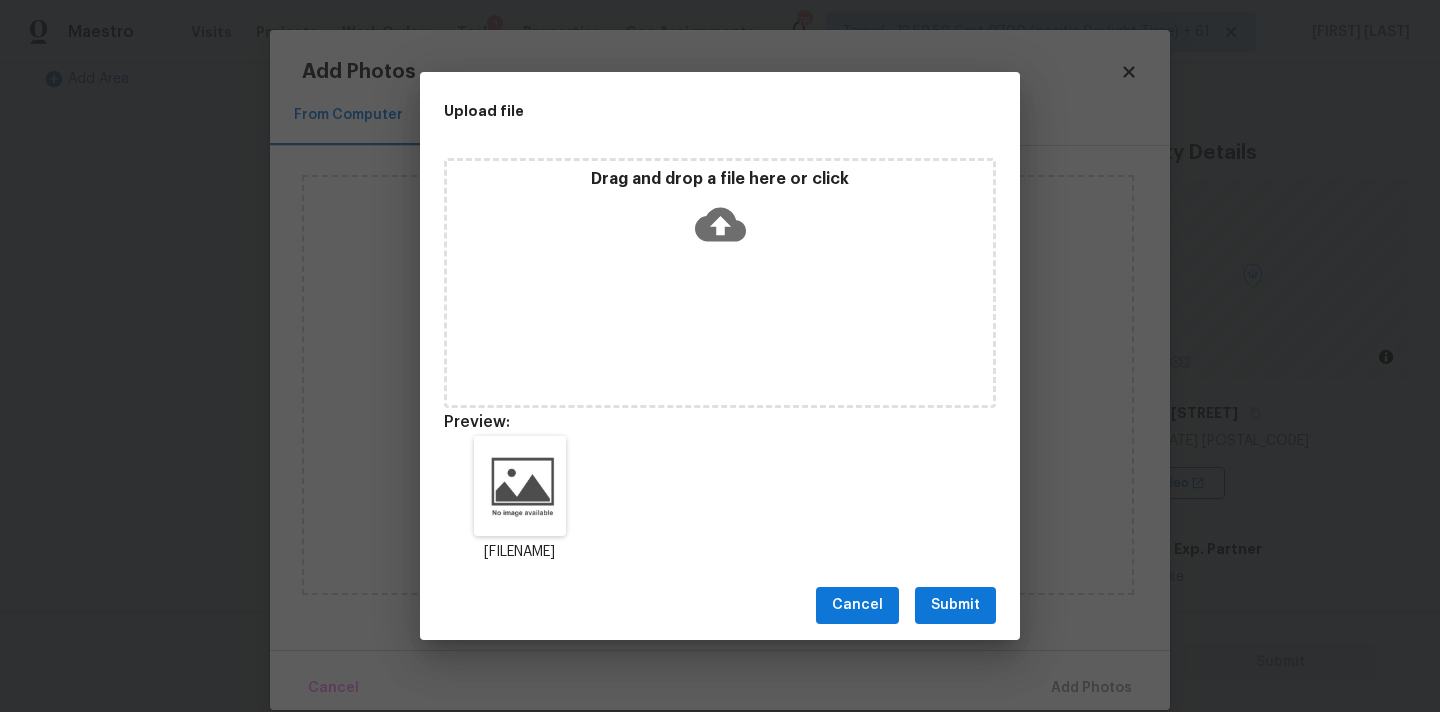 click on "Submit" at bounding box center (955, 605) 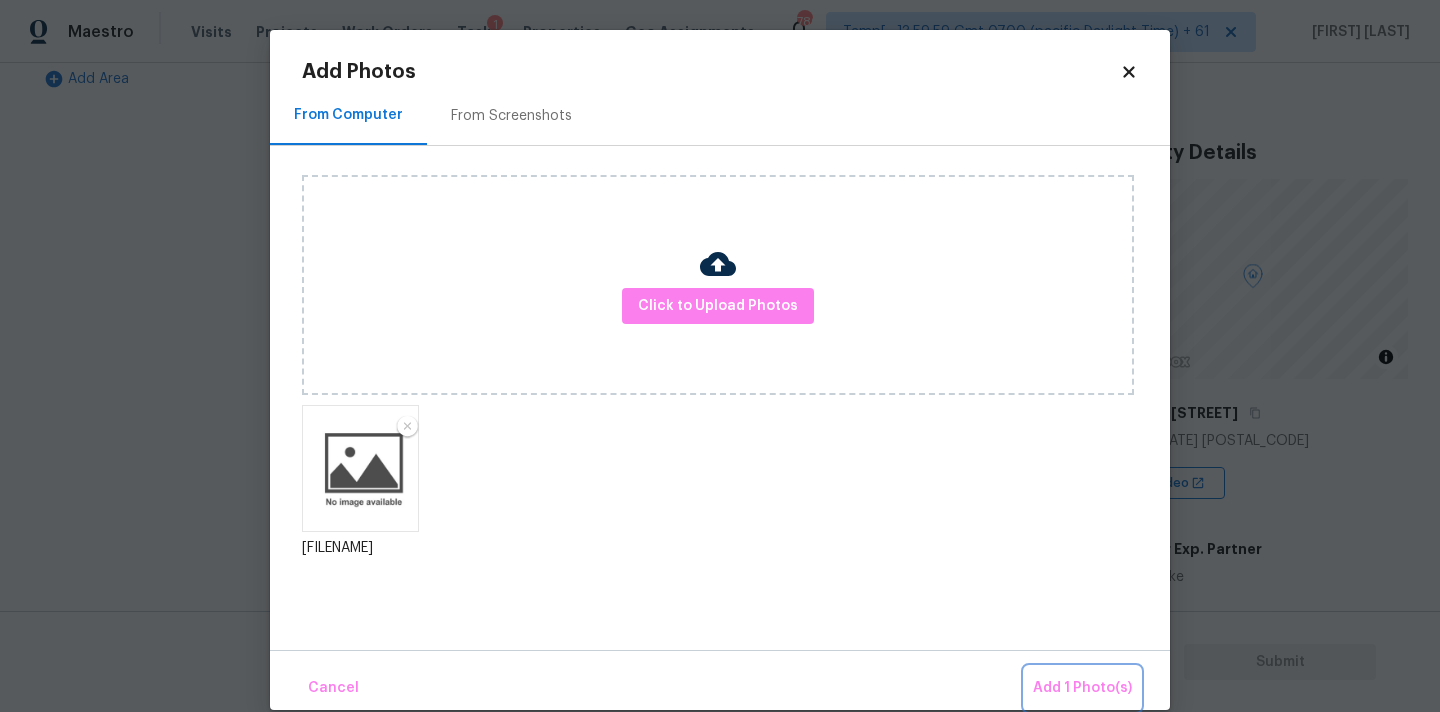 click on "Add 1 Photo(s)" at bounding box center (1082, 688) 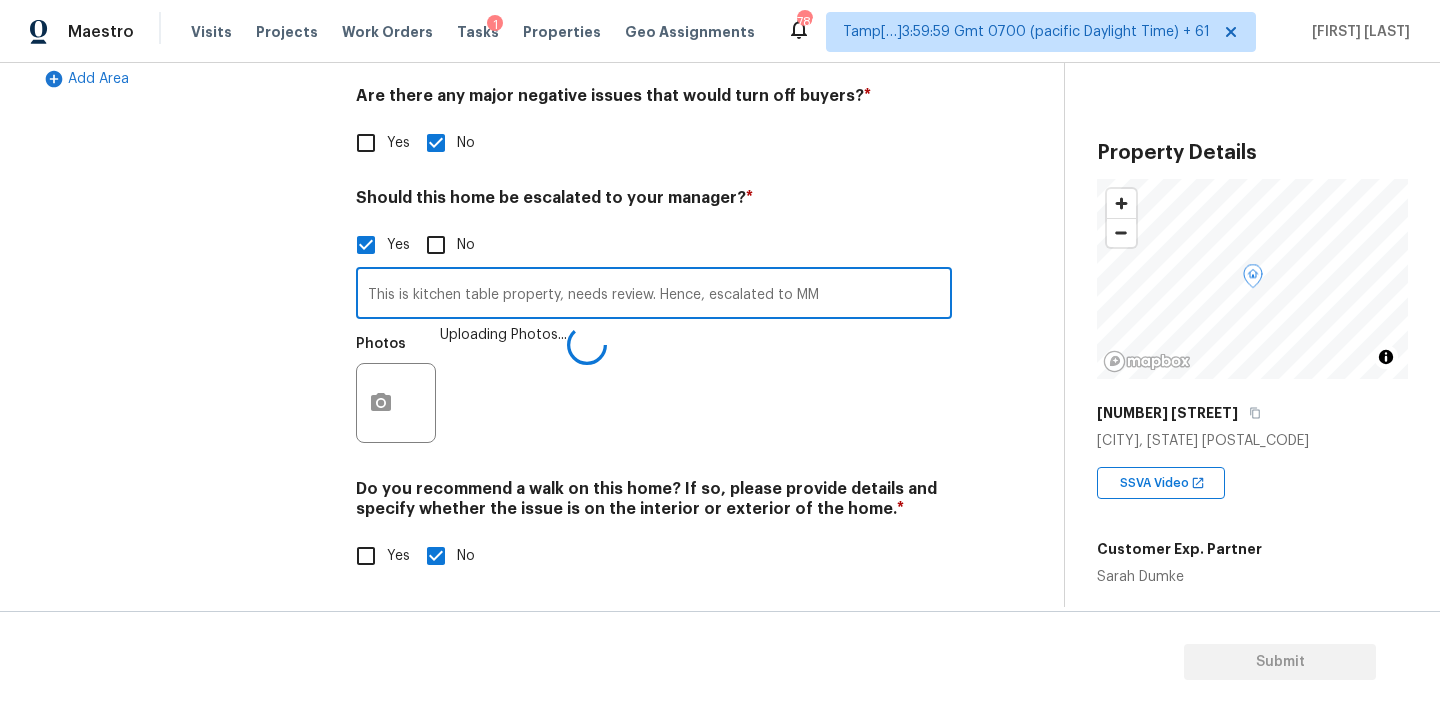 click on "This is kitchen table property, needs review. Hence, escalated to MM" at bounding box center (654, 295) 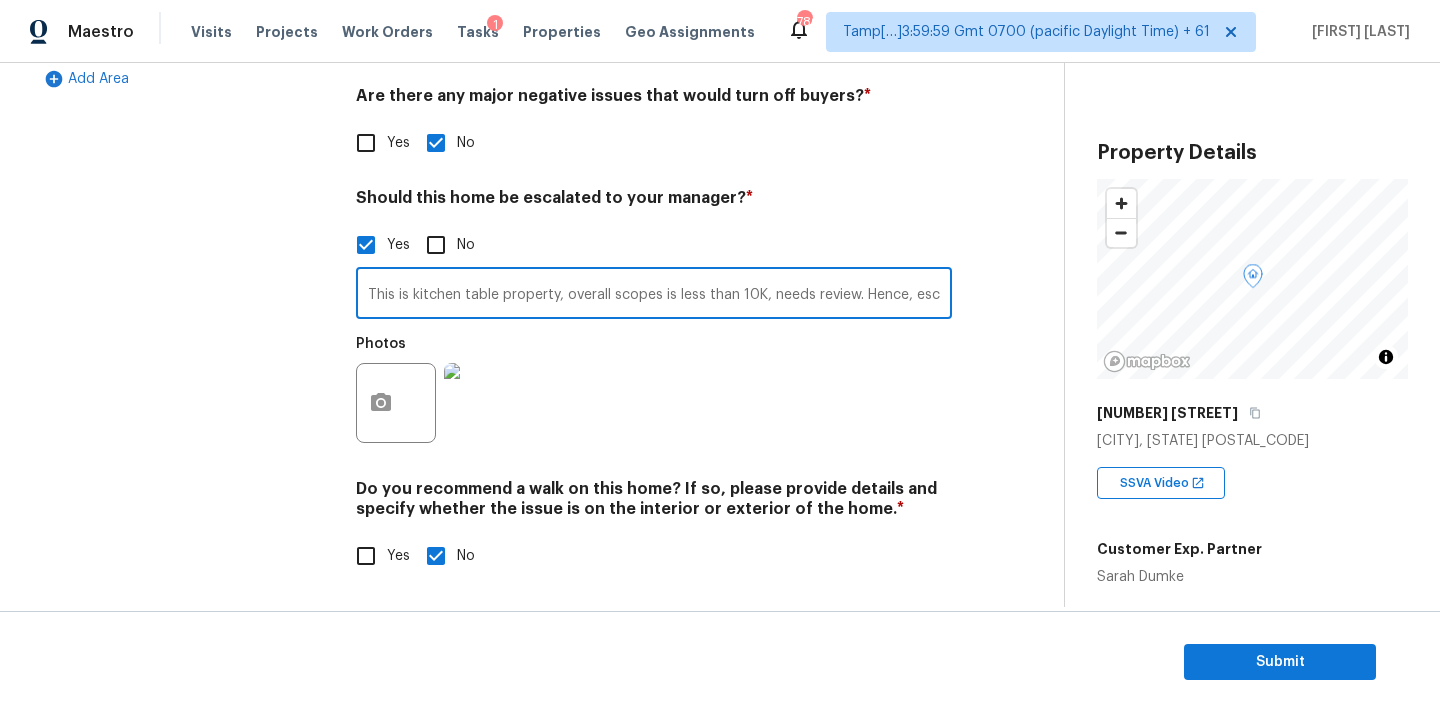 click on "This is kitchen table property, overall scopes is less than 10K, needs review. Hence, escalated to MM" at bounding box center (654, 295) 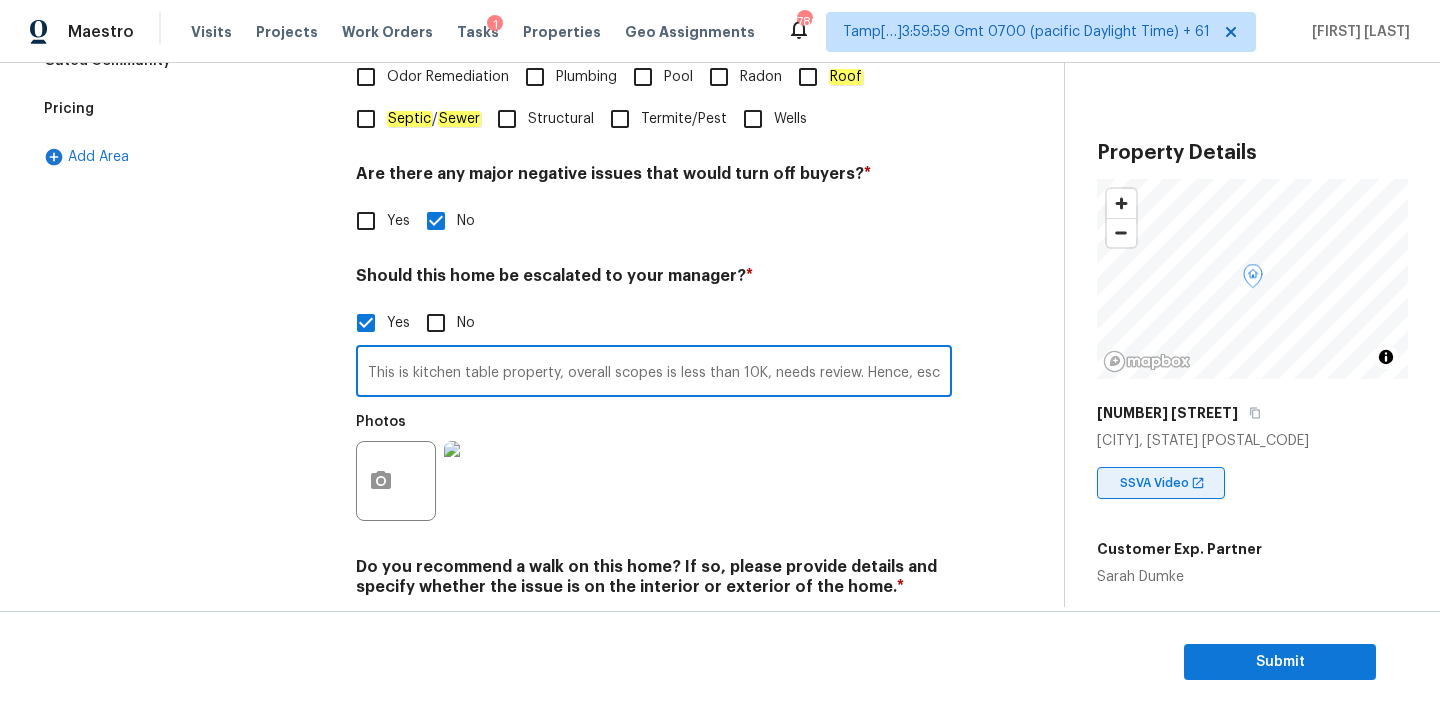 scroll, scrollTop: 578, scrollLeft: 0, axis: vertical 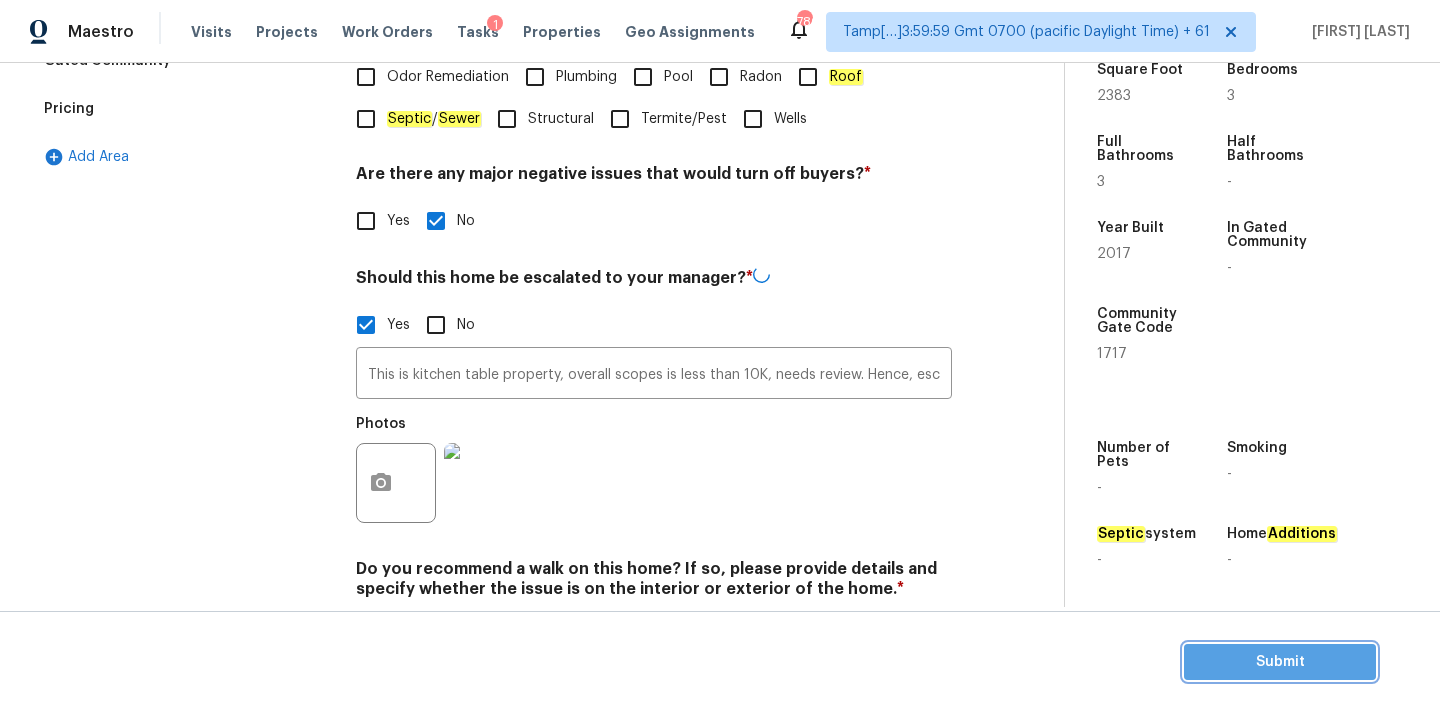 click on "Submit" at bounding box center [1280, 662] 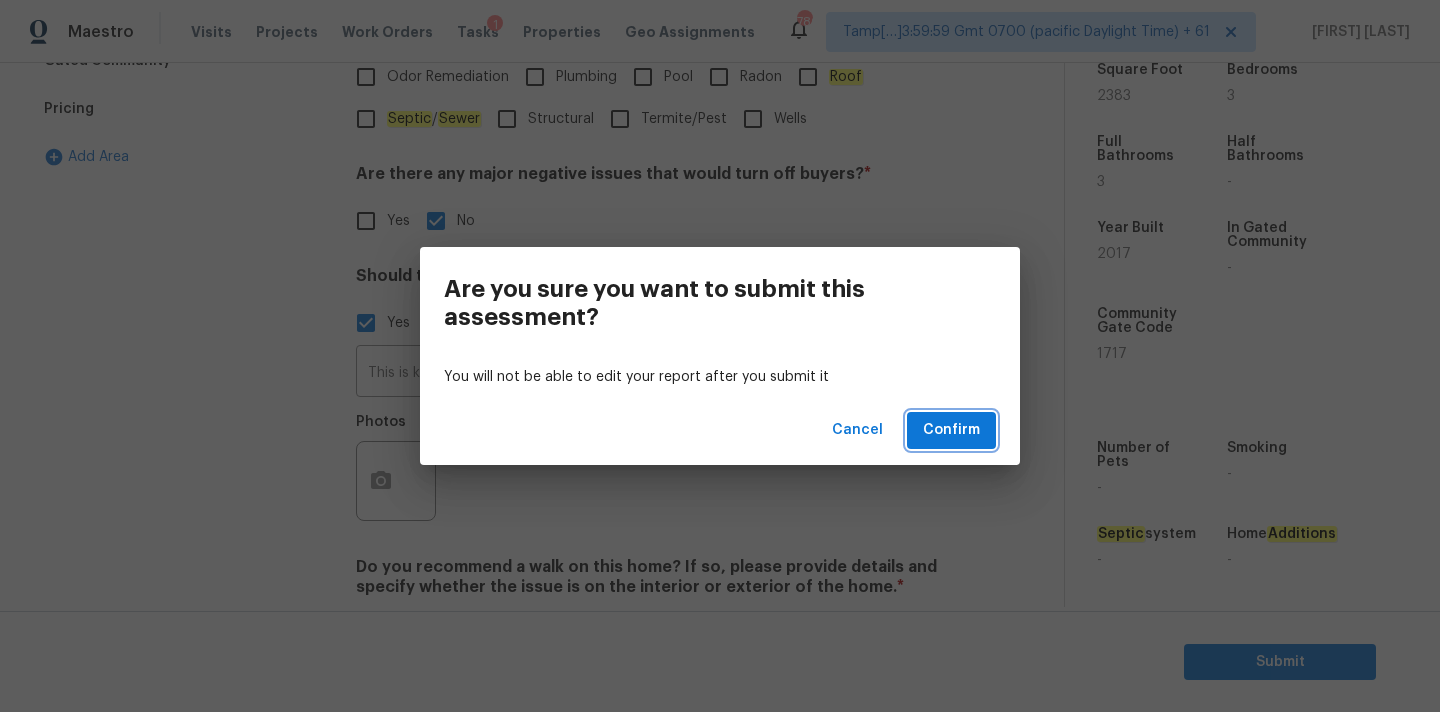 click on "Confirm" at bounding box center [951, 430] 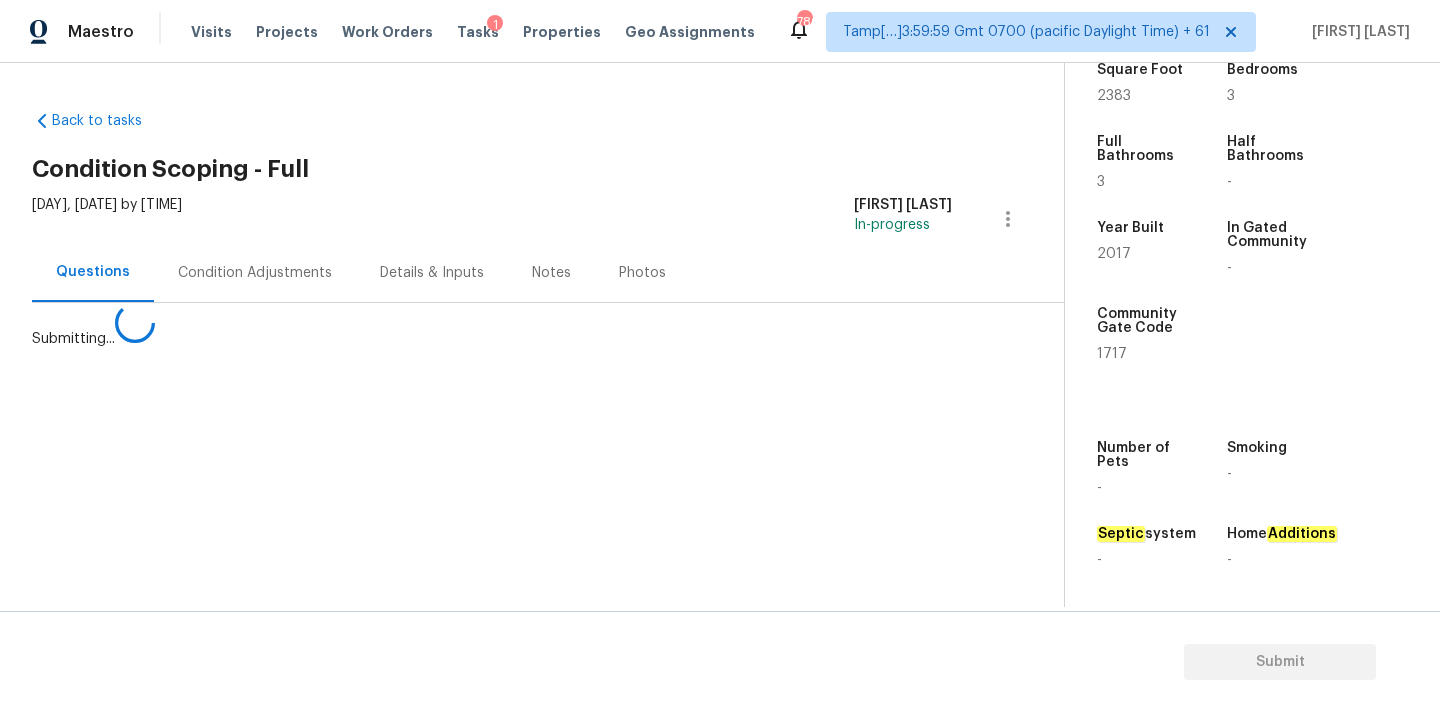 scroll, scrollTop: 0, scrollLeft: 0, axis: both 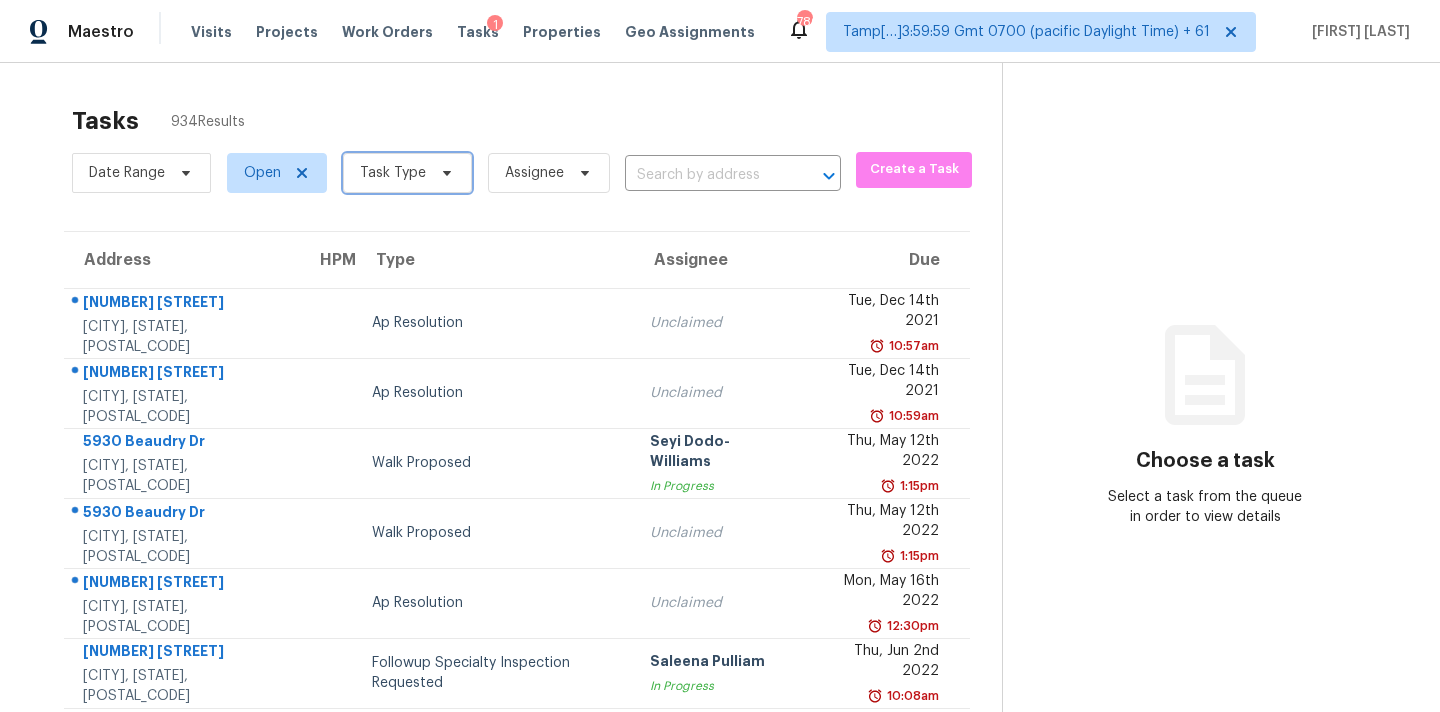 click on "Task Type" at bounding box center (393, 173) 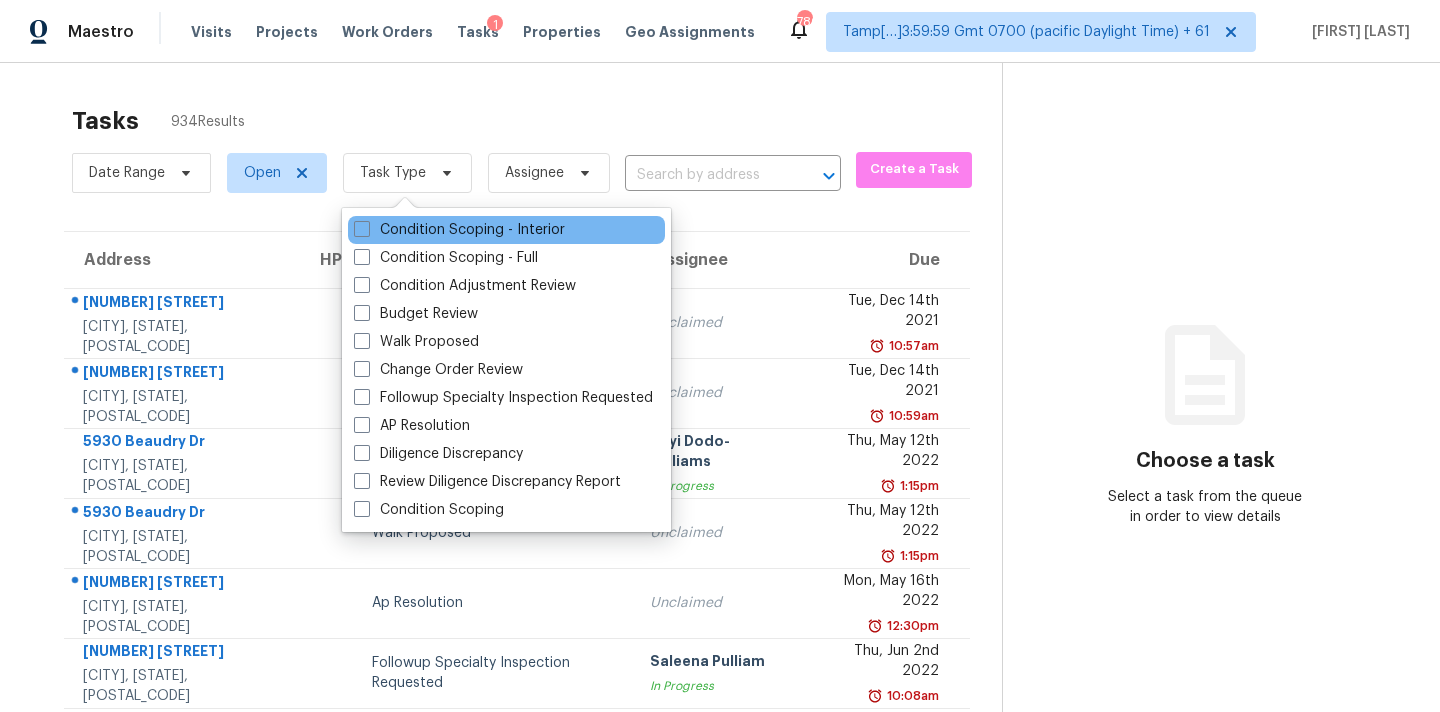 click on "Condition Scoping - Interior" at bounding box center [506, 230] 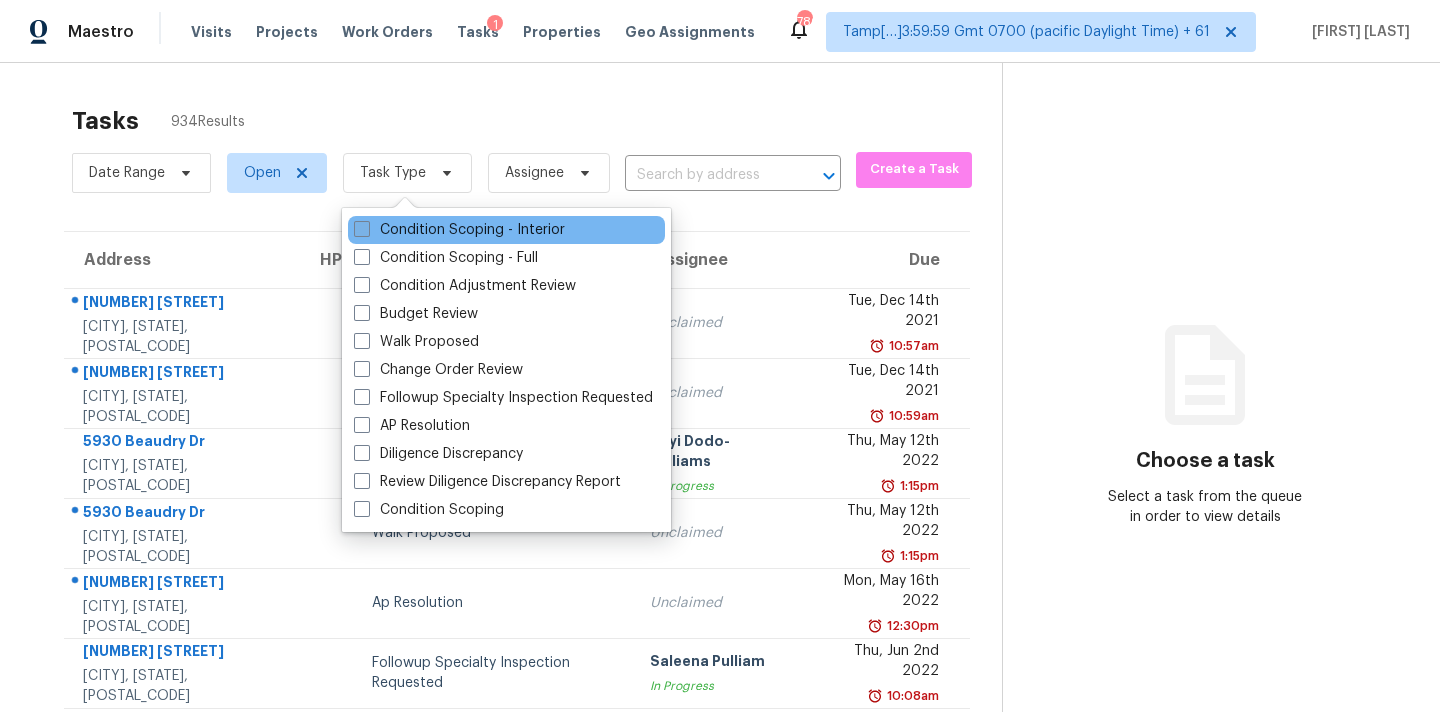 click on "Condition Scoping - Interior" at bounding box center [459, 230] 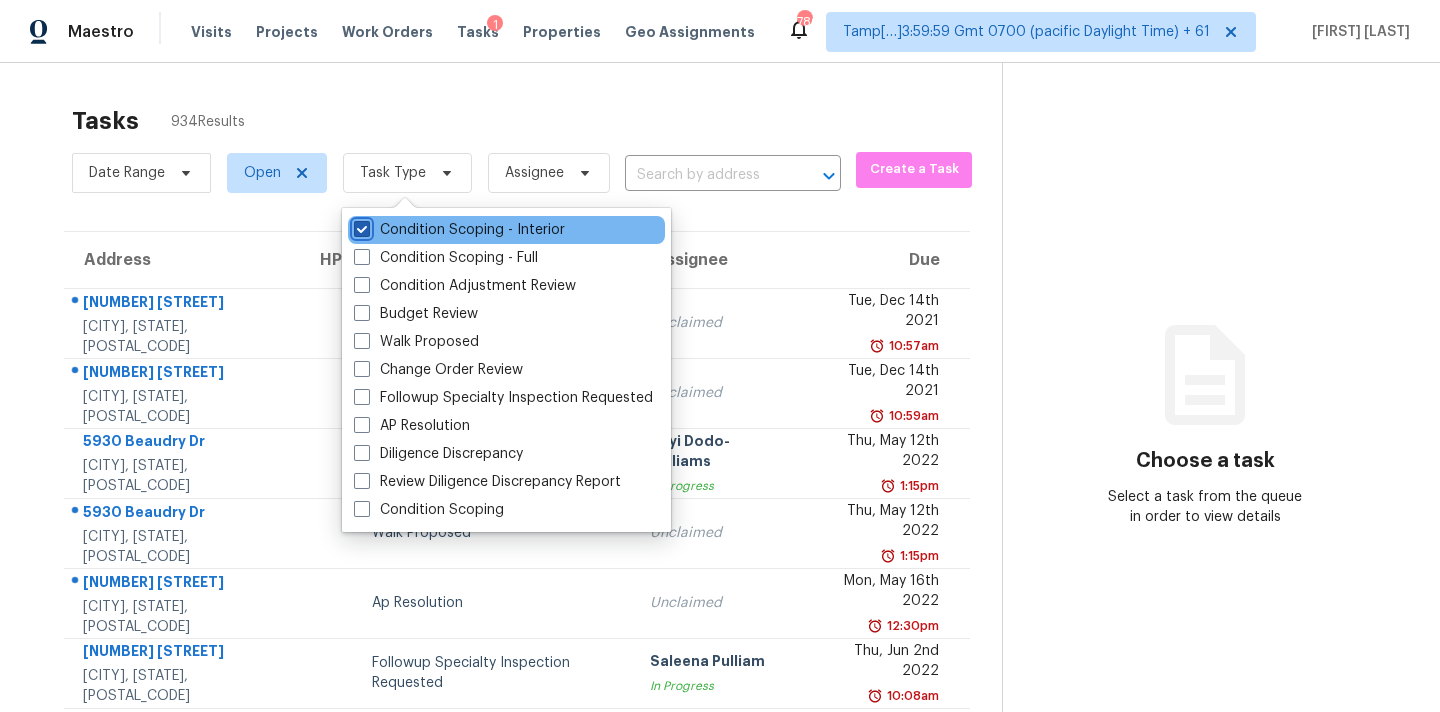 checkbox on "true" 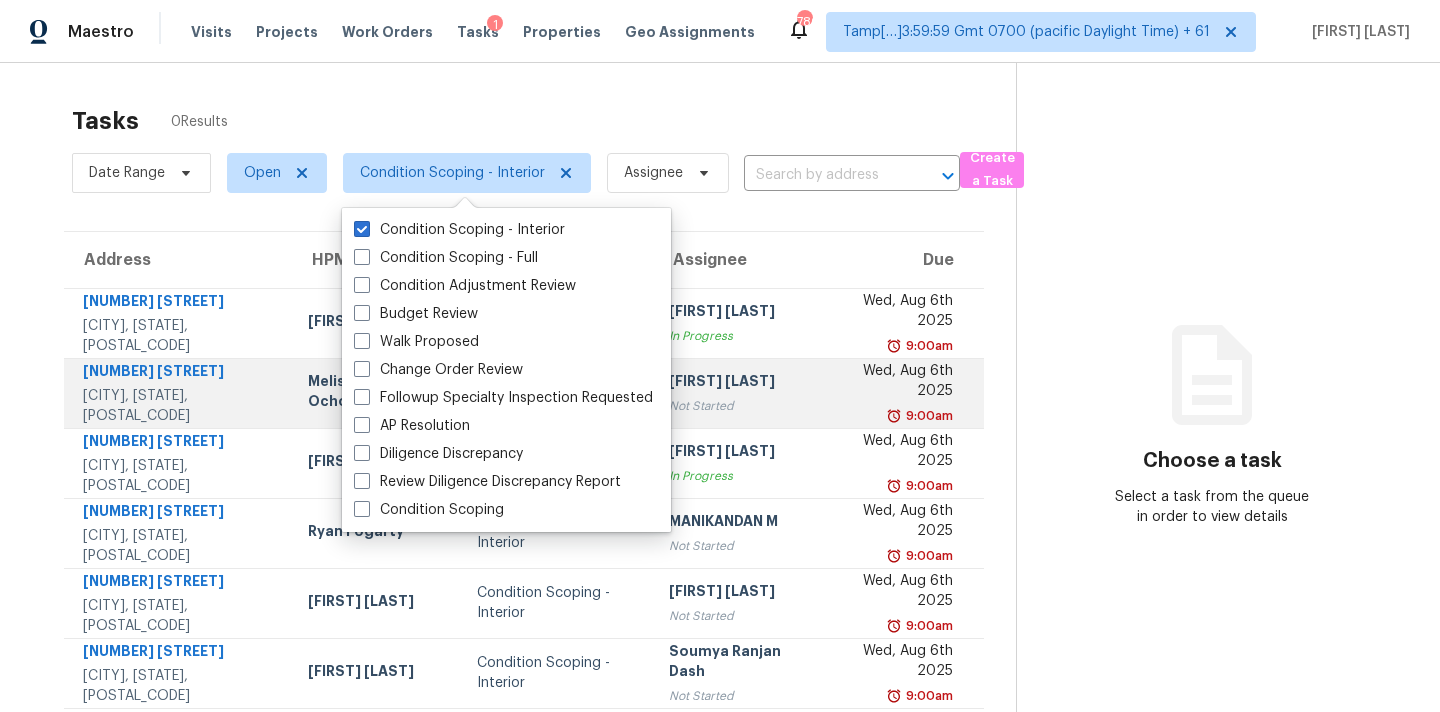 click on "Salma Ansari Not Started" at bounding box center [738, 393] 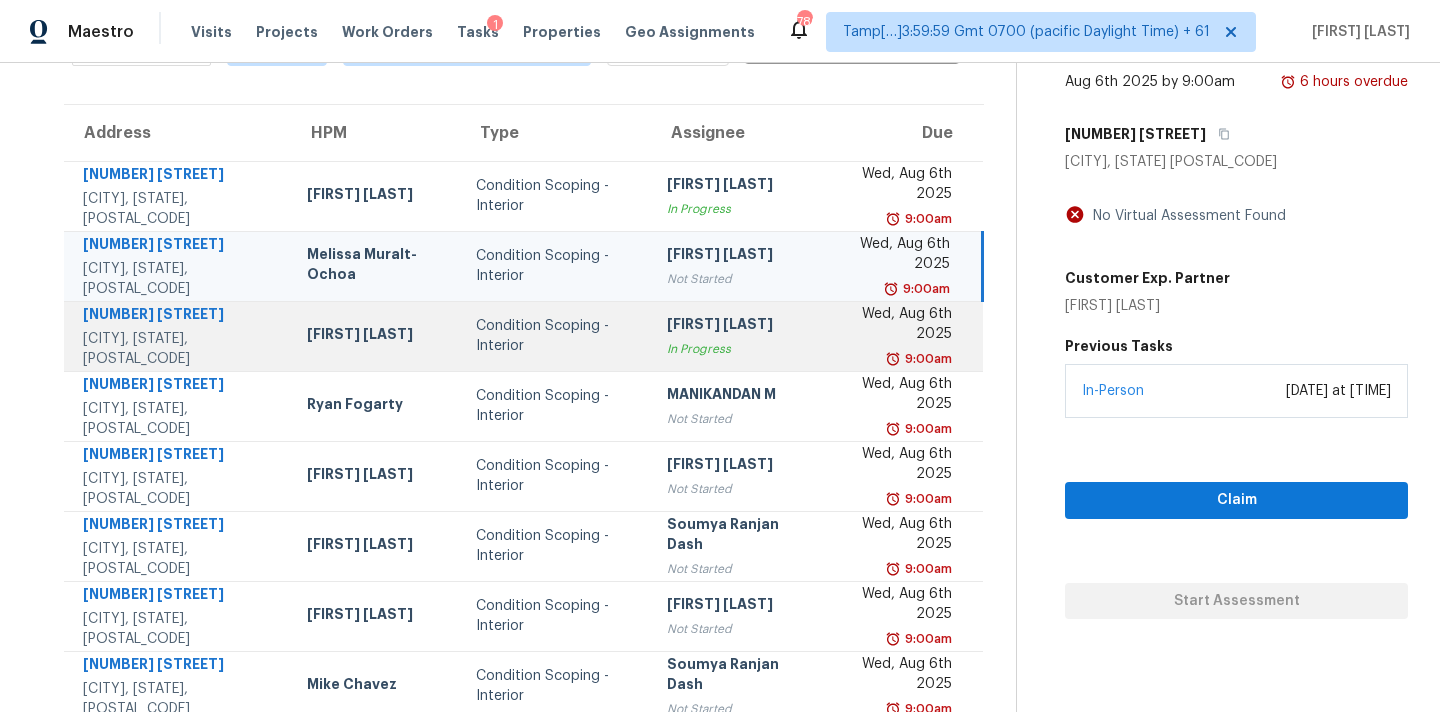 scroll, scrollTop: 228, scrollLeft: 0, axis: vertical 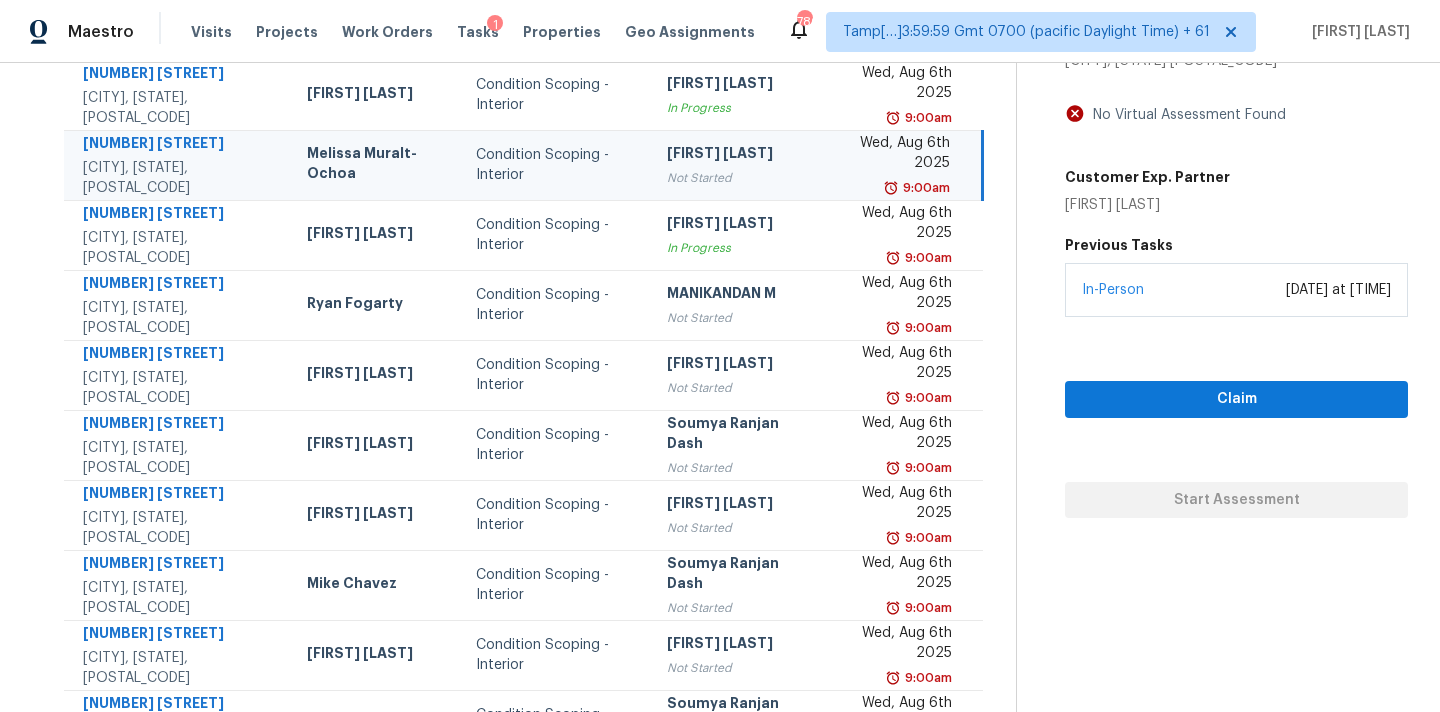 click on "Salma Ansari" at bounding box center [736, 155] 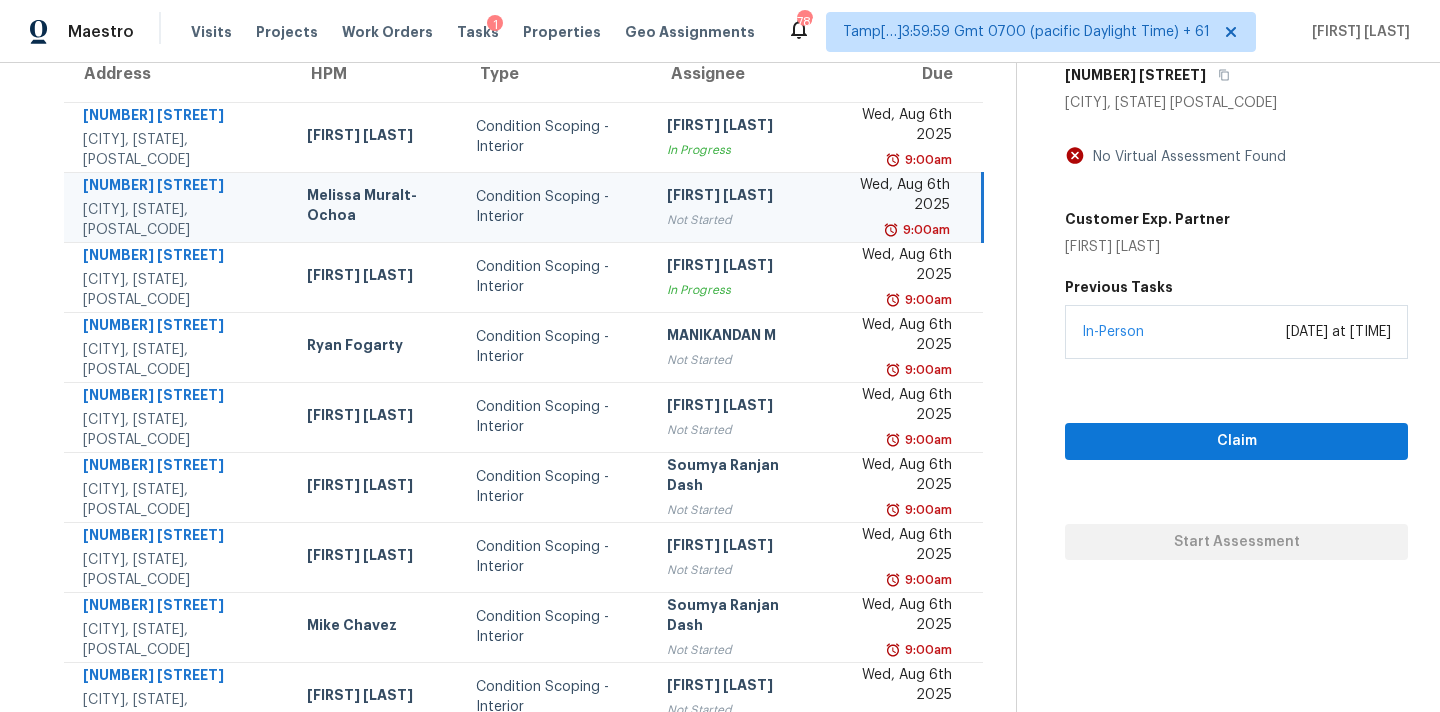 scroll, scrollTop: 134, scrollLeft: 0, axis: vertical 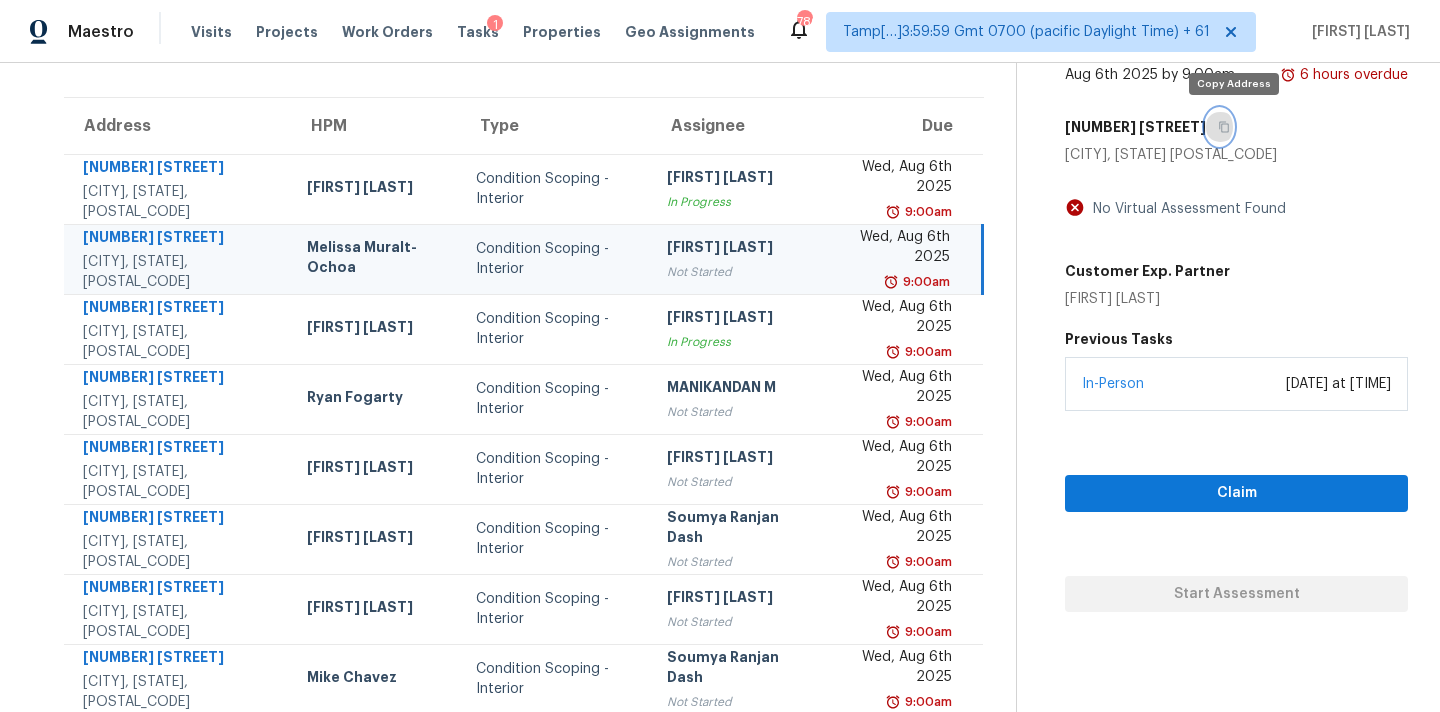 click 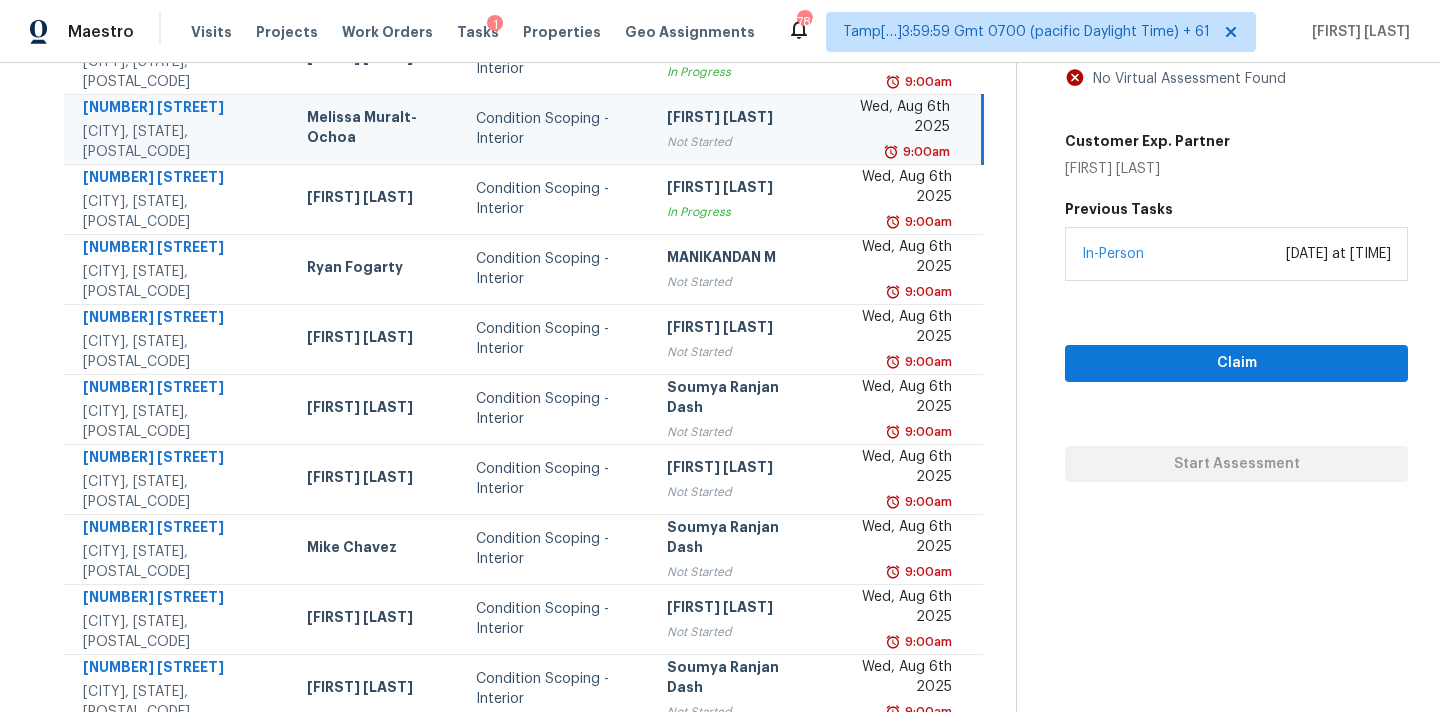 scroll, scrollTop: 347, scrollLeft: 0, axis: vertical 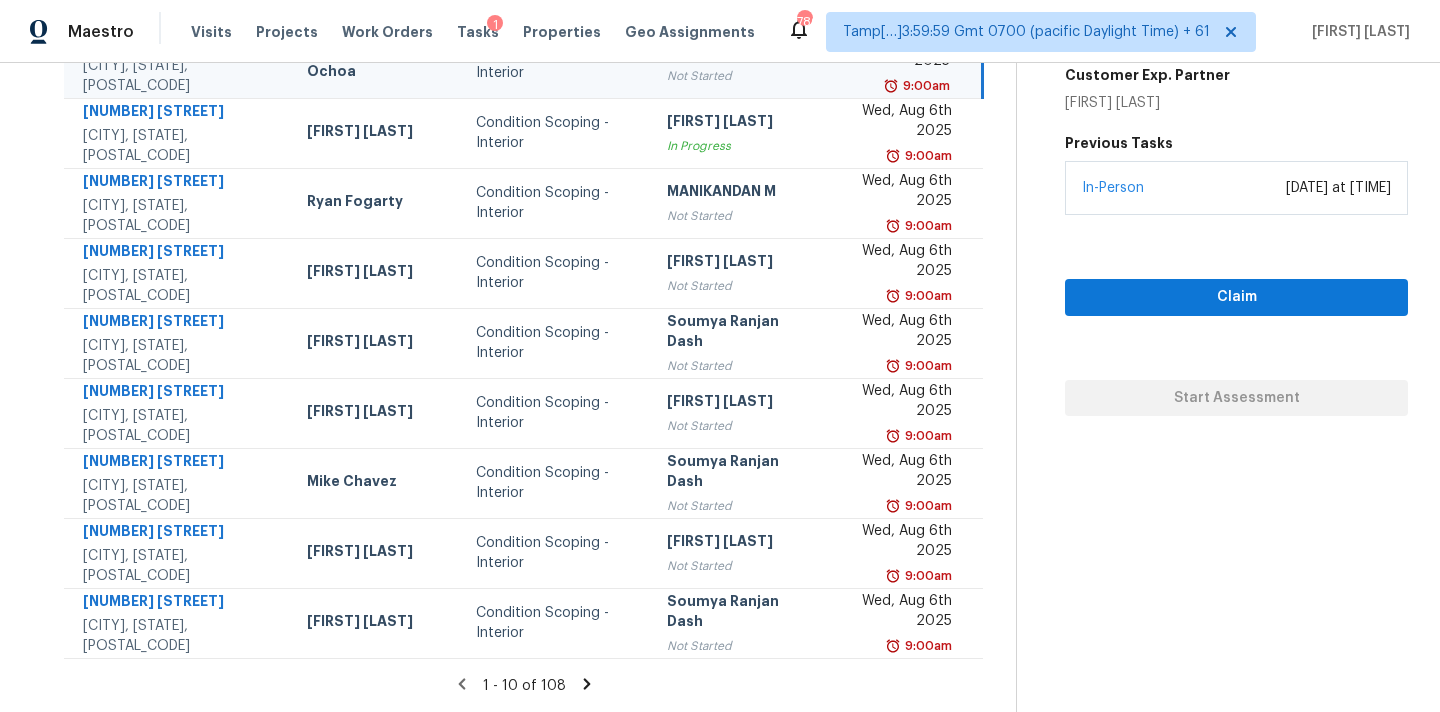 click 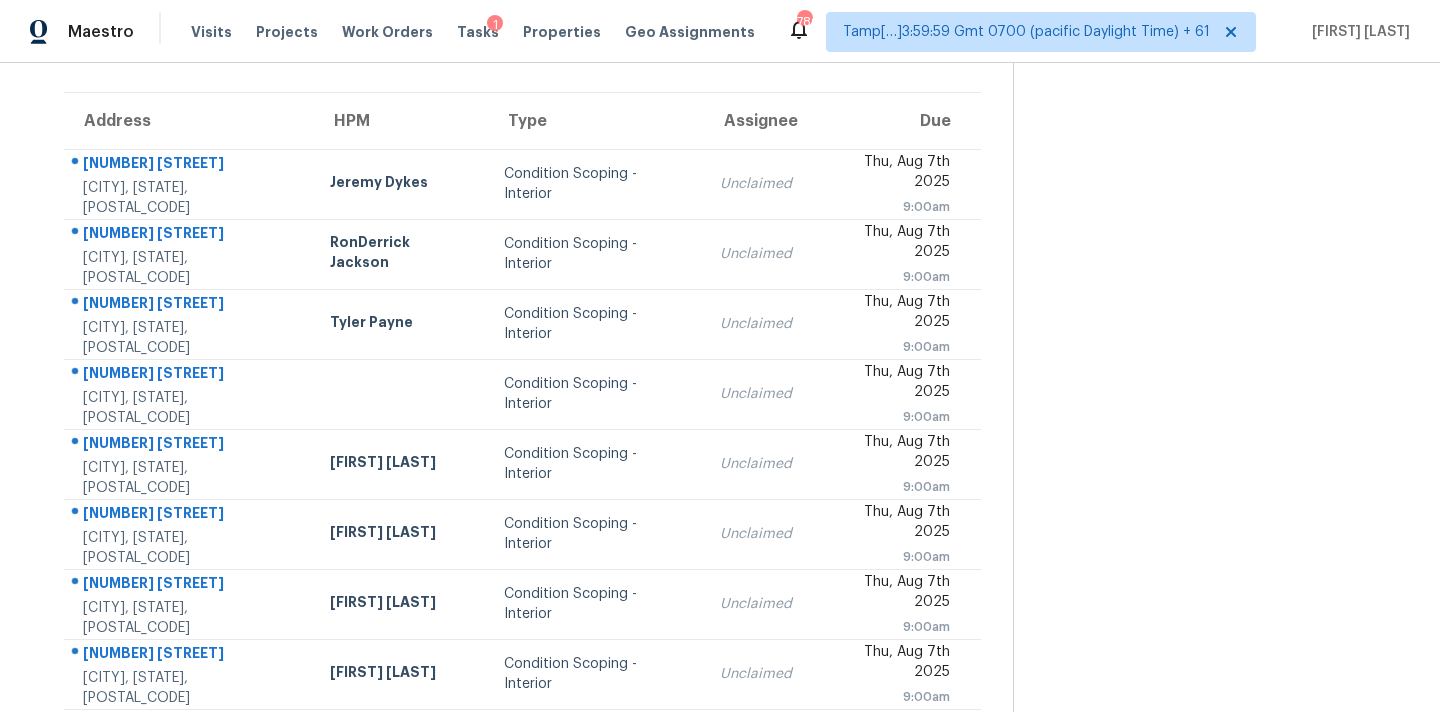 scroll, scrollTop: 138, scrollLeft: 0, axis: vertical 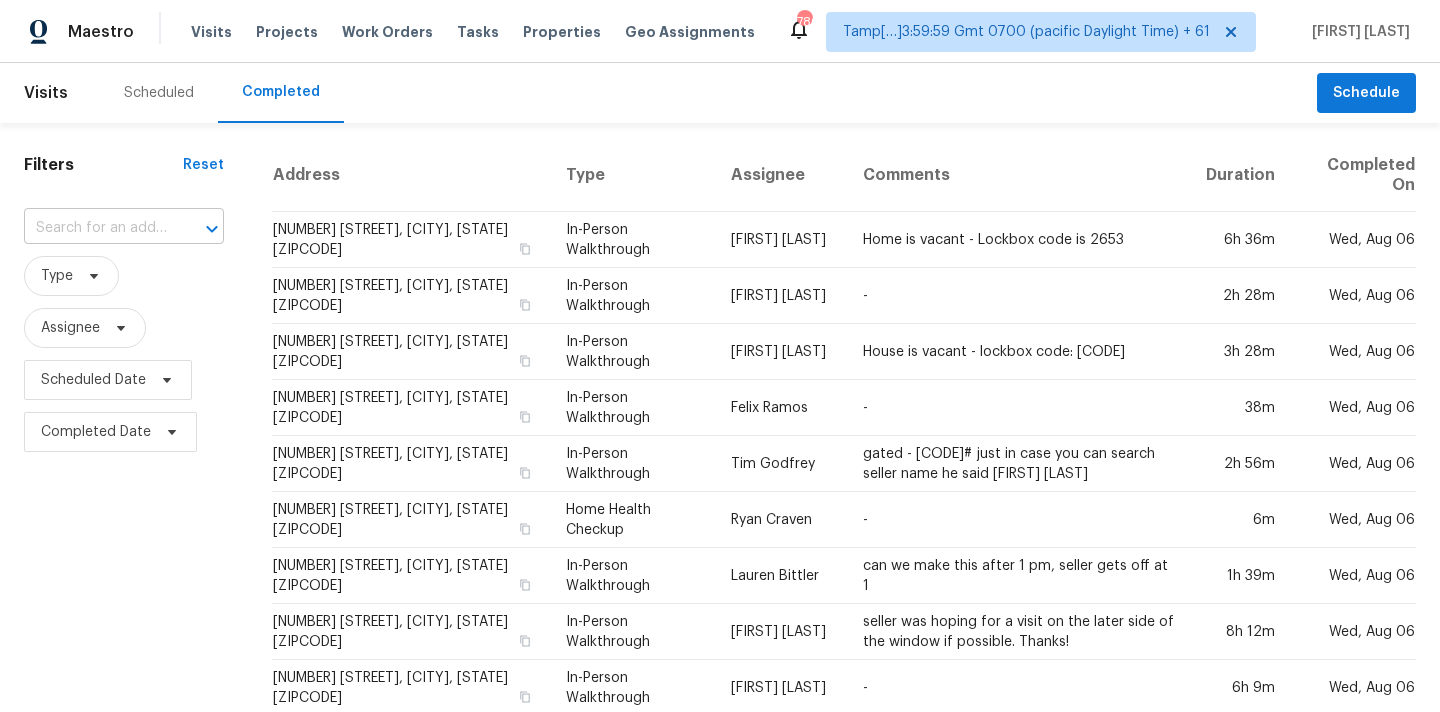 click at bounding box center [96, 228] 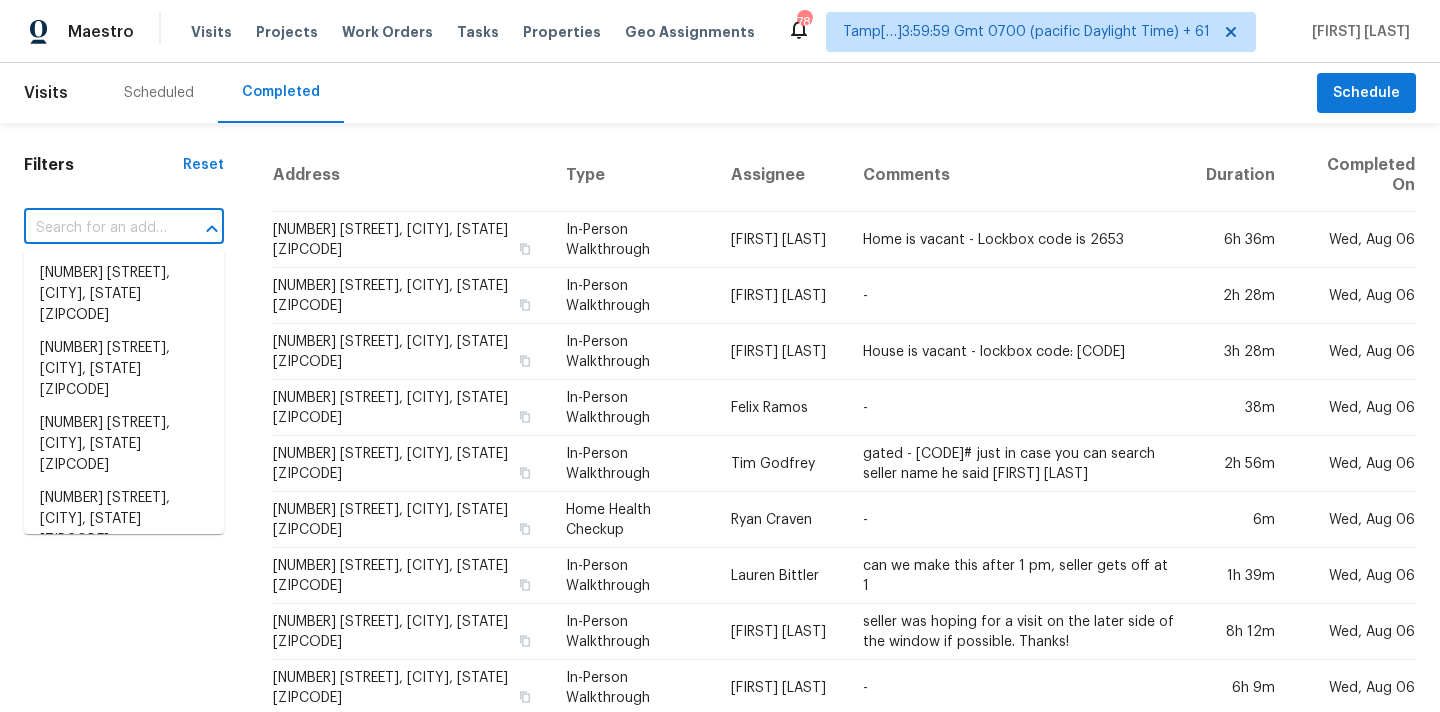 paste on "[NUMBER] [STREET], [CITY], [STATE] [ZIPCODE]" 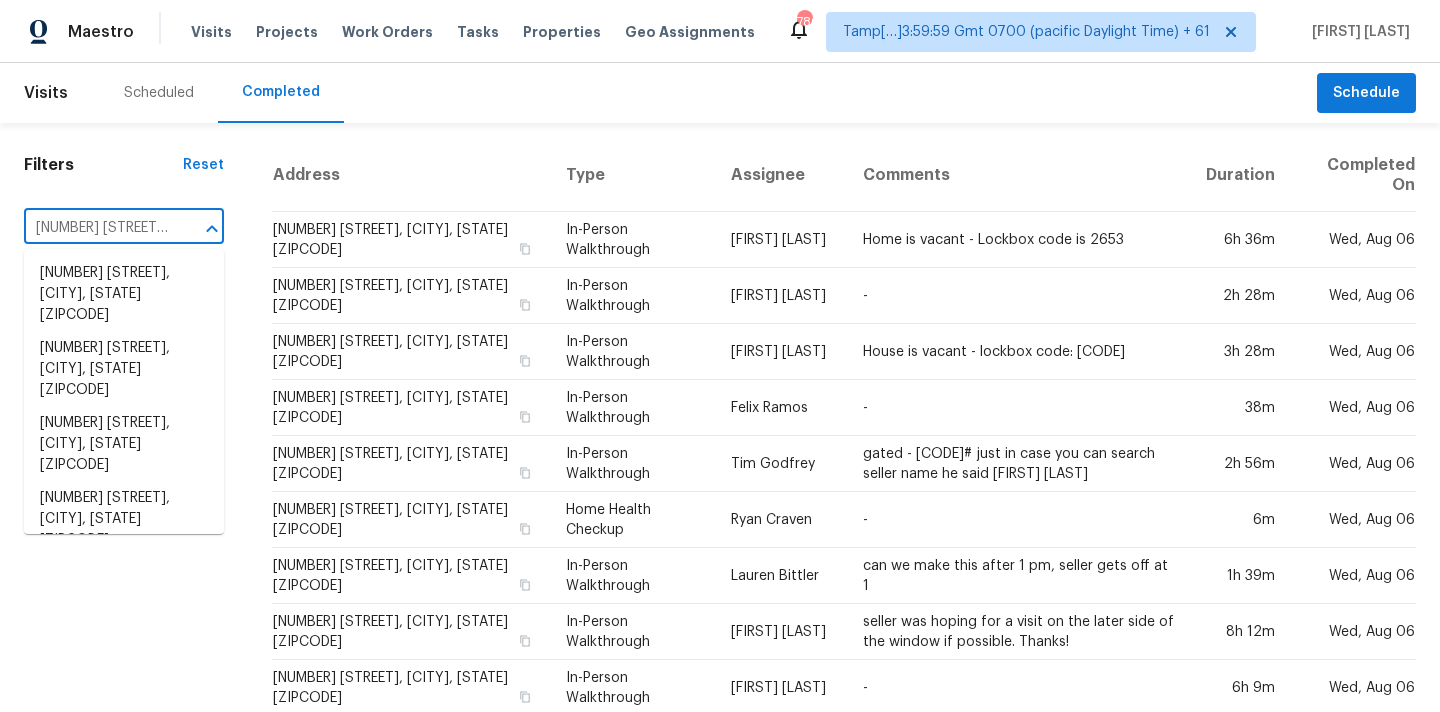 scroll, scrollTop: 0, scrollLeft: 155, axis: horizontal 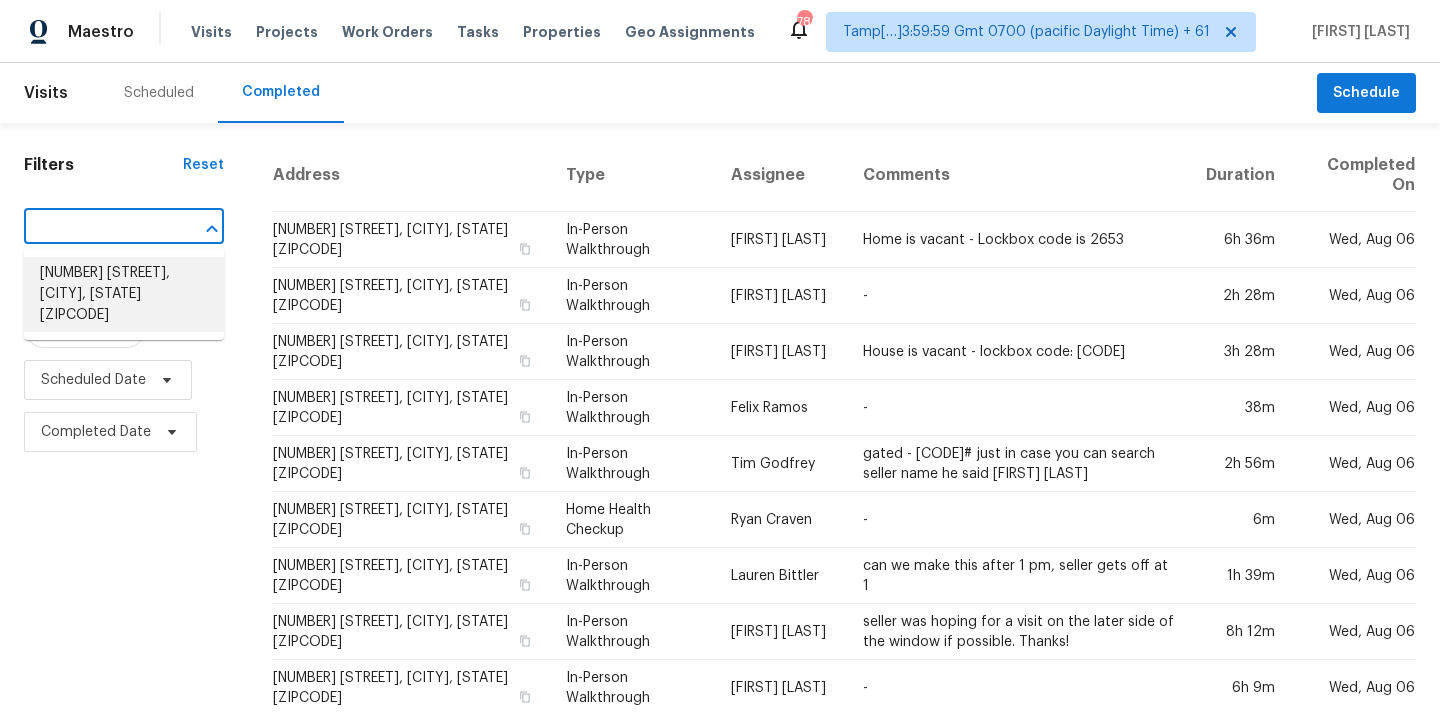 click on "[NUMBER] [STREET], [CITY], [STATE] [ZIPCODE]" at bounding box center [124, 294] 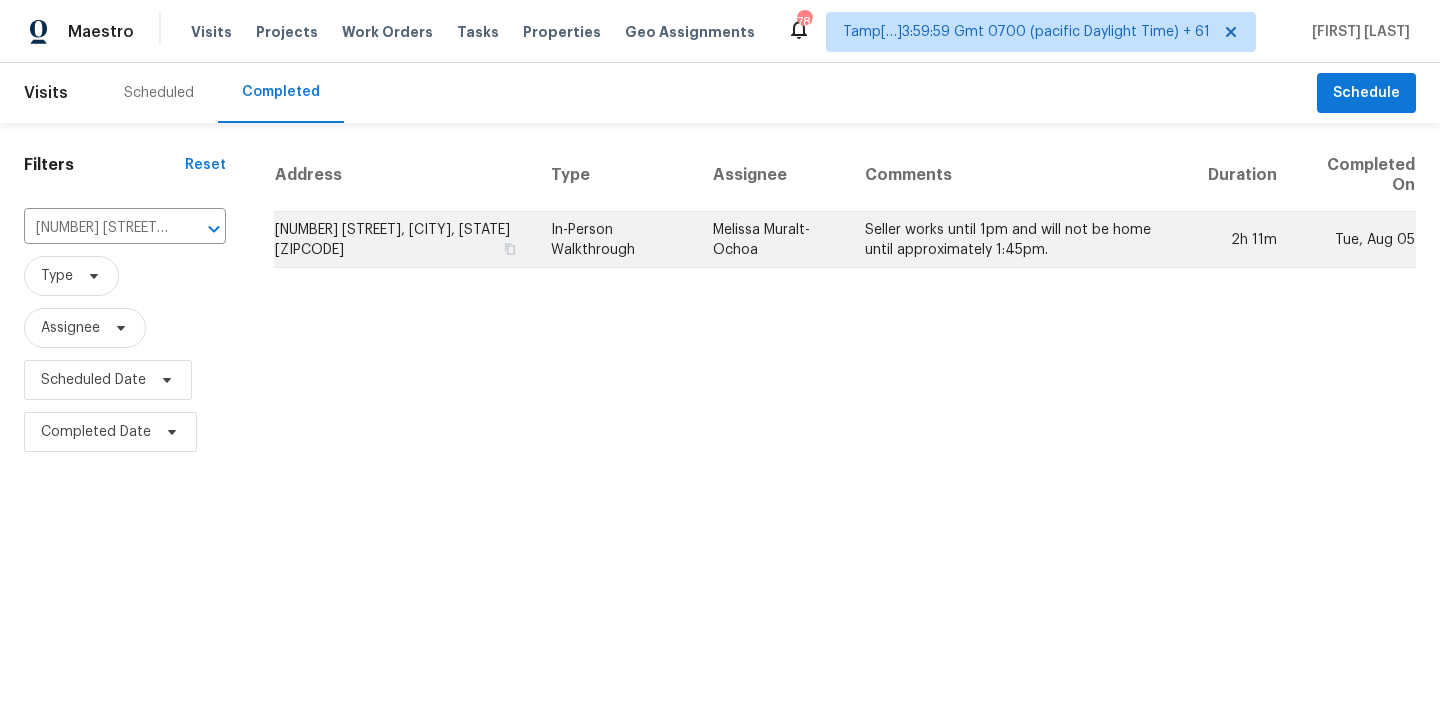 click on "Melissa Muralt-Ochoa" at bounding box center [773, 240] 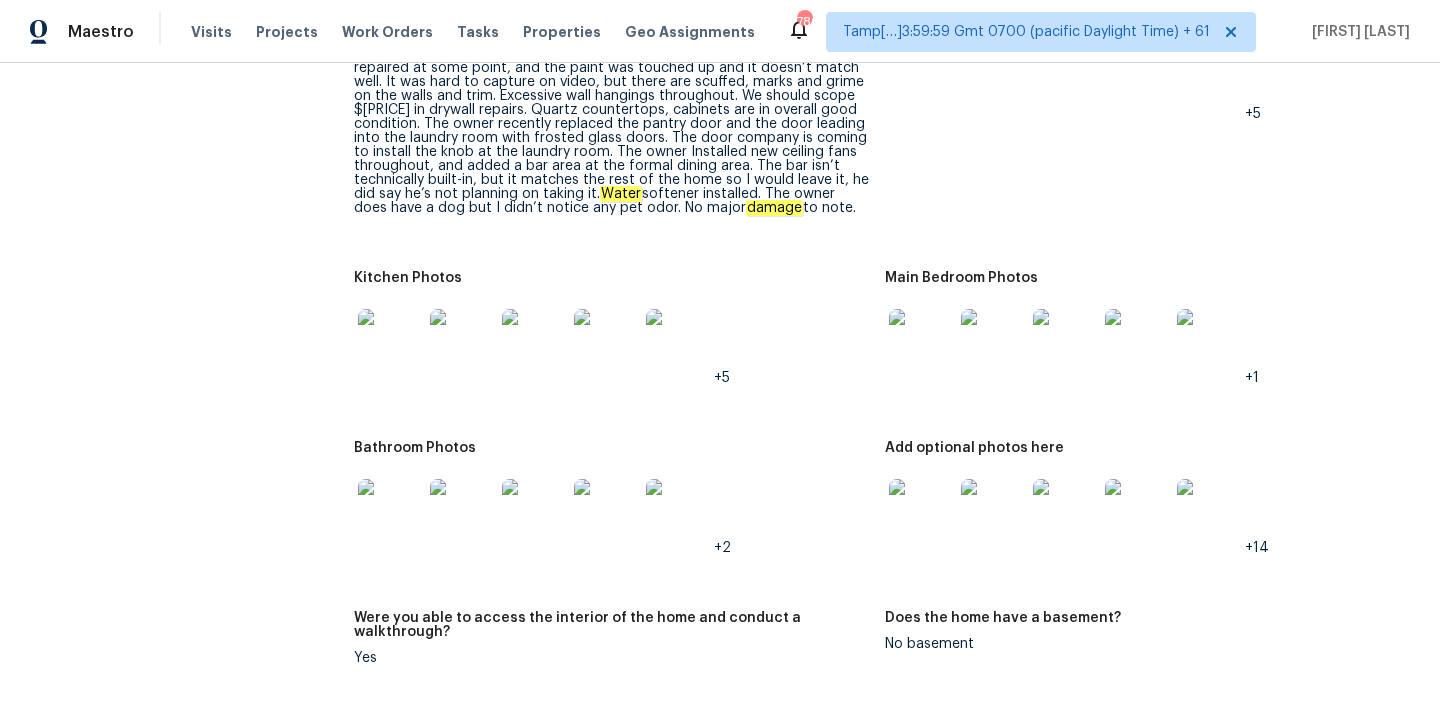 scroll, scrollTop: 2732, scrollLeft: 0, axis: vertical 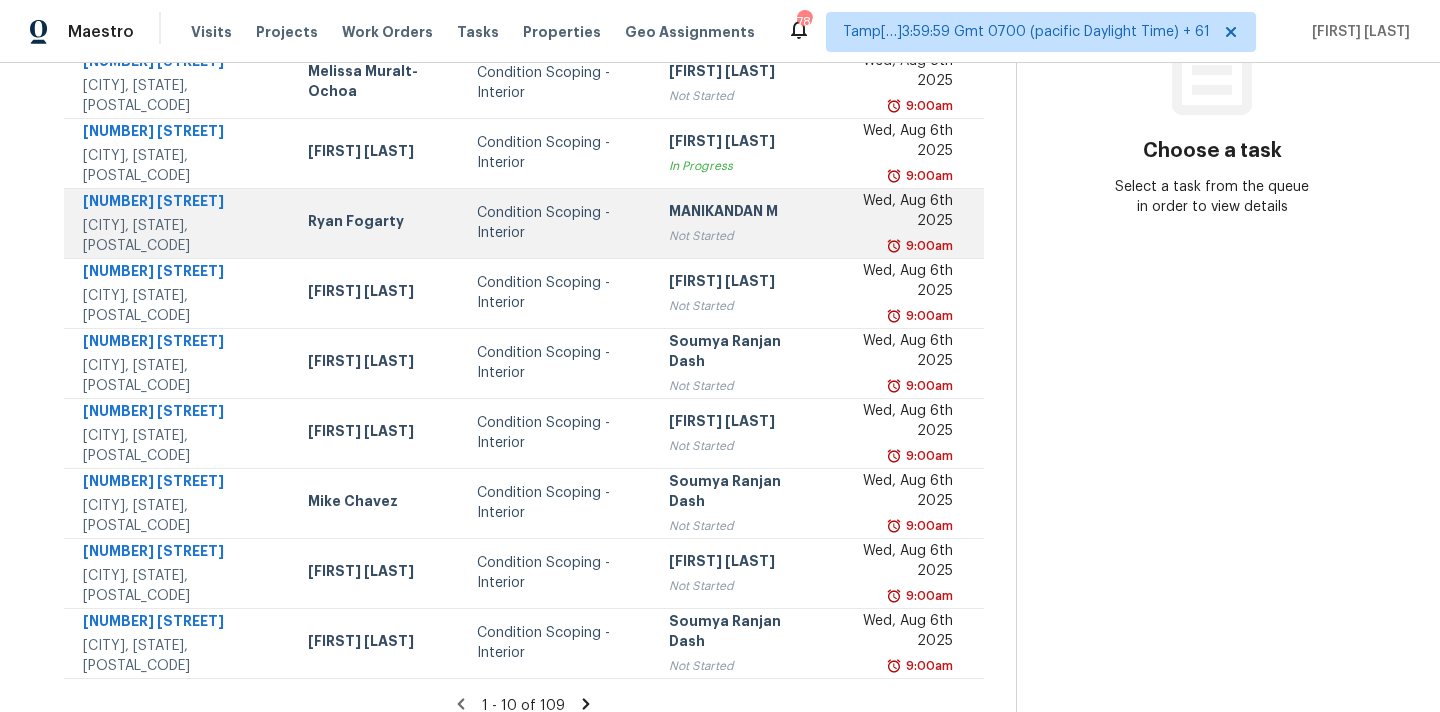 click on "Not Started" at bounding box center (738, 236) 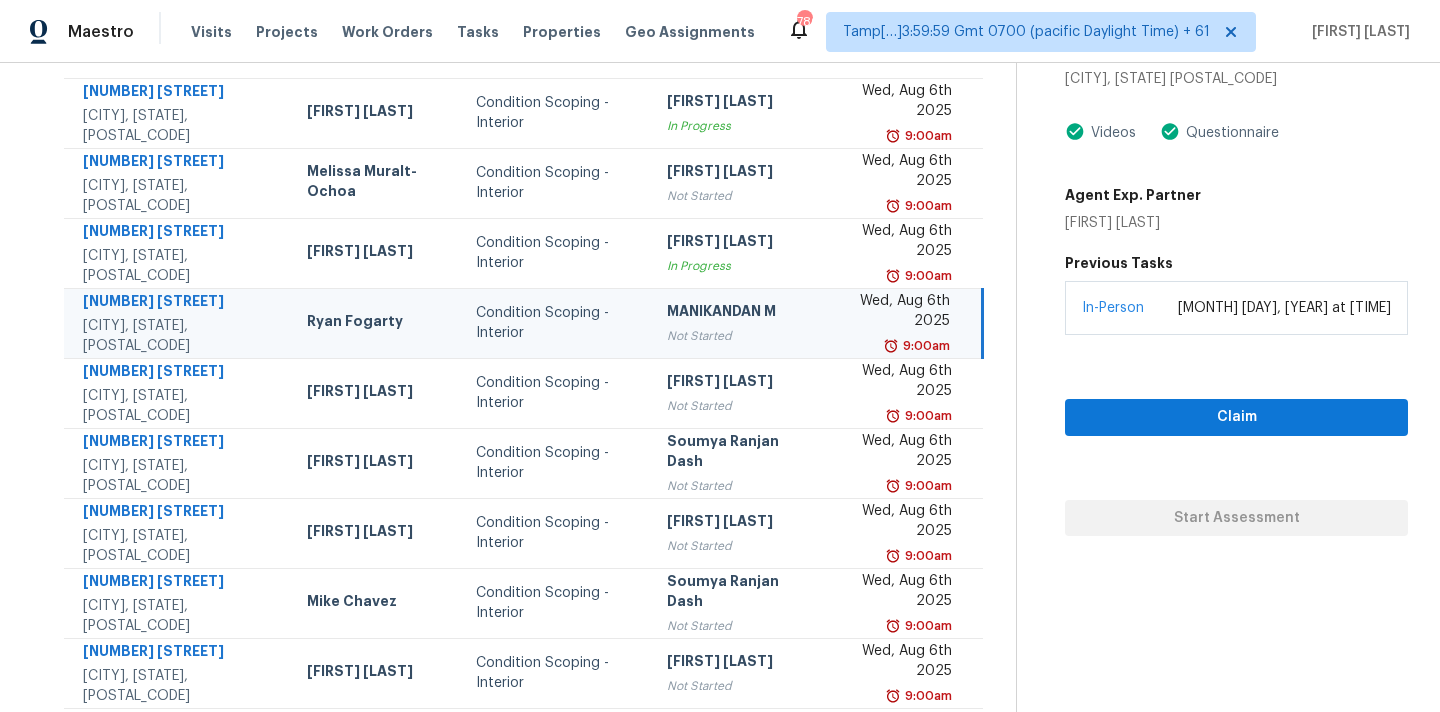 scroll, scrollTop: 170, scrollLeft: 0, axis: vertical 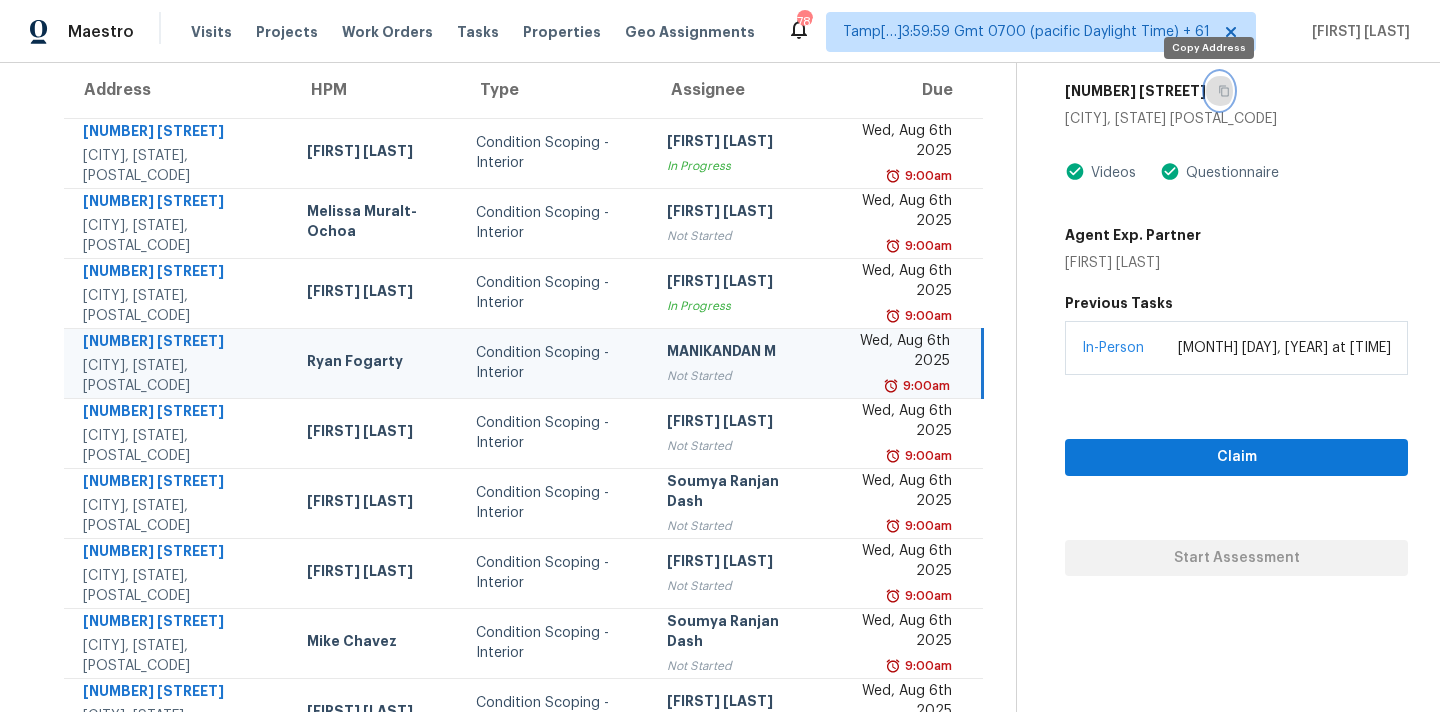 click 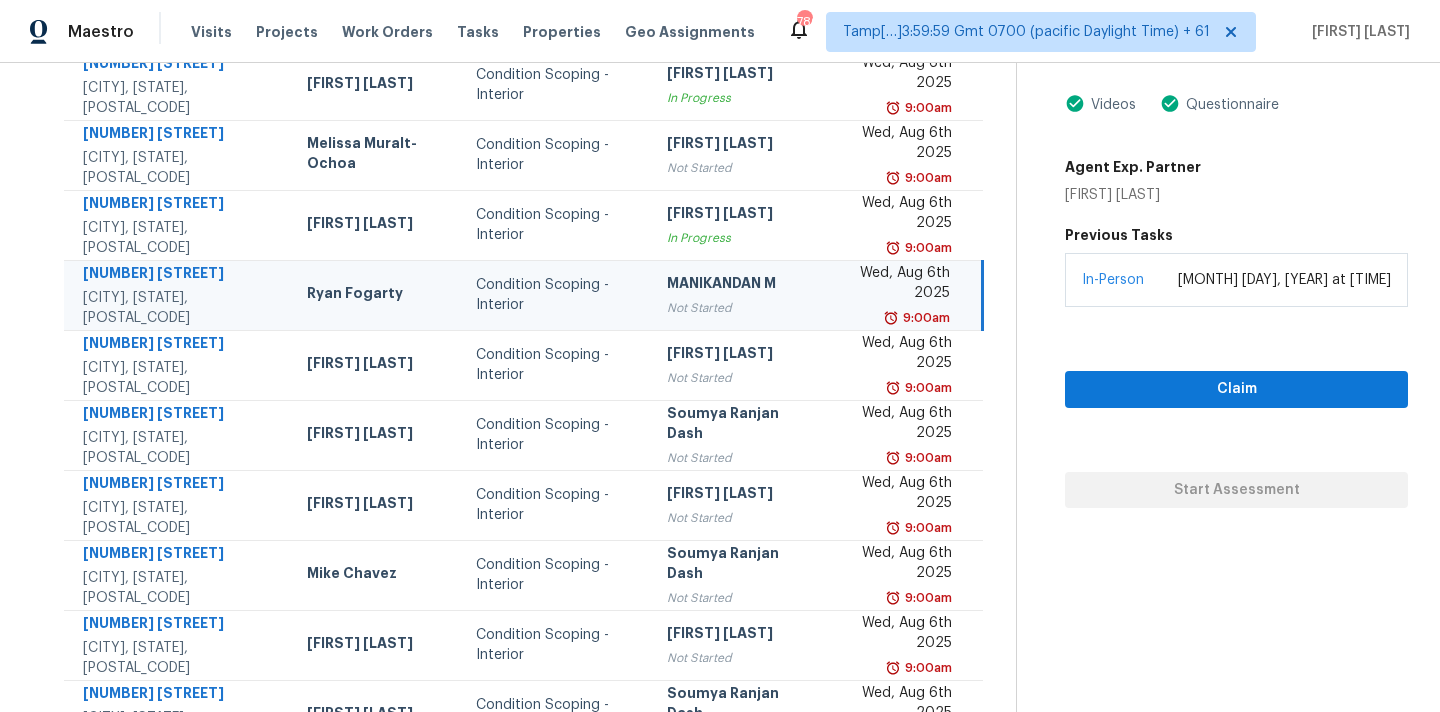 scroll, scrollTop: 131, scrollLeft: 0, axis: vertical 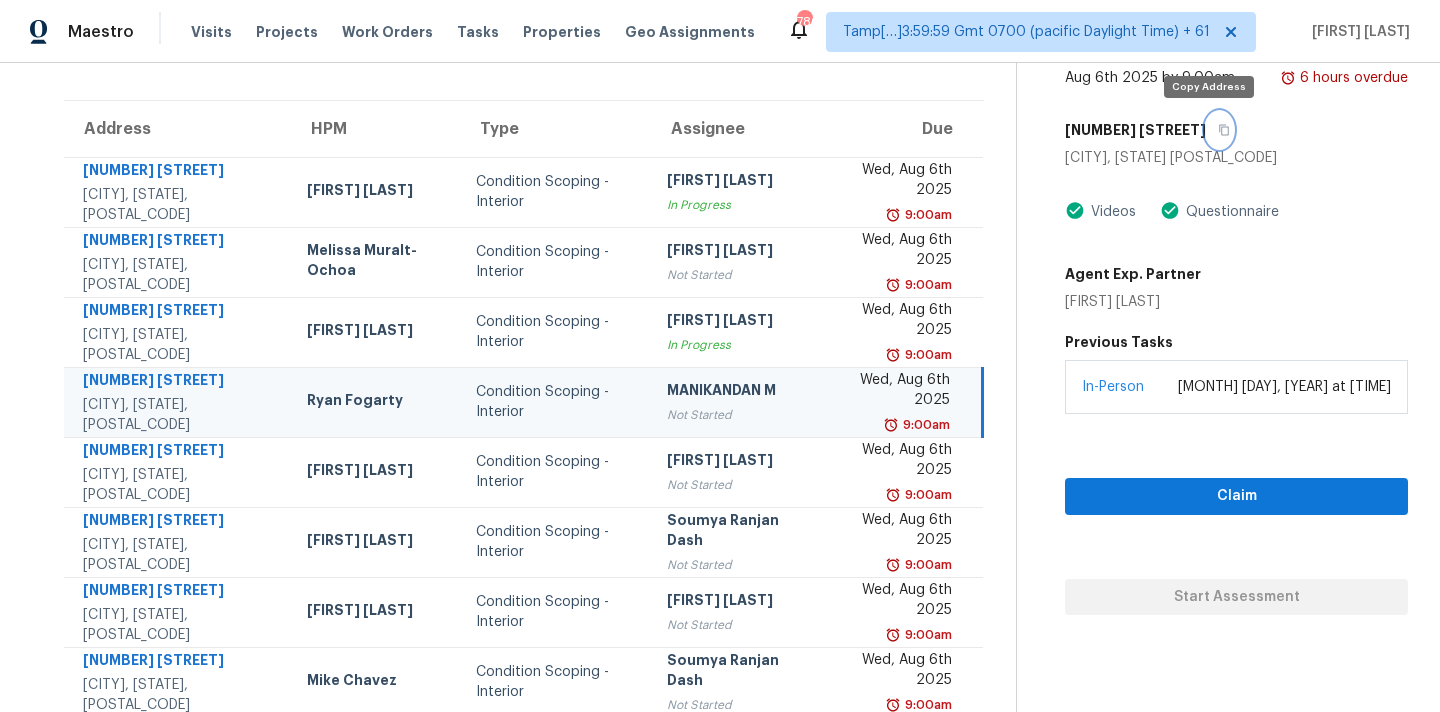click 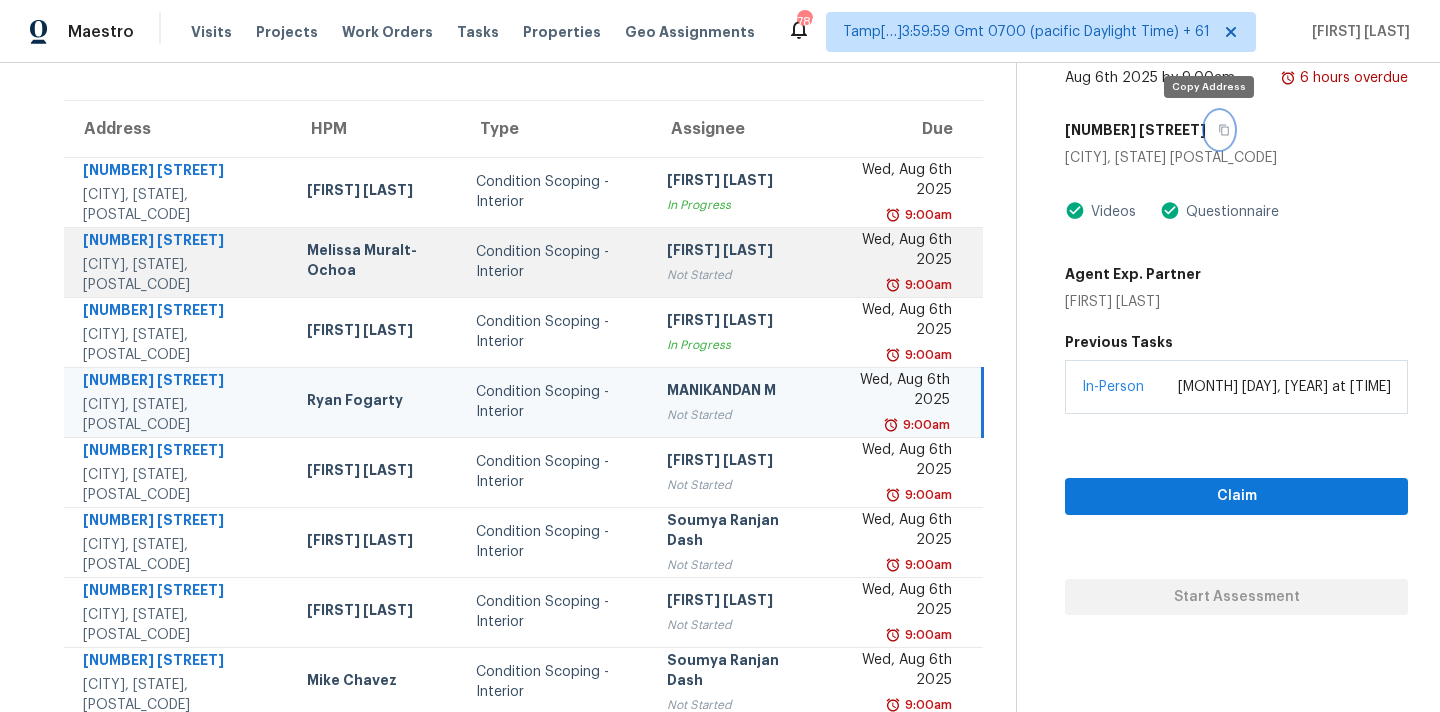 type 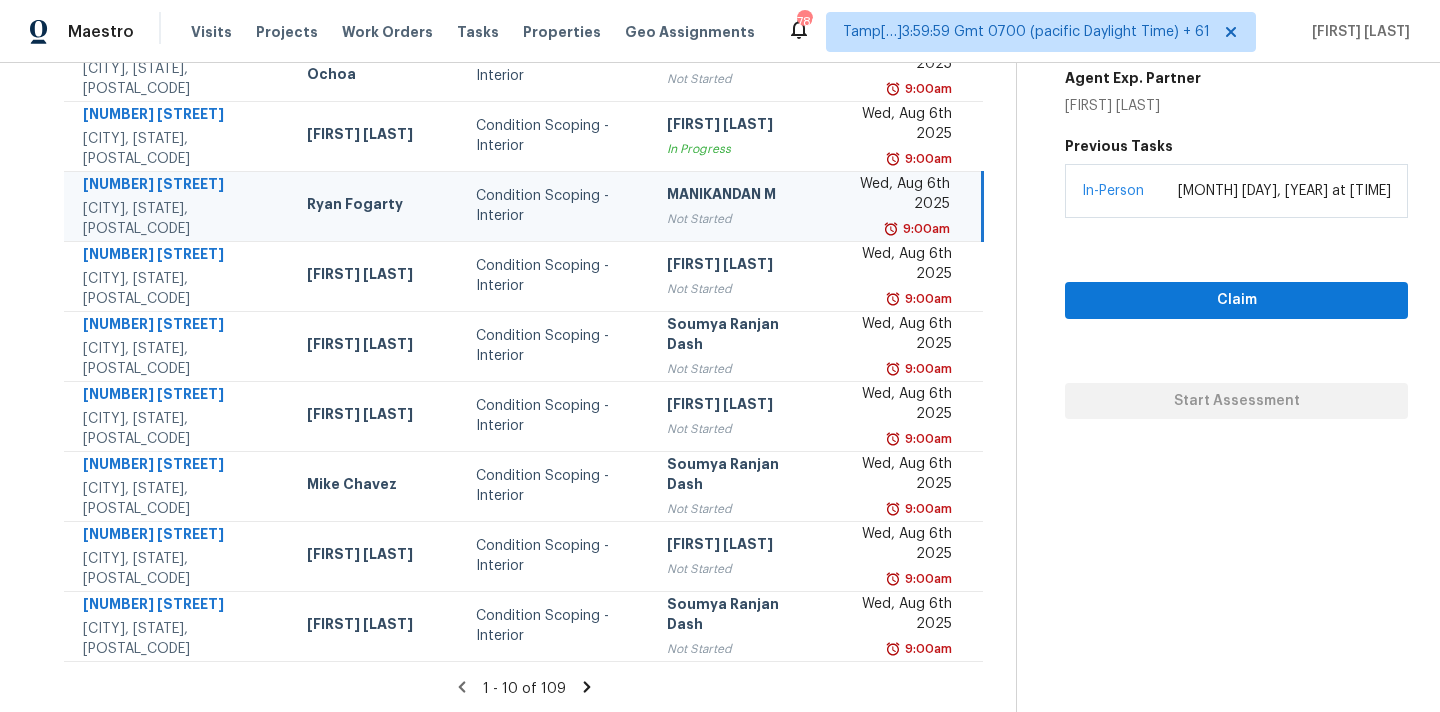 scroll, scrollTop: 333, scrollLeft: 0, axis: vertical 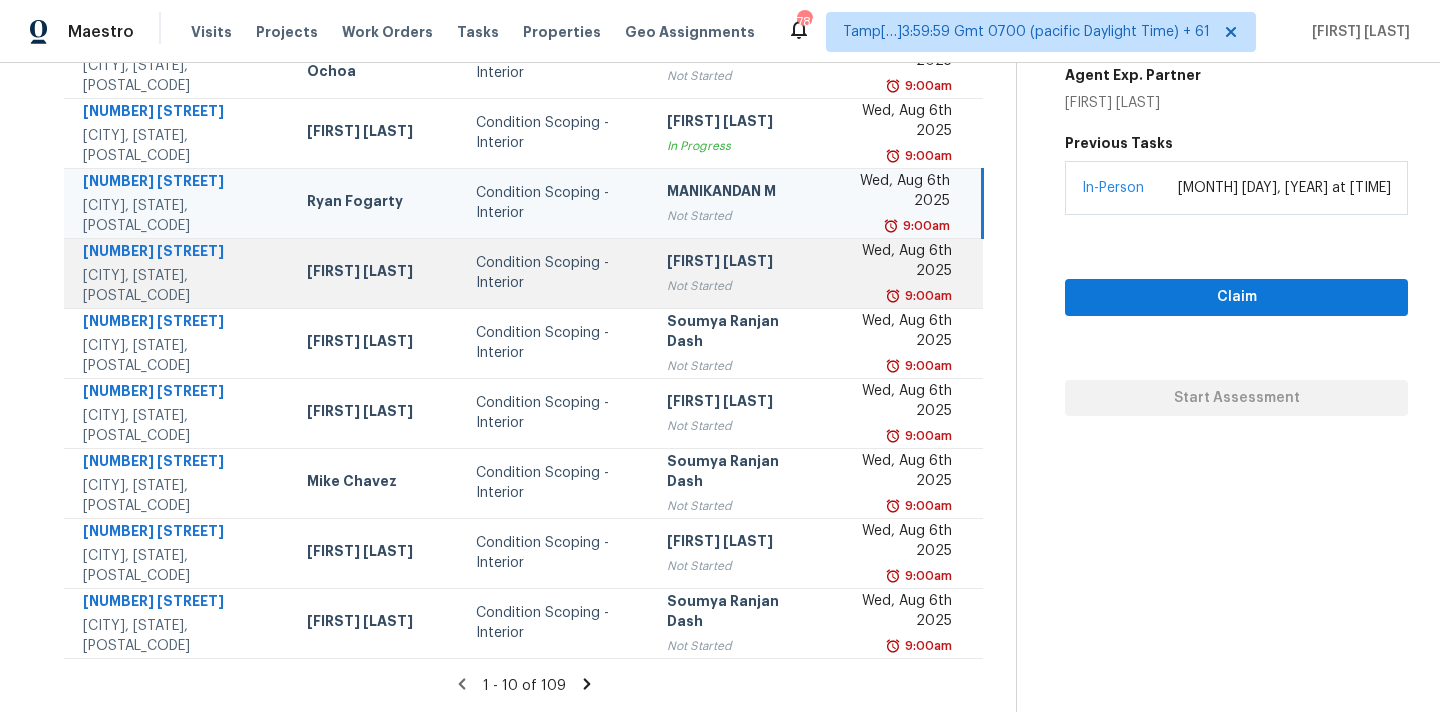 click on "[FIRST] [LAST]" at bounding box center (736, 263) 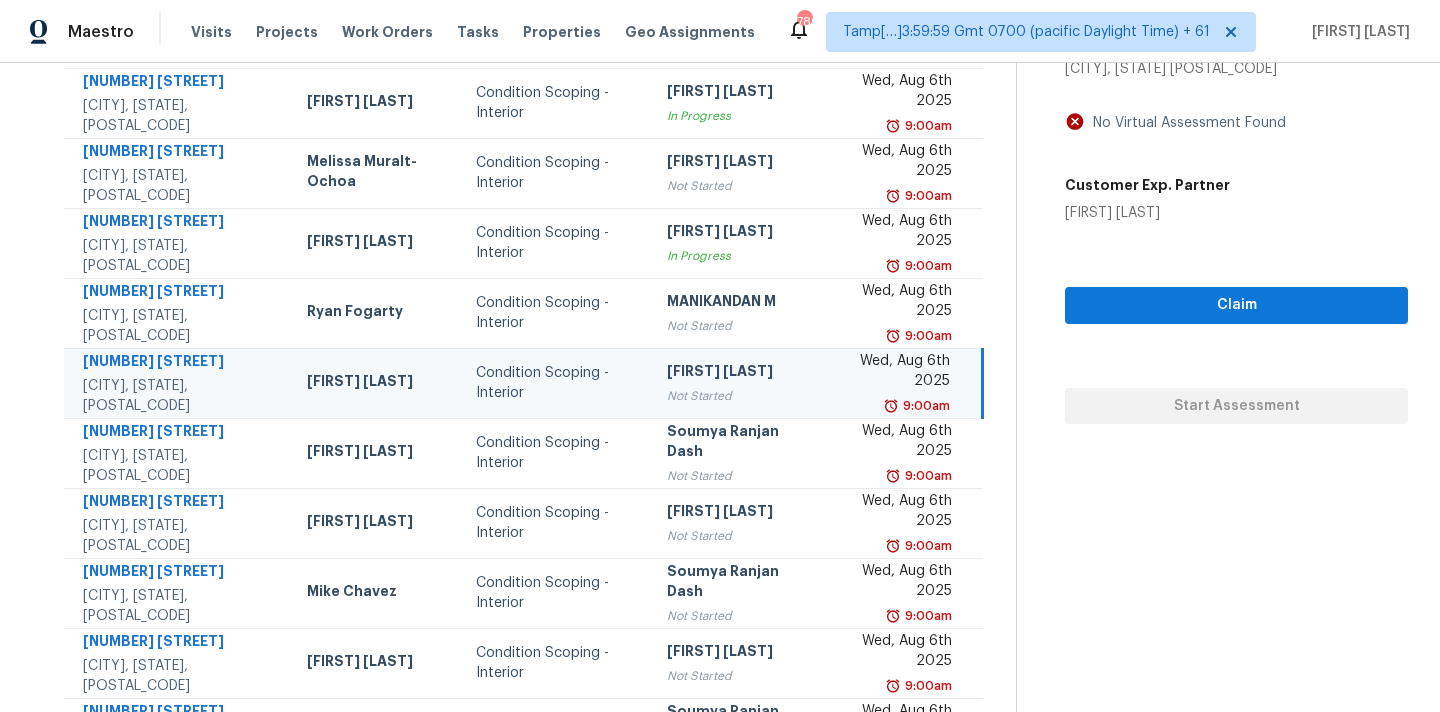 scroll, scrollTop: 101, scrollLeft: 0, axis: vertical 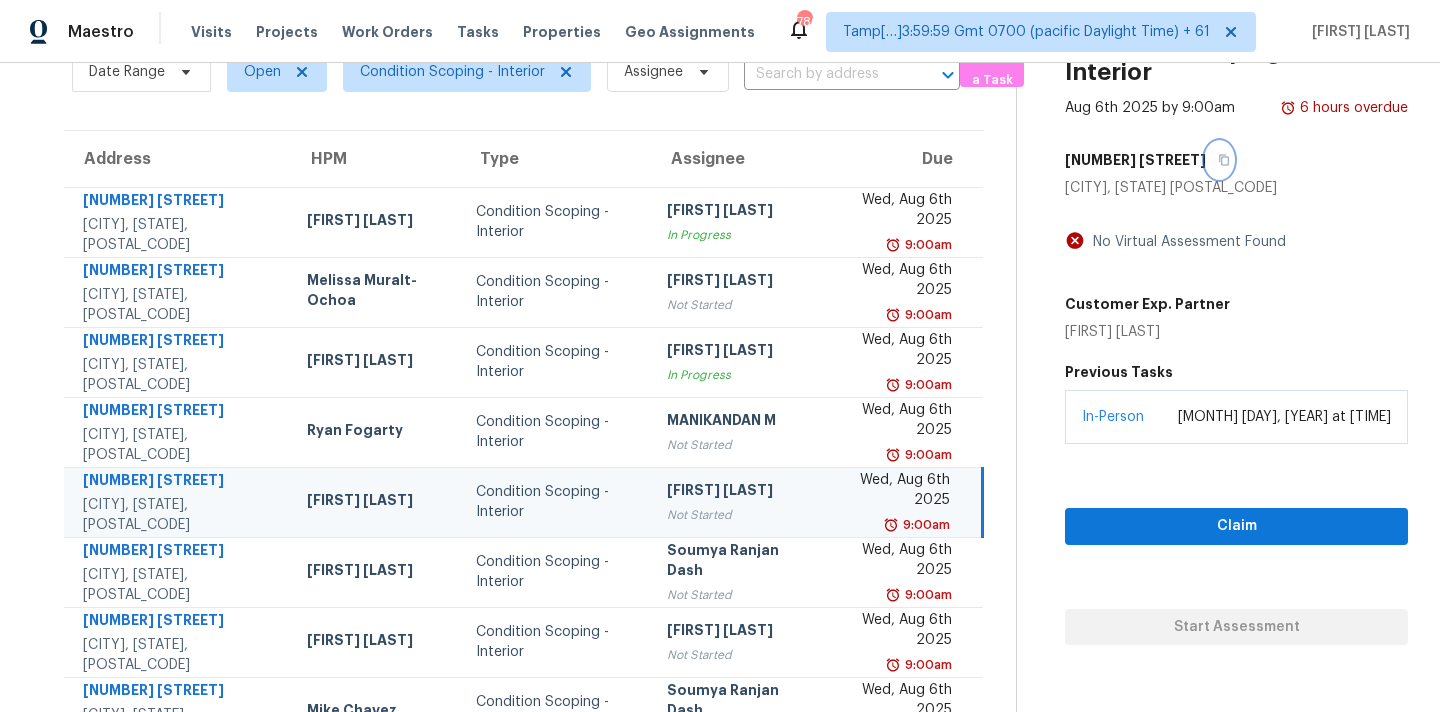click 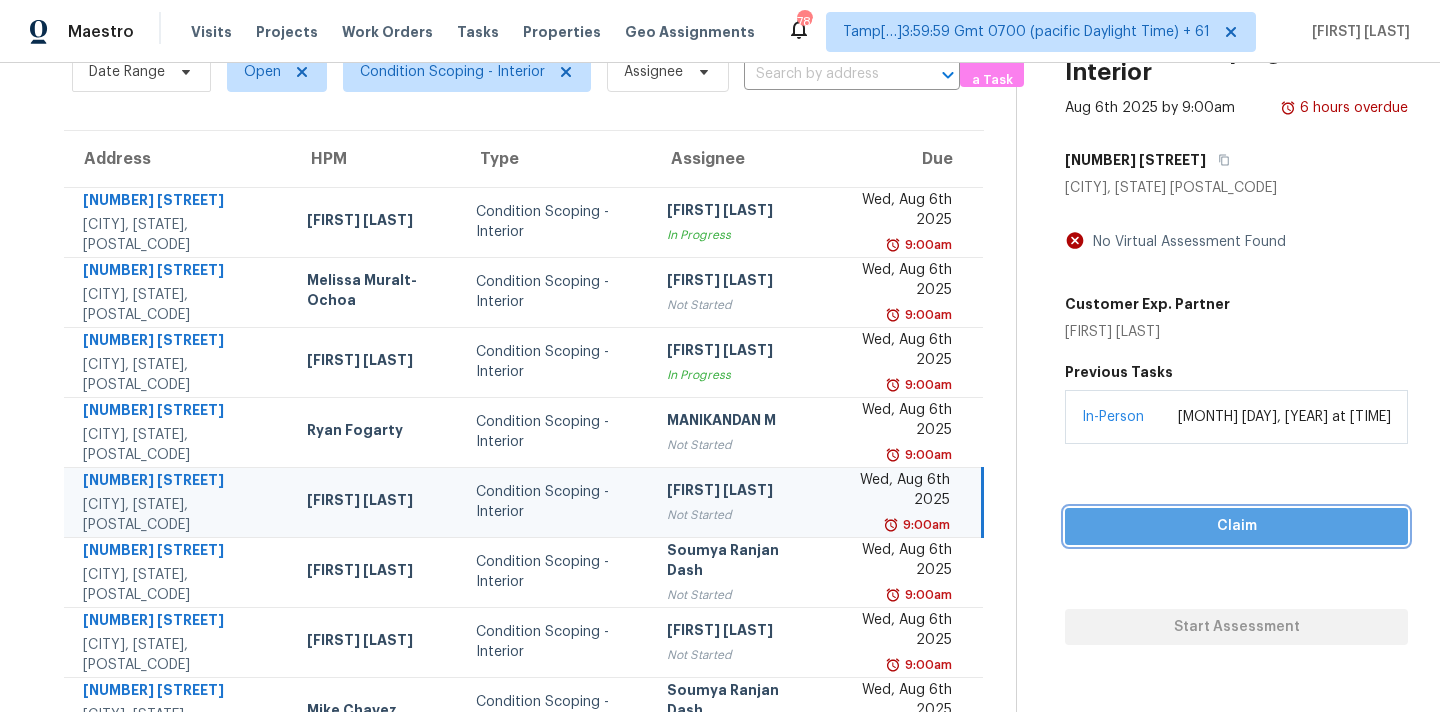 click on "Claim" at bounding box center [1236, 526] 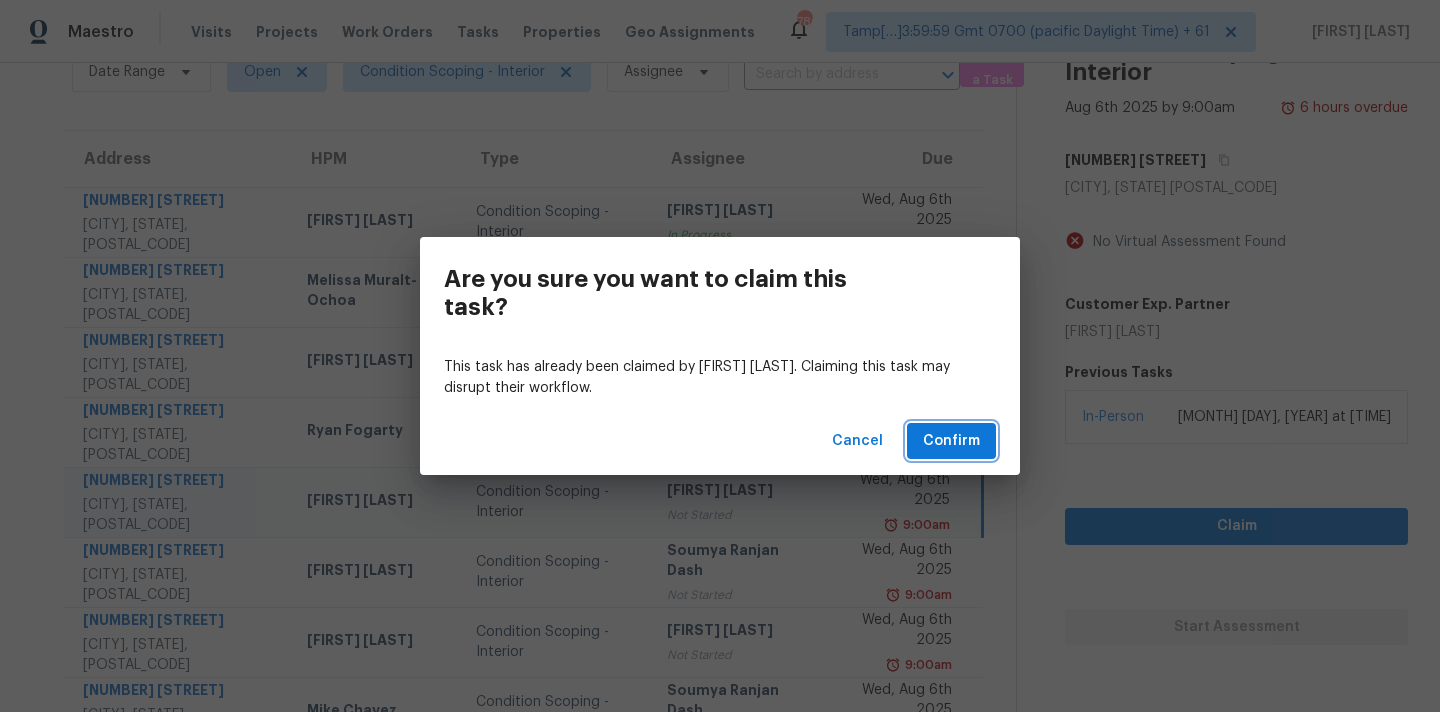 click on "Confirm" at bounding box center (951, 441) 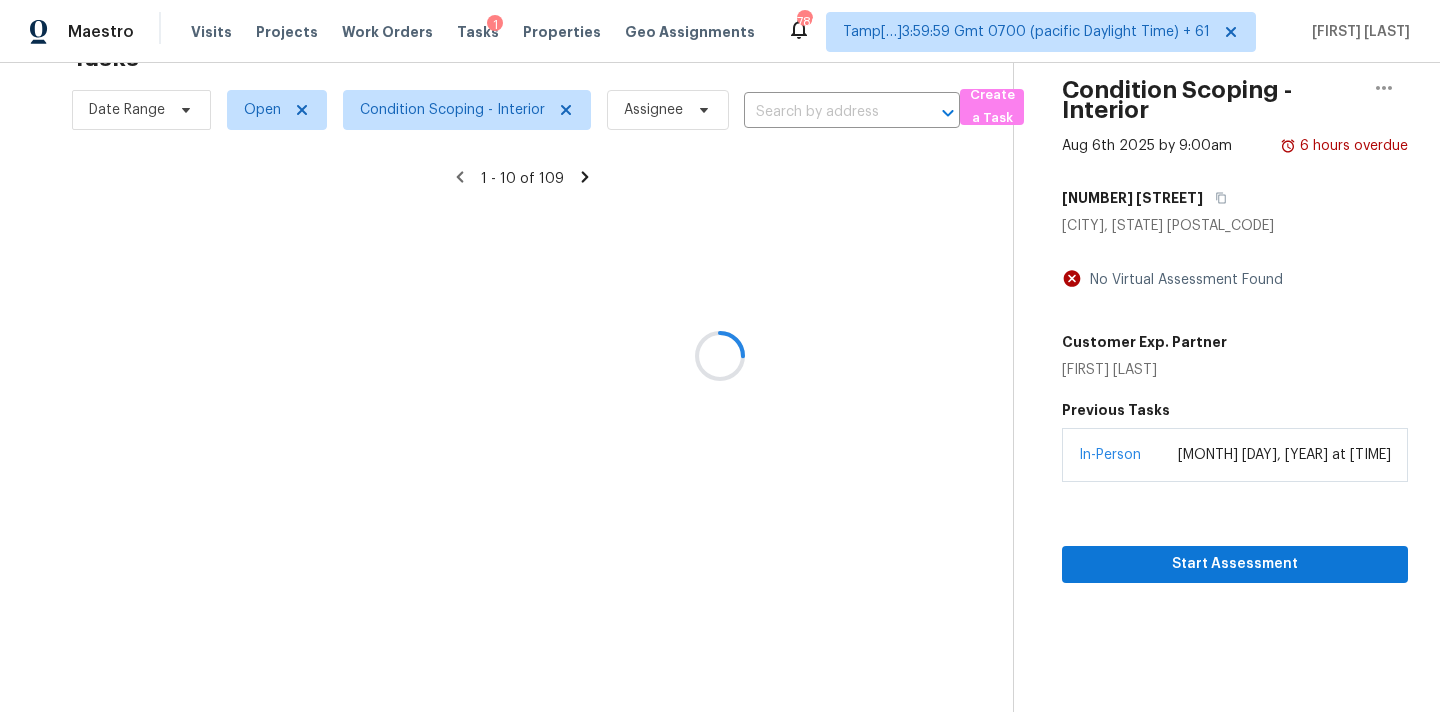 scroll, scrollTop: 101, scrollLeft: 0, axis: vertical 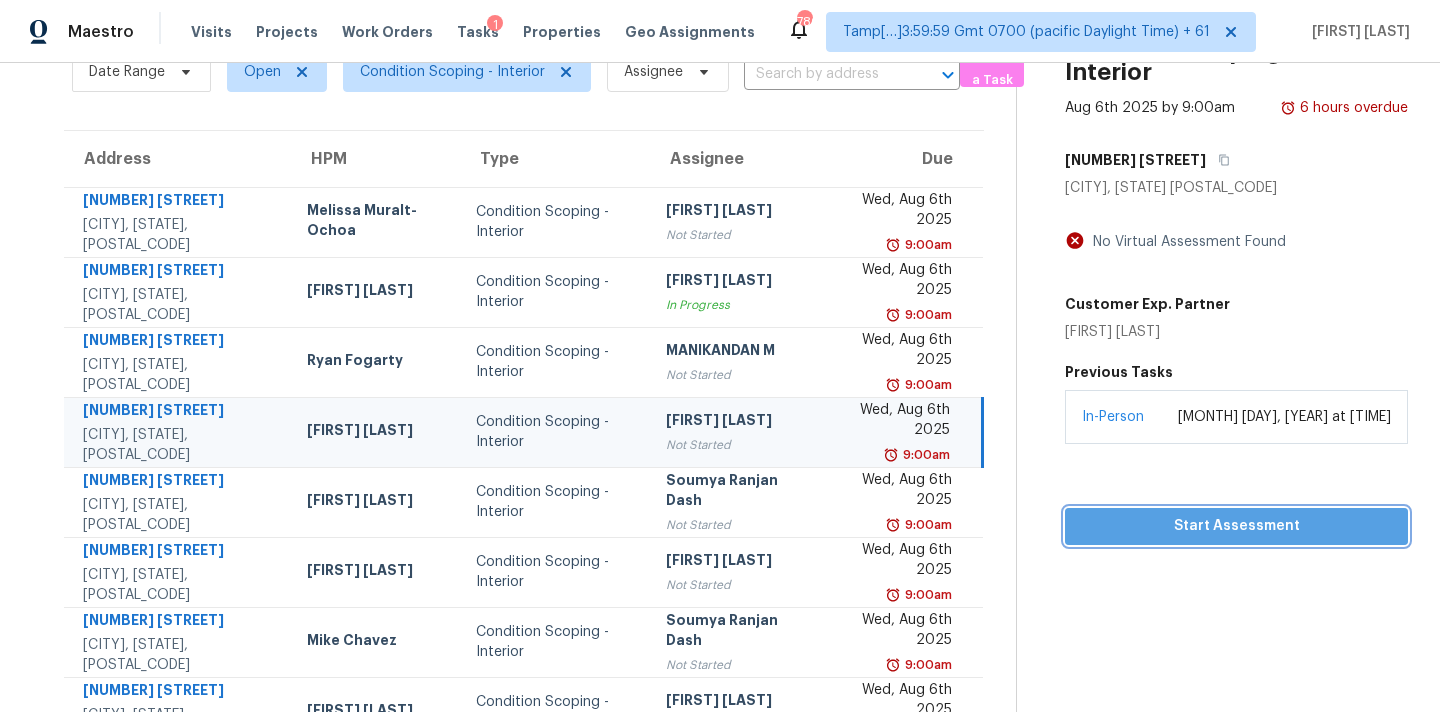 click on "Start Assessment" at bounding box center (1236, 526) 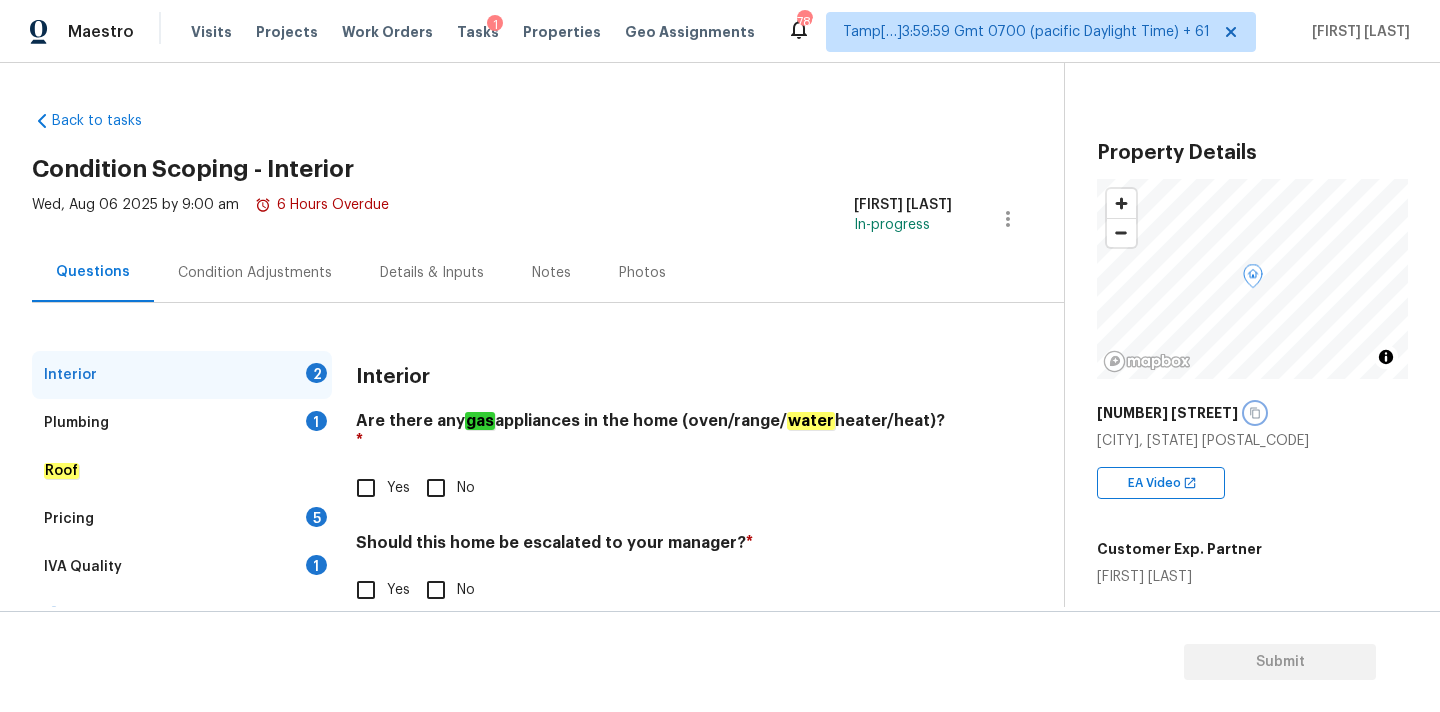 click at bounding box center (1255, 413) 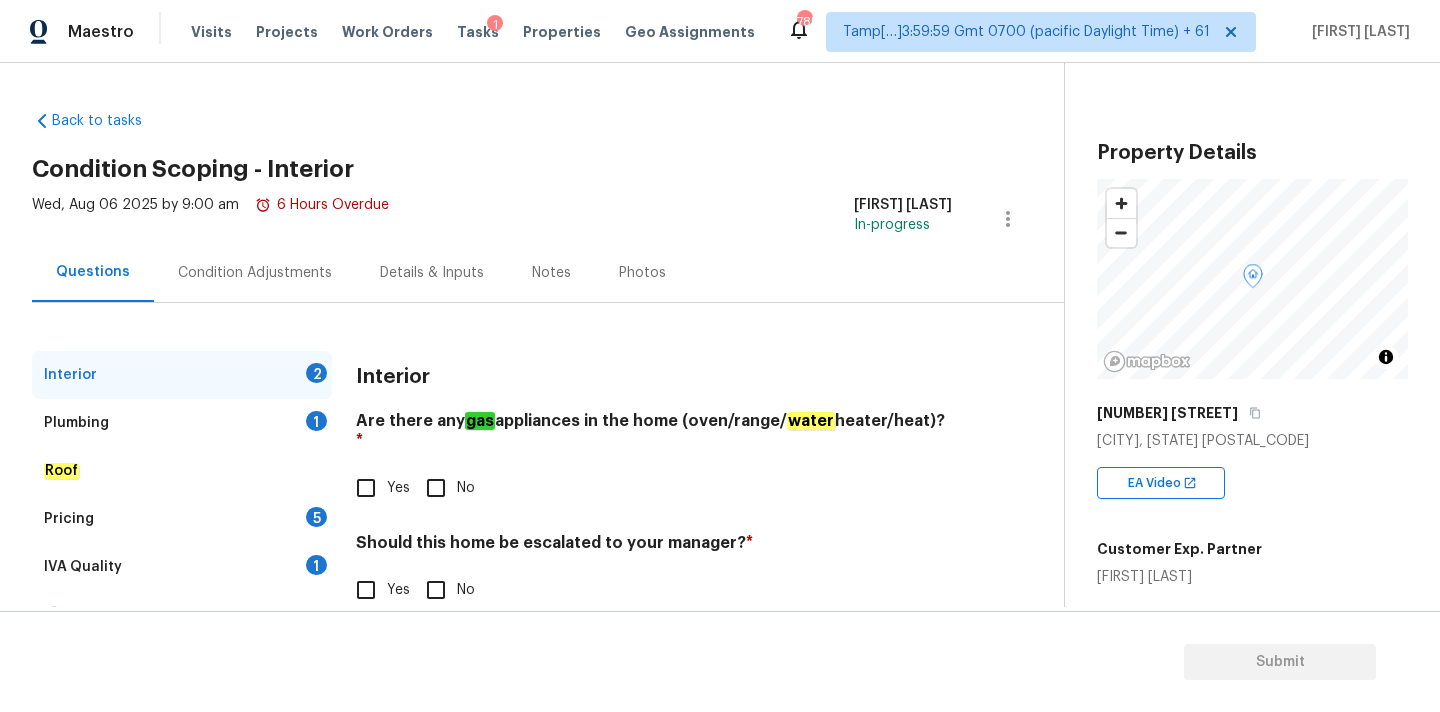 click on "No" at bounding box center (436, 488) 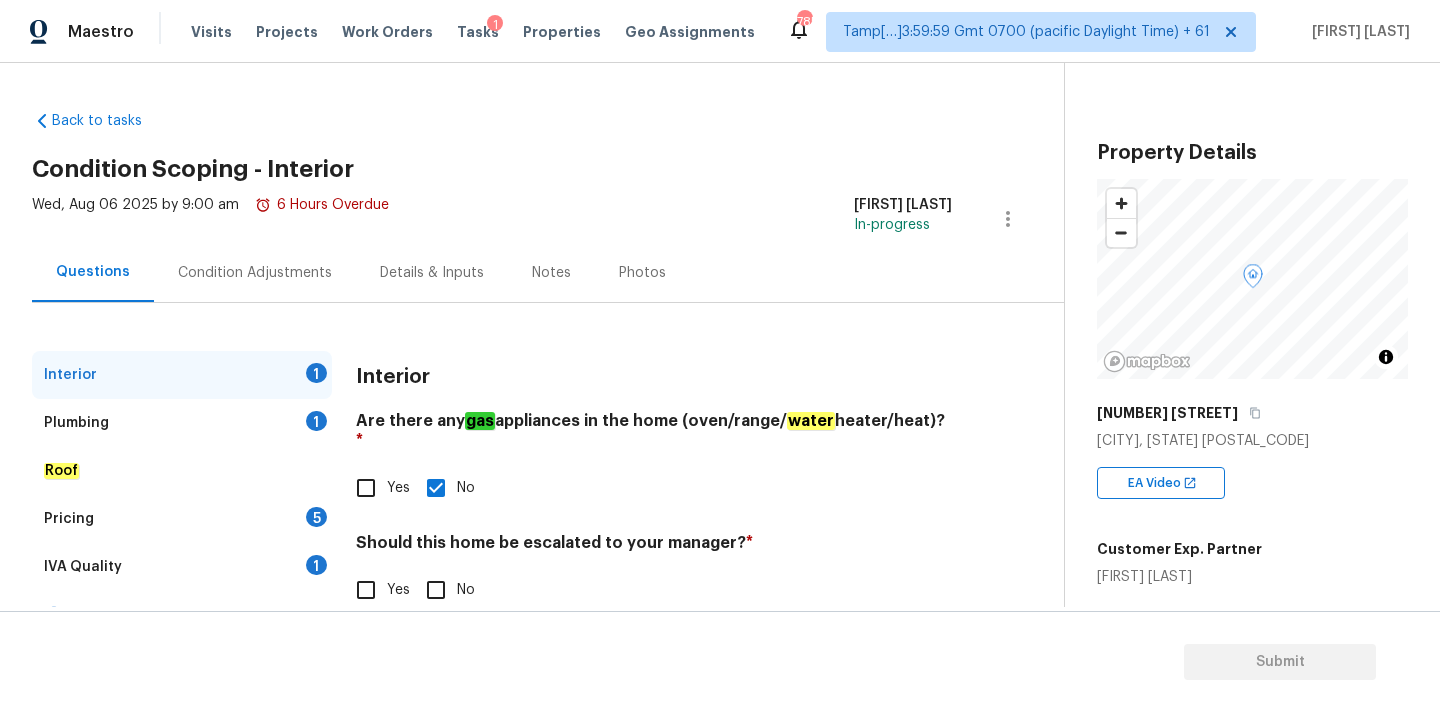 click on "No" at bounding box center (436, 590) 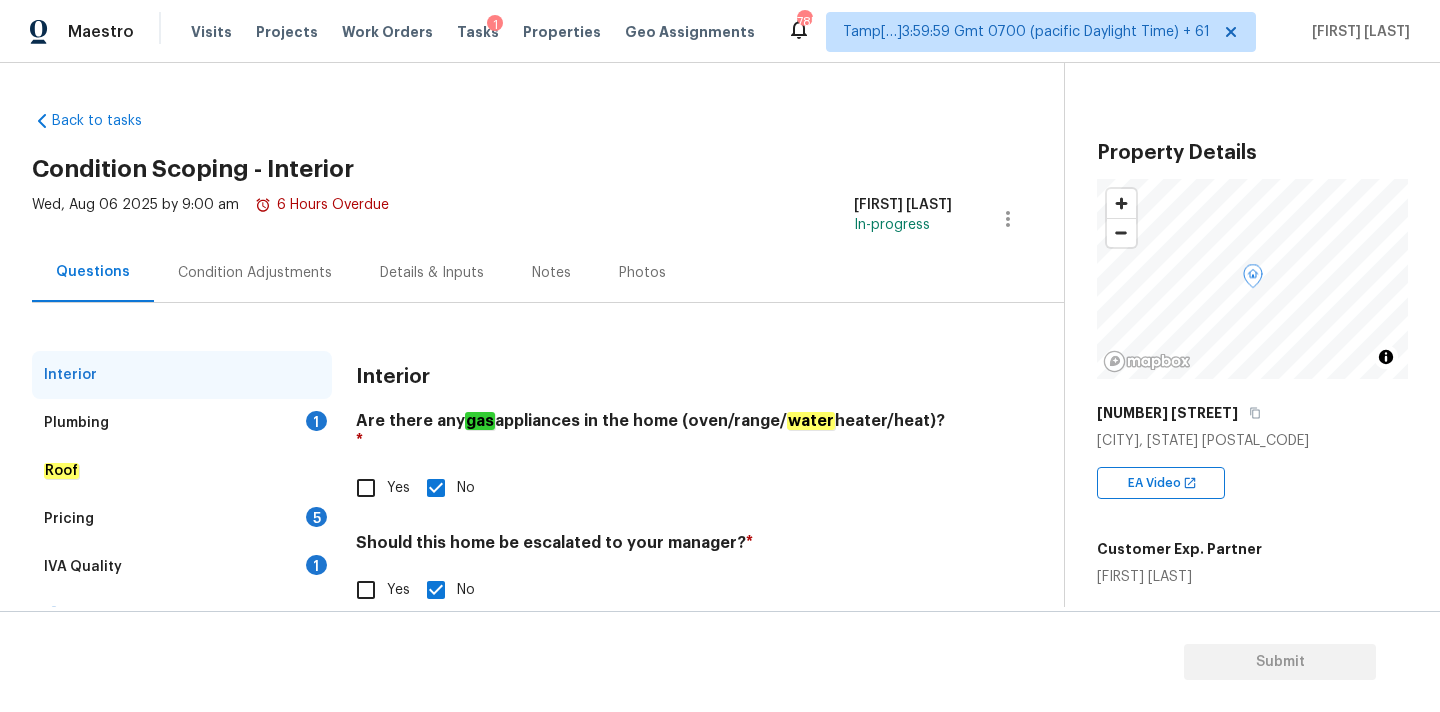 click on "Plumbing 1" at bounding box center (182, 423) 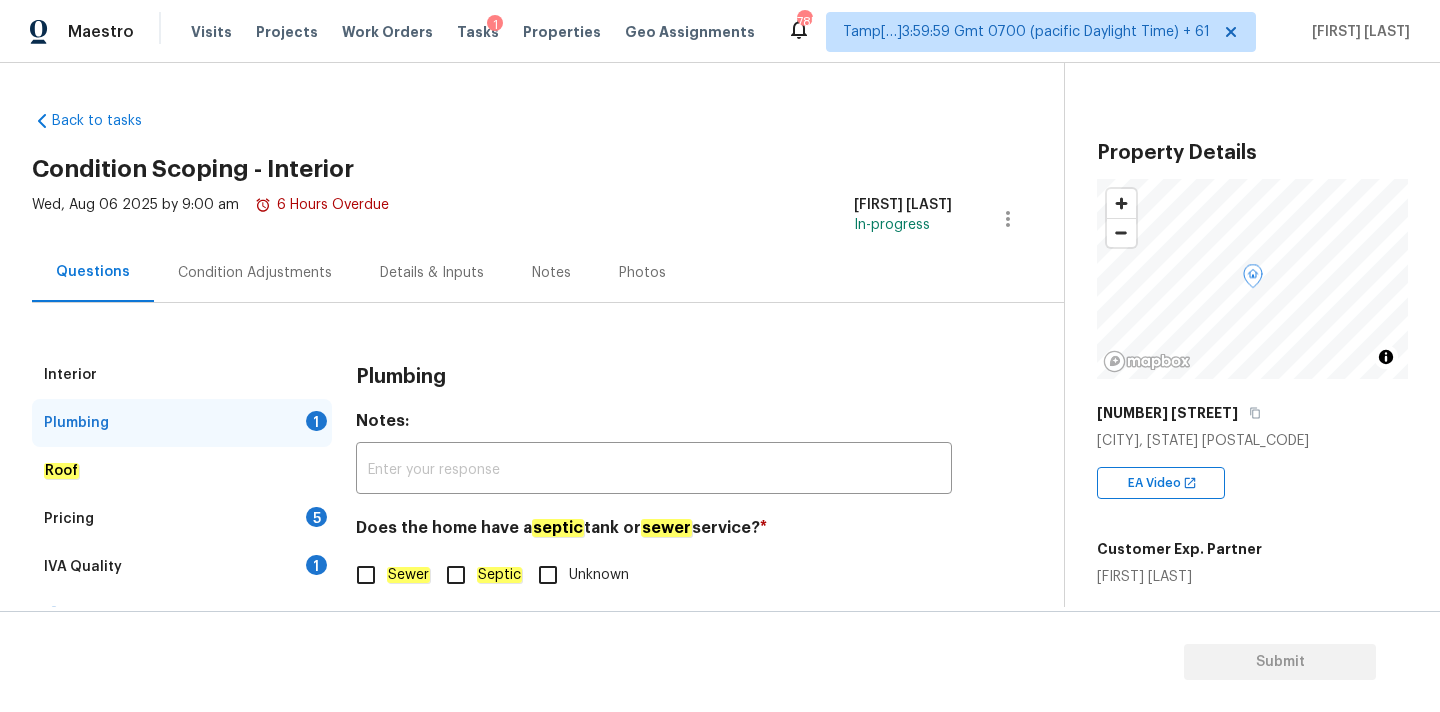 click on "Sewer" at bounding box center (366, 575) 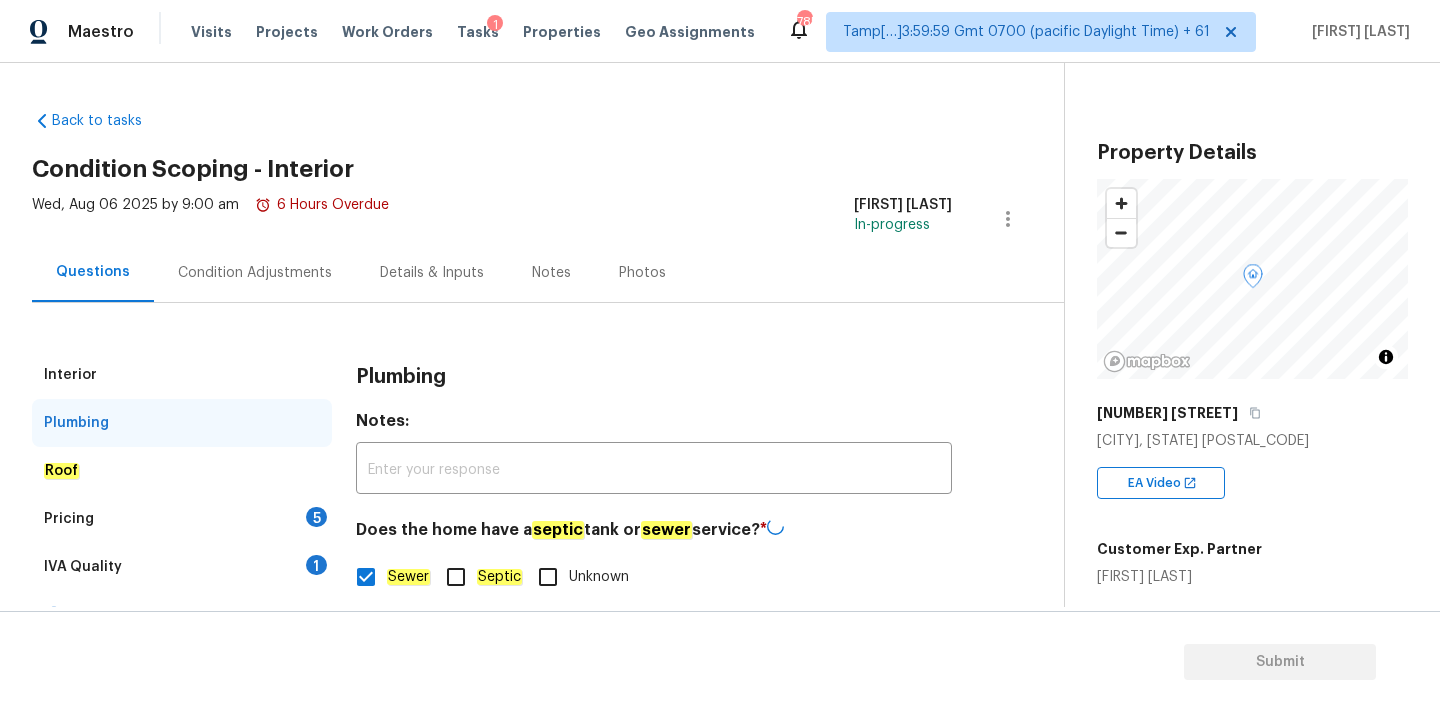 click on "IVA Quality 1" at bounding box center [182, 567] 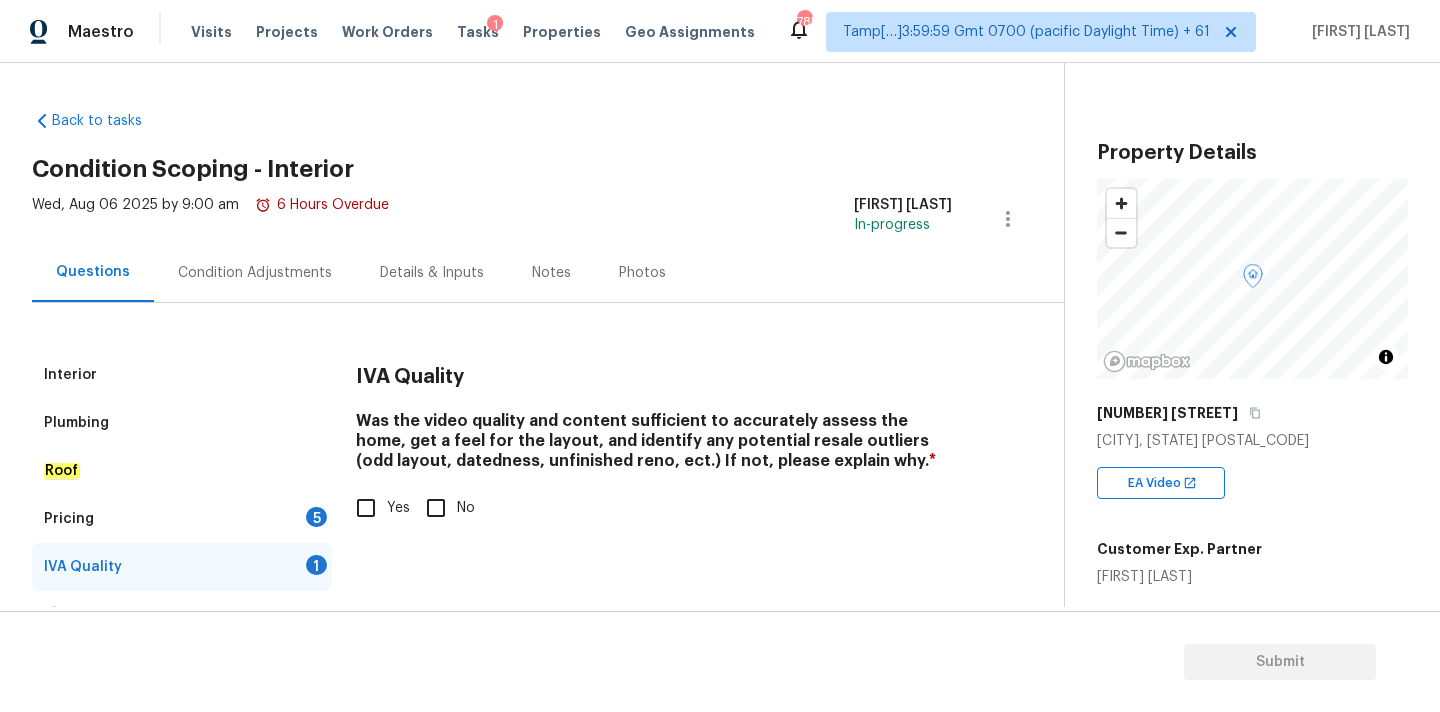 click on "Yes" at bounding box center [398, 508] 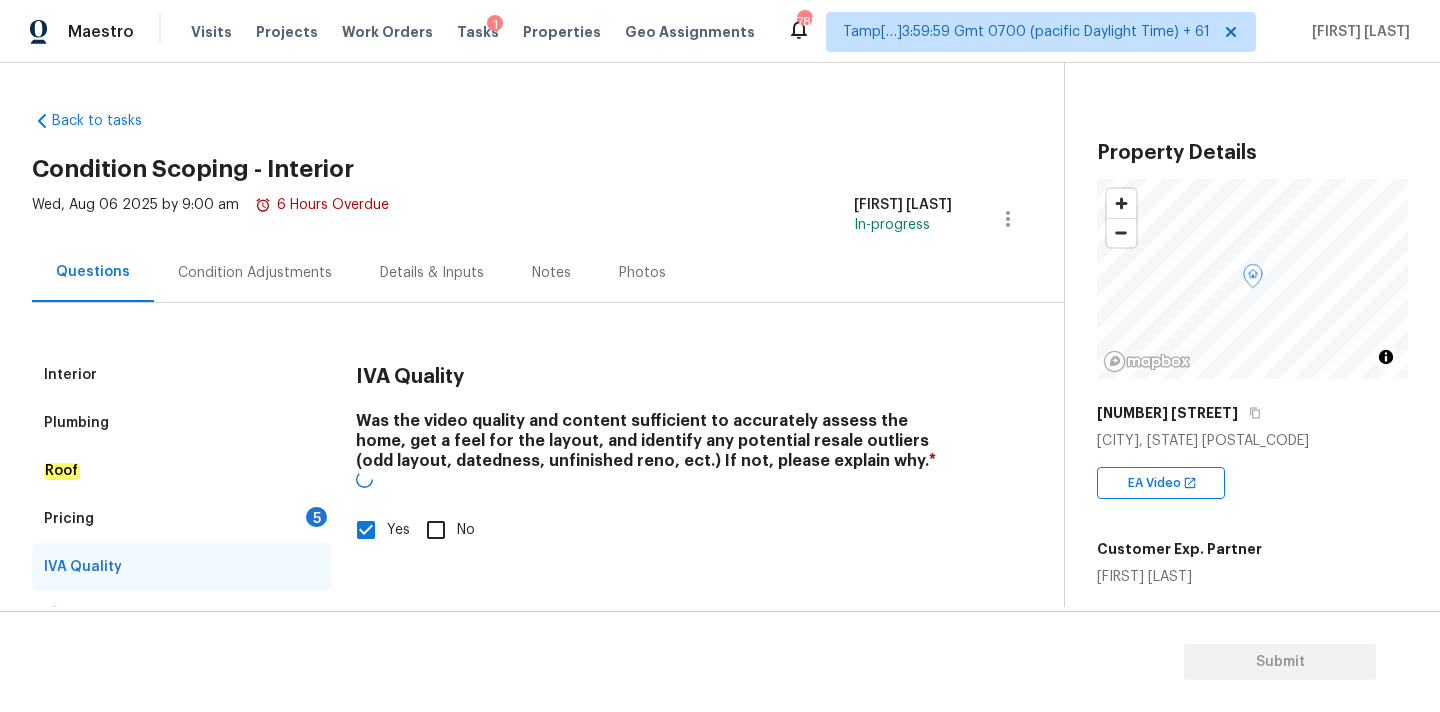 click on "5" at bounding box center (316, 517) 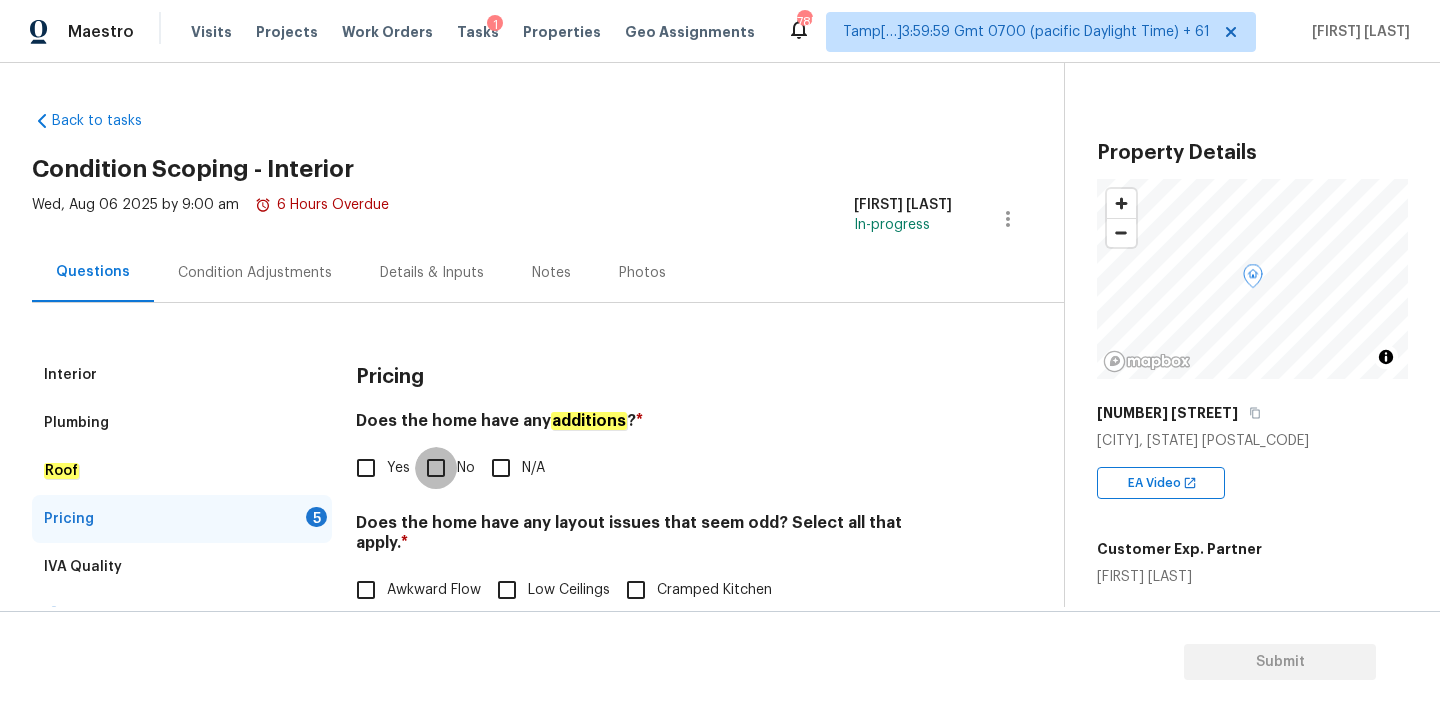 click on "No" at bounding box center (436, 468) 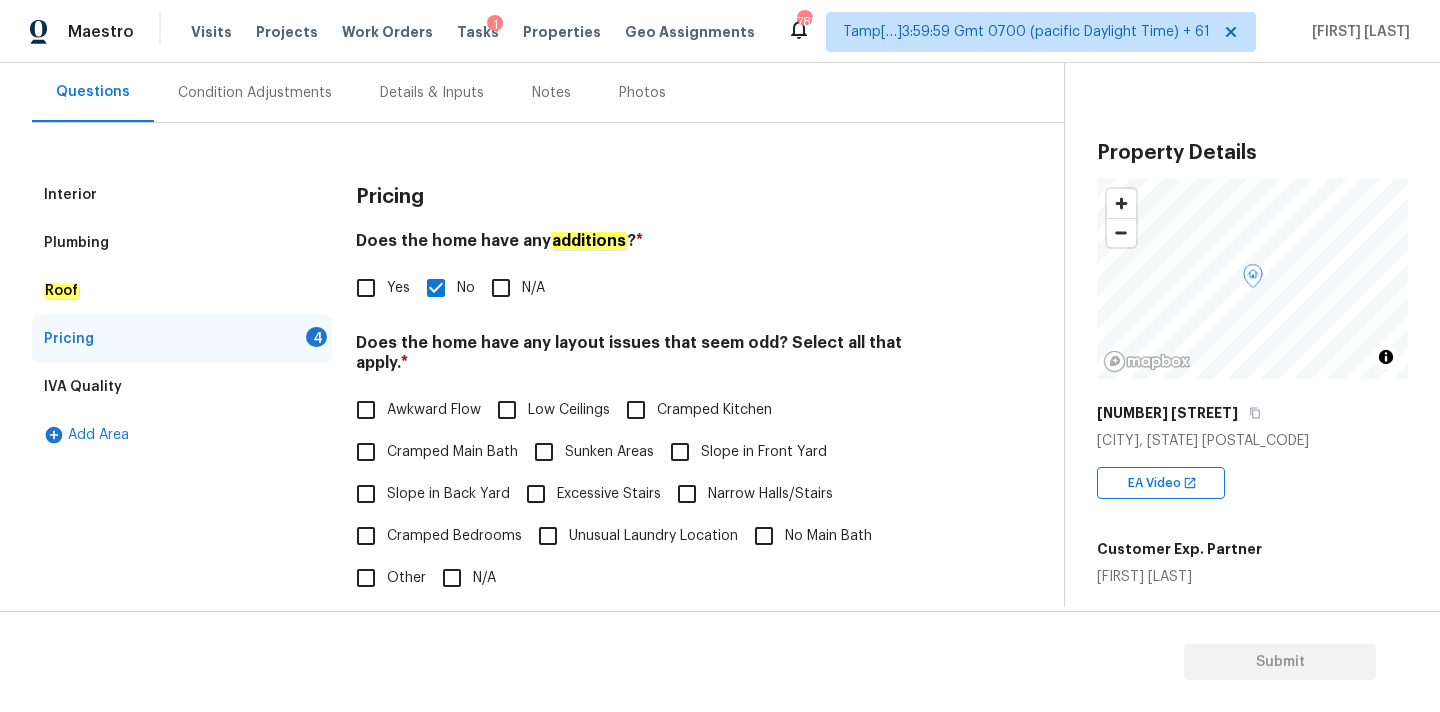 scroll, scrollTop: 488, scrollLeft: 0, axis: vertical 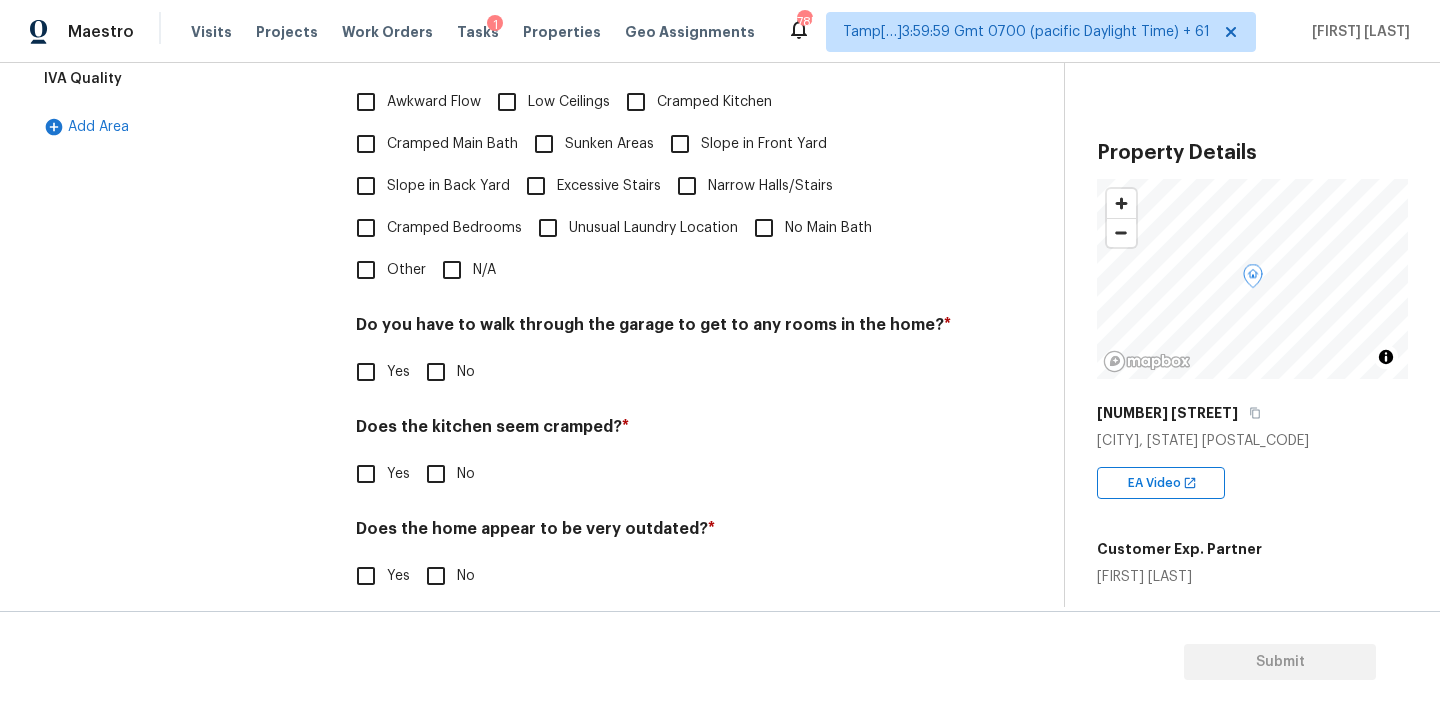 click on "N/A" at bounding box center [452, 270] 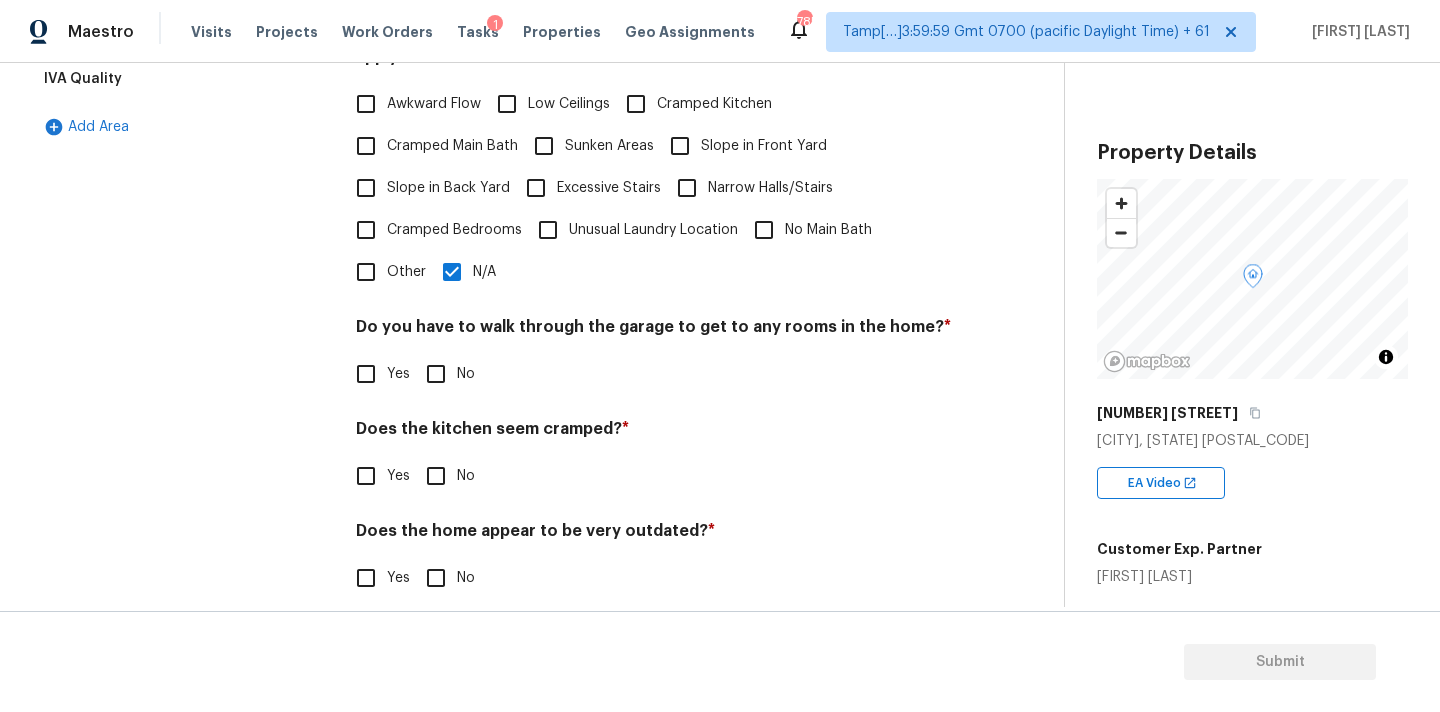 click on "No" at bounding box center (436, 374) 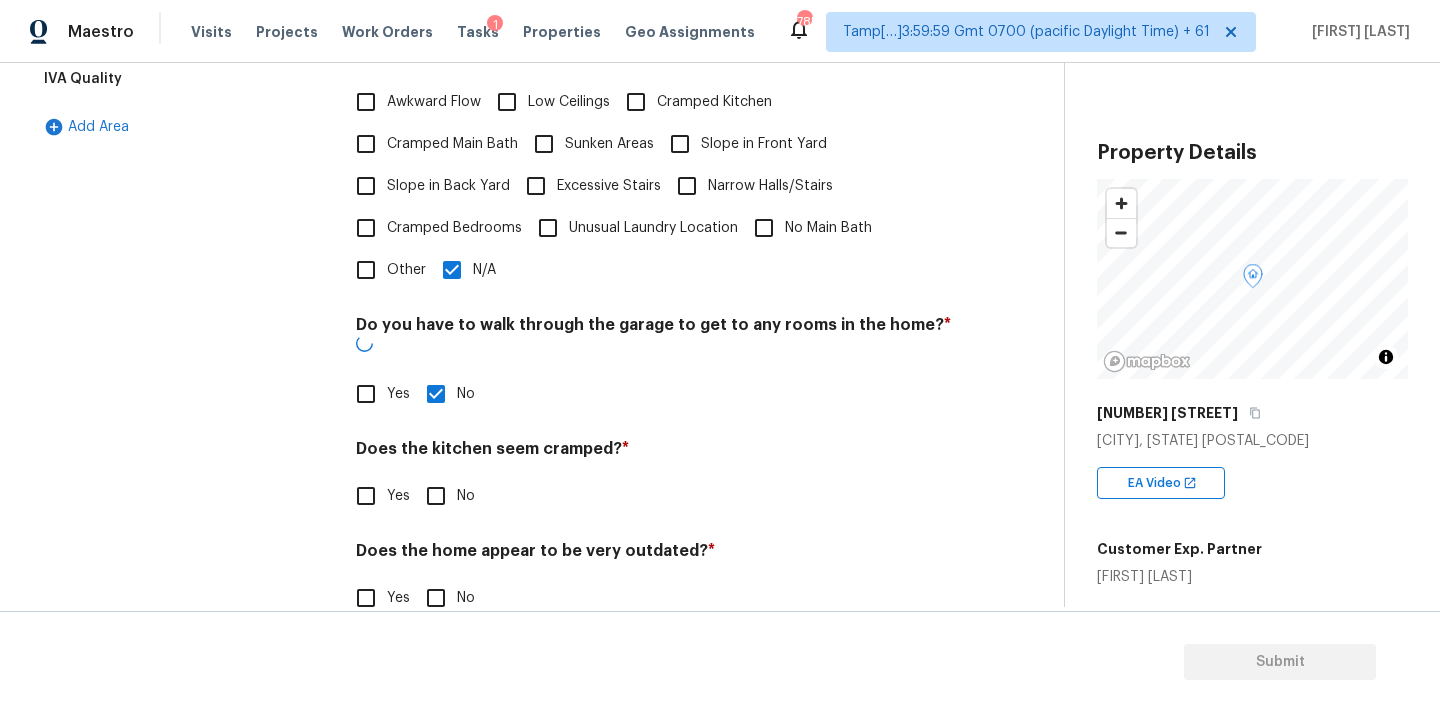 click on "Does the kitchen seem cramped?  * Yes No" at bounding box center [654, 478] 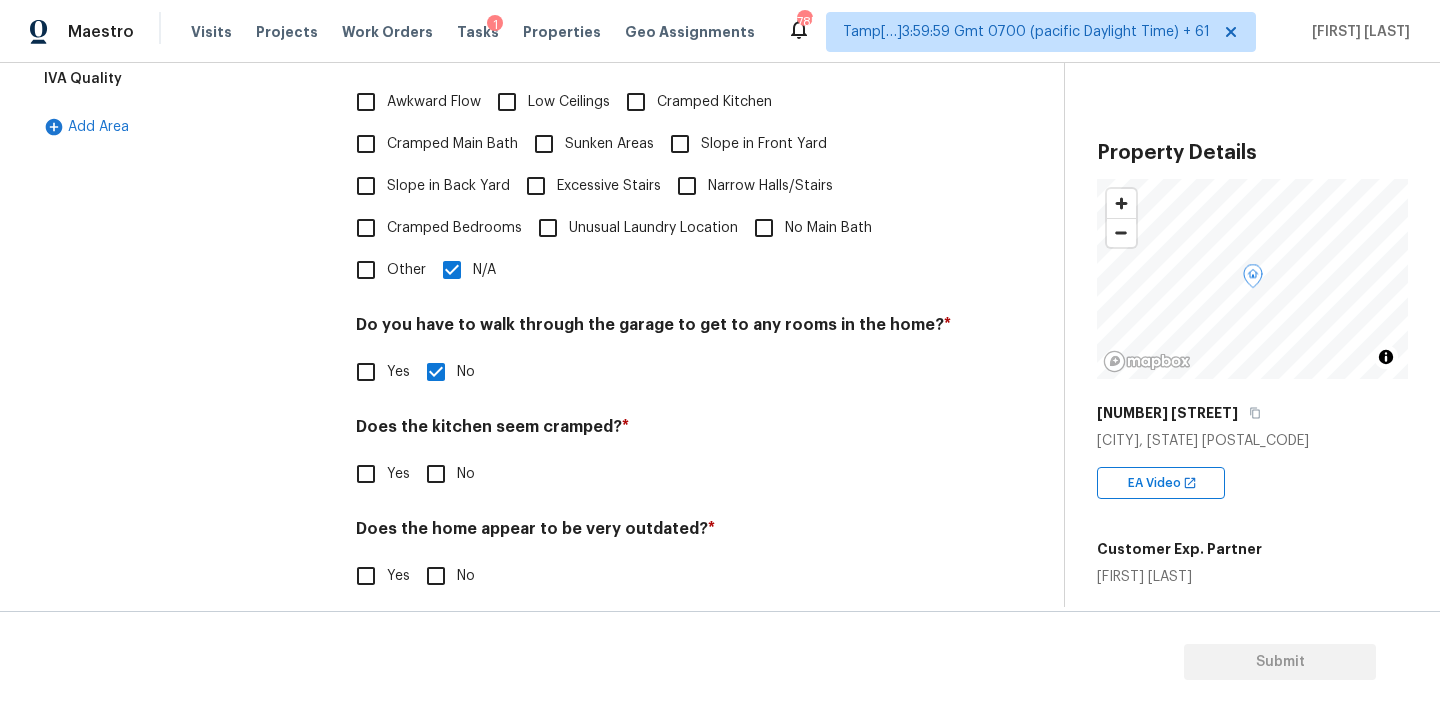 click on "No" at bounding box center [436, 474] 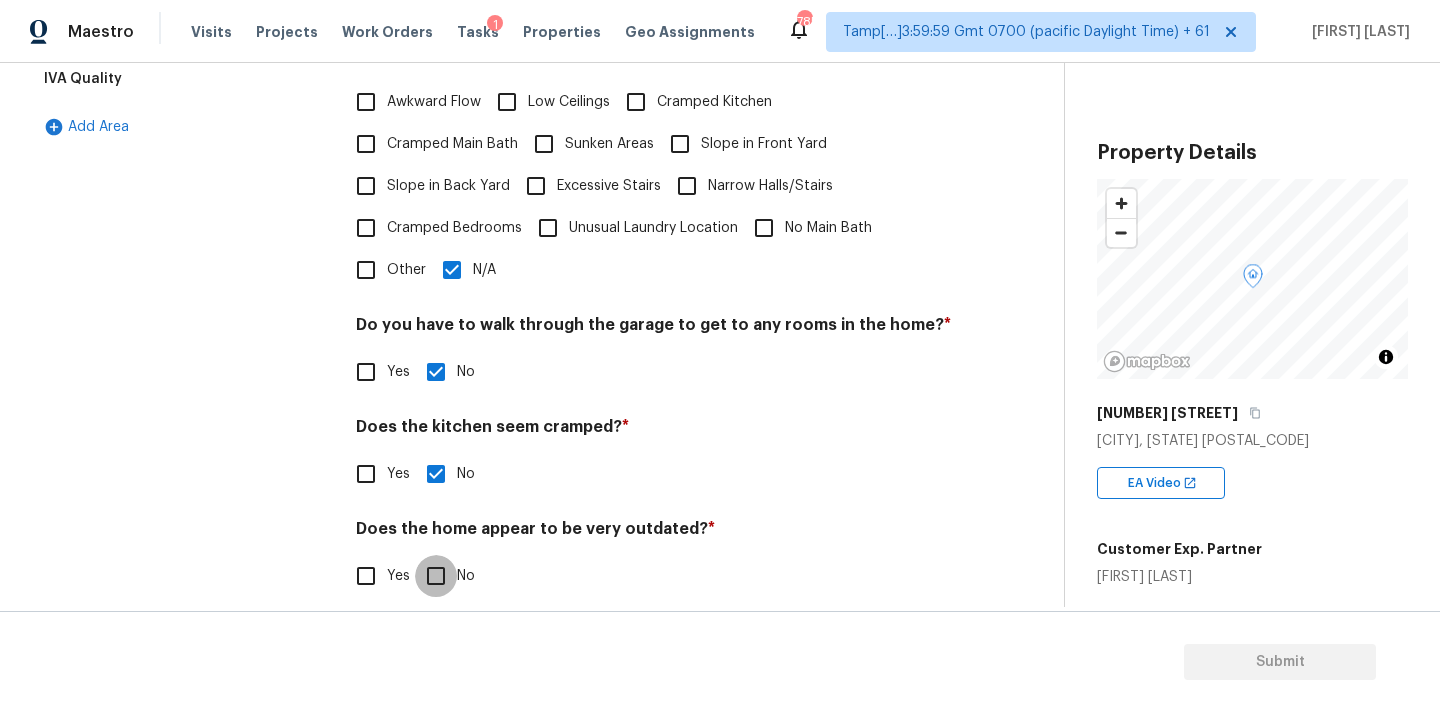 click on "No" at bounding box center (436, 576) 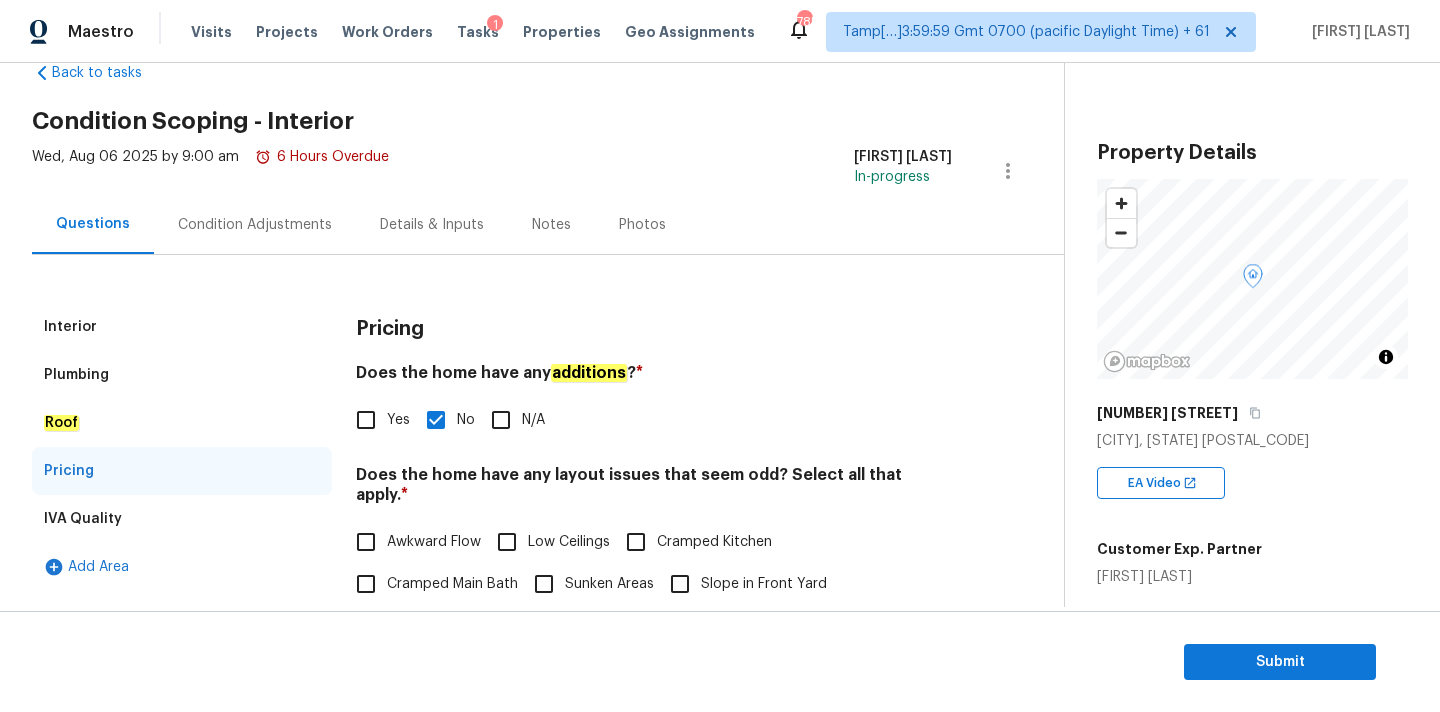 scroll, scrollTop: 0, scrollLeft: 0, axis: both 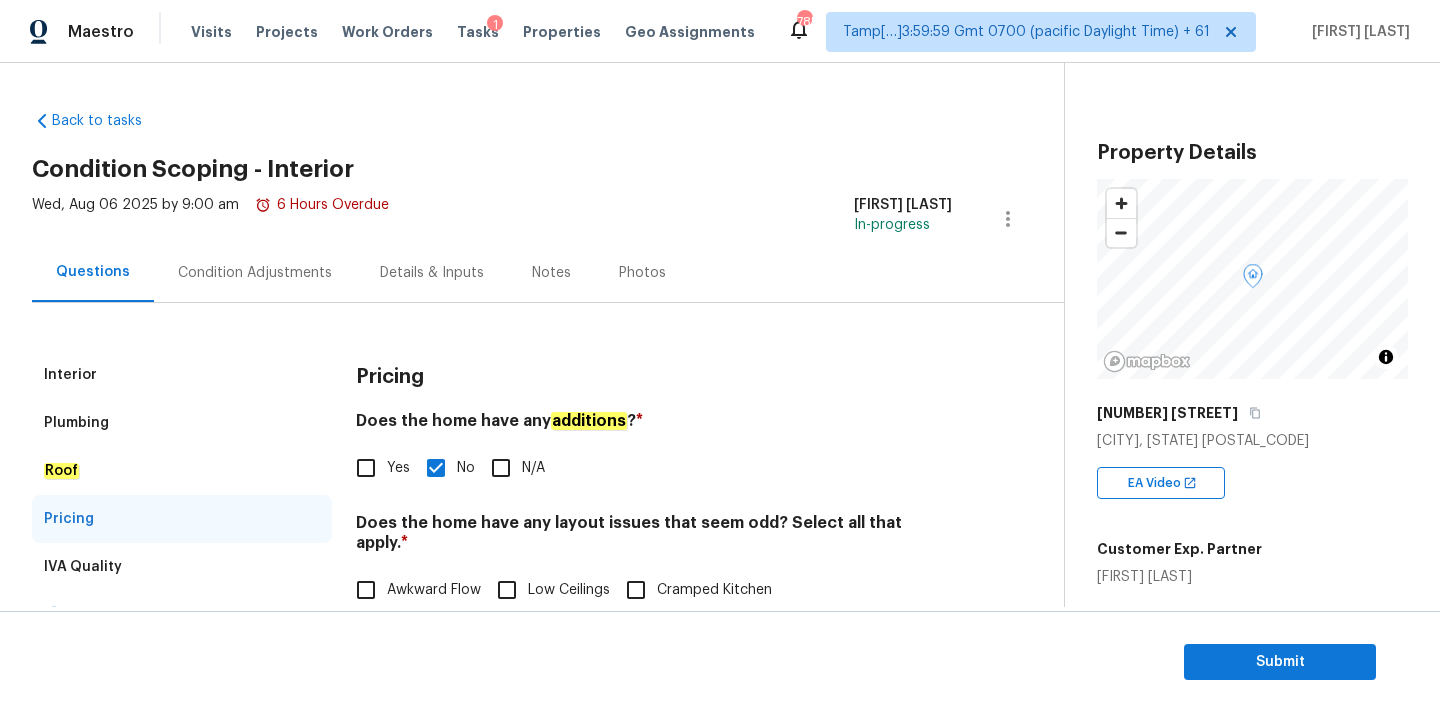click on "Condition Adjustments" at bounding box center [255, 272] 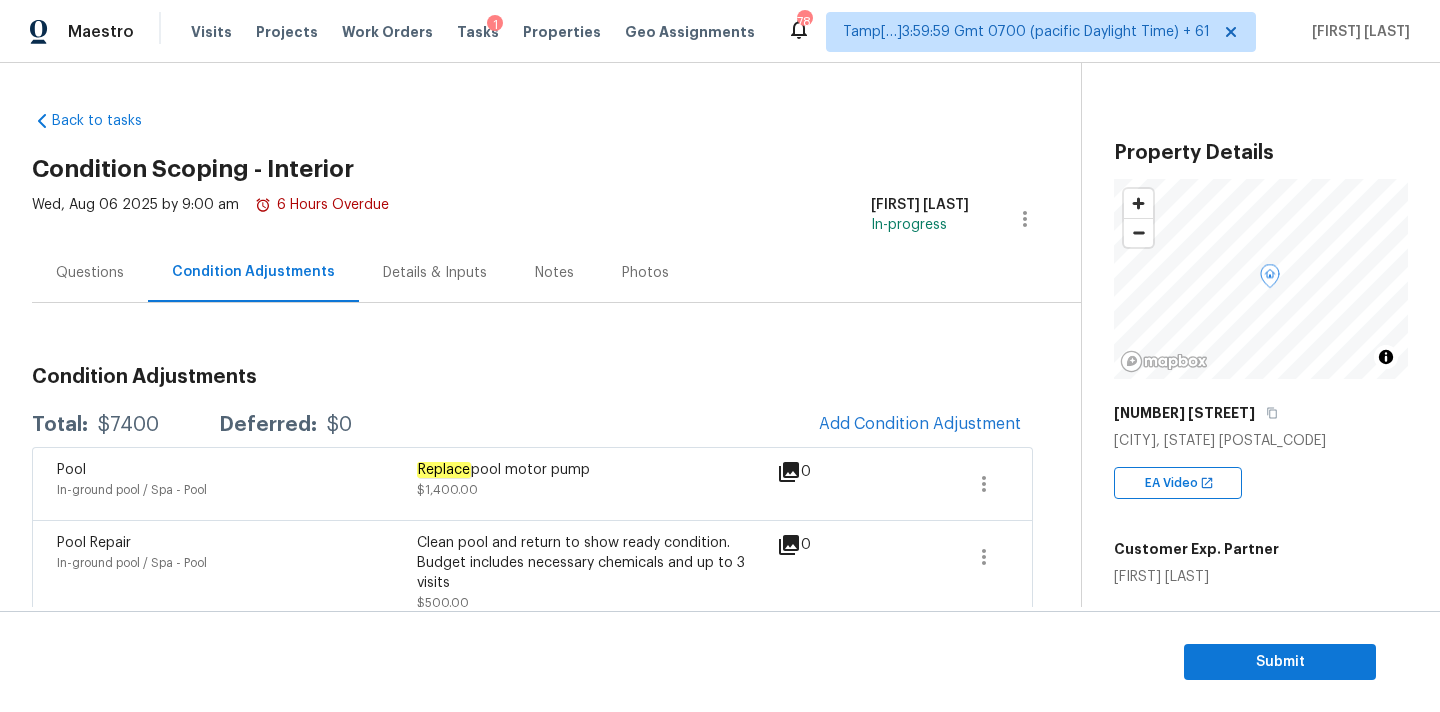 click on "Questions" at bounding box center (90, 272) 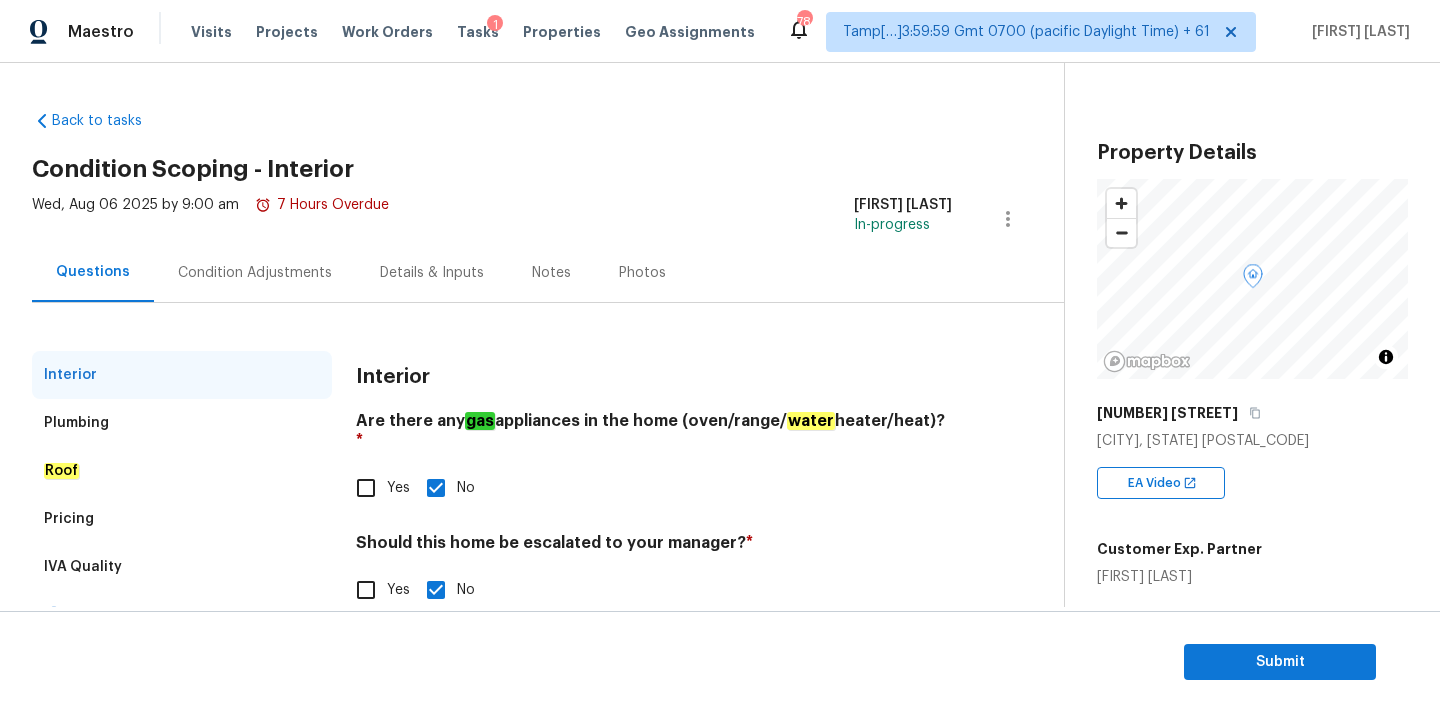 click on "Yes" at bounding box center [398, 590] 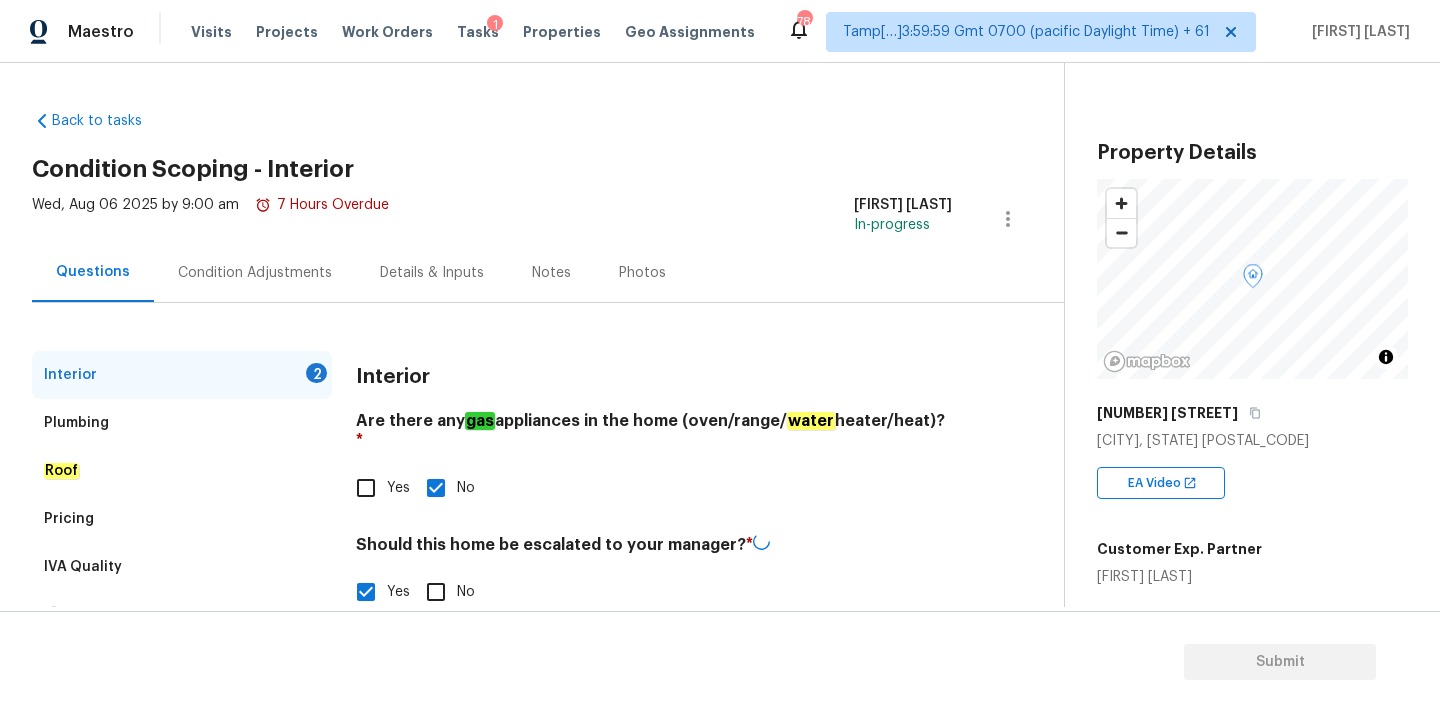 scroll, scrollTop: 203, scrollLeft: 0, axis: vertical 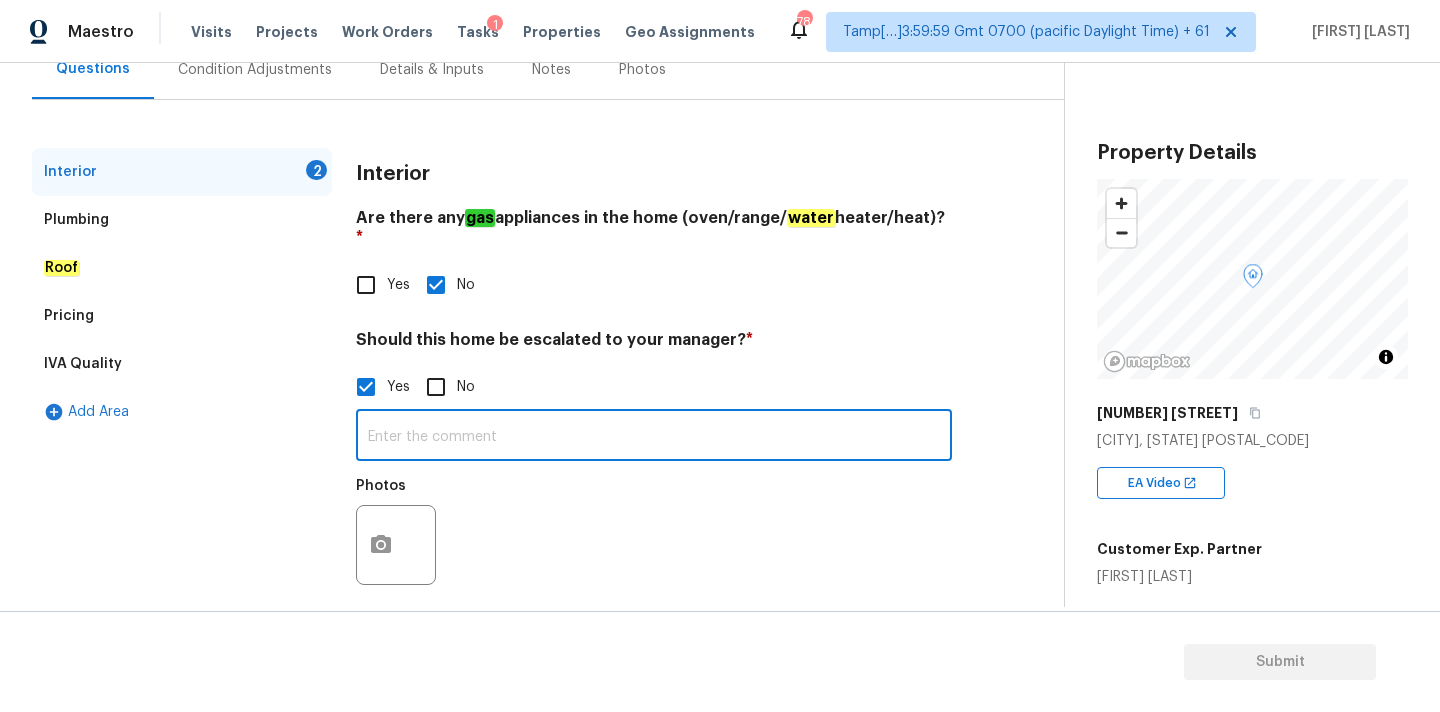 click at bounding box center (654, 437) 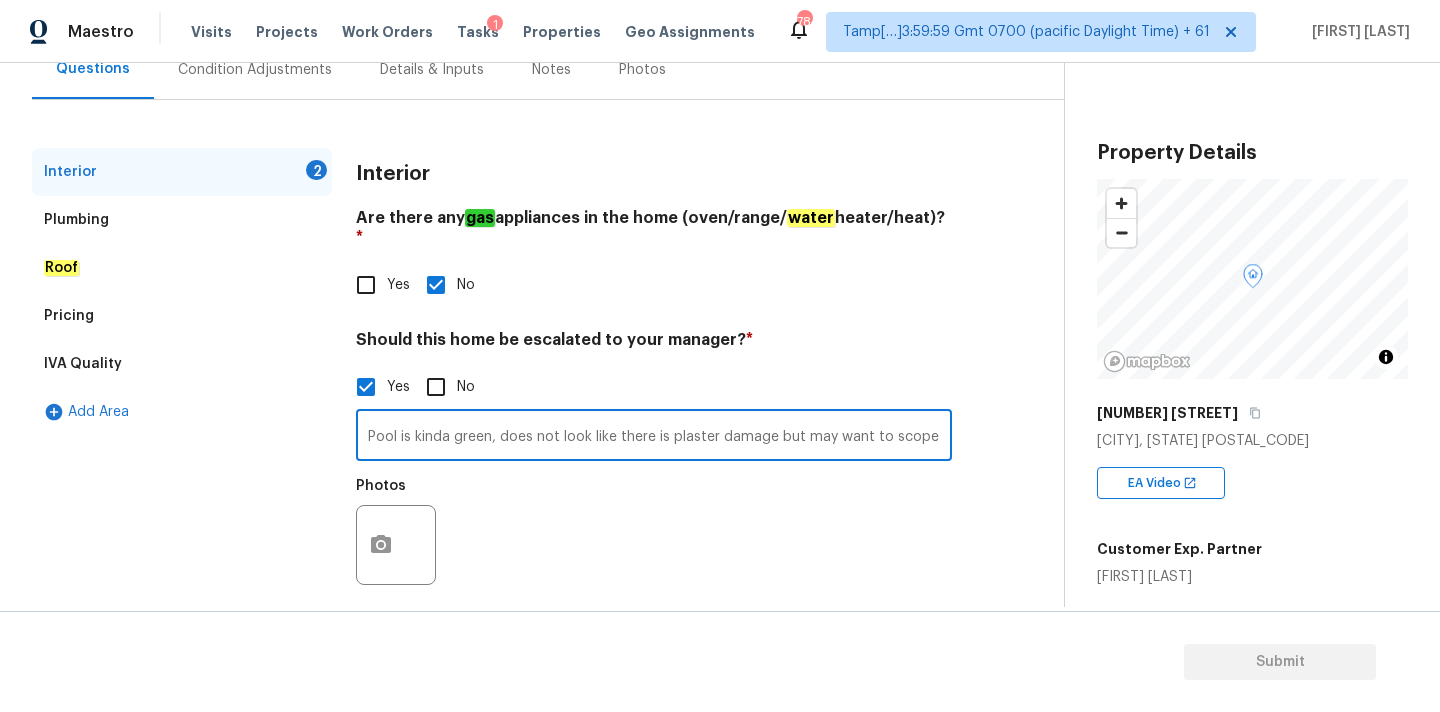 scroll, scrollTop: 0, scrollLeft: 48, axis: horizontal 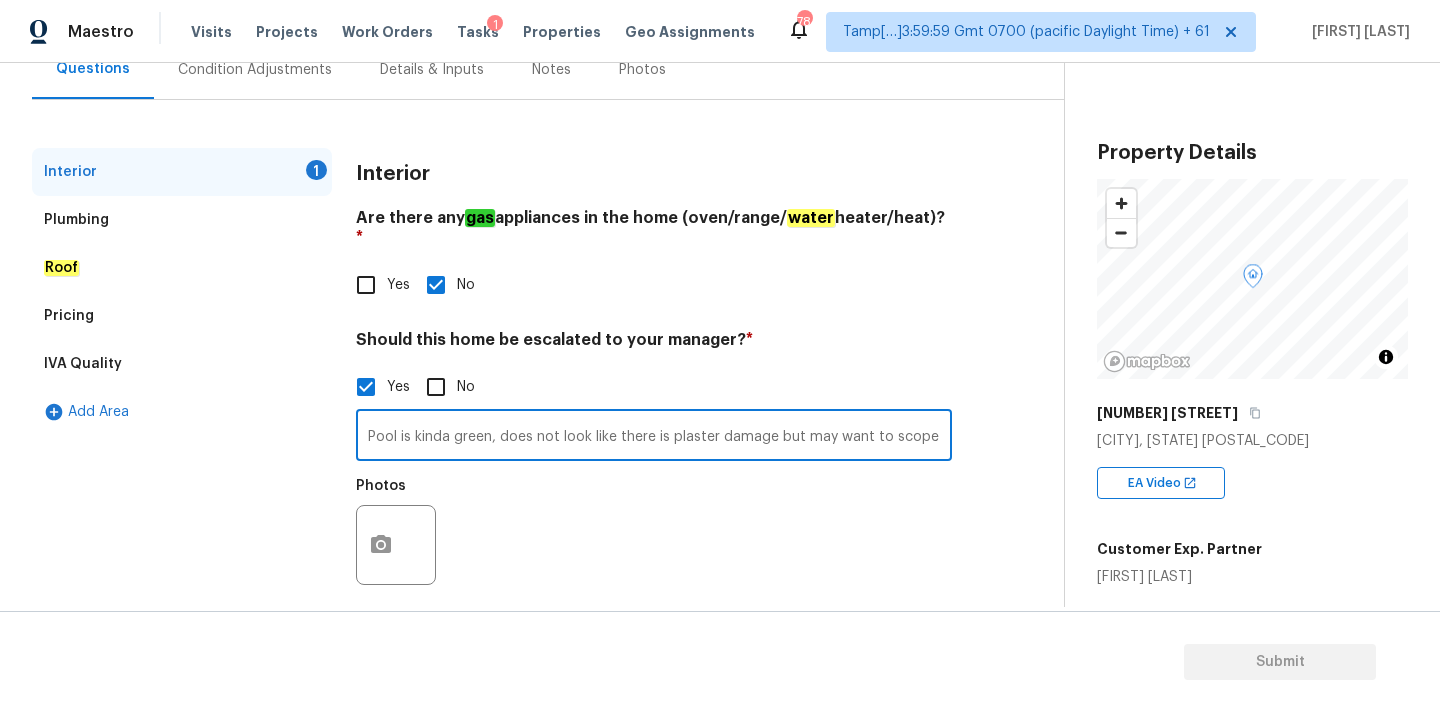 click on "Pool is kinda green, does not look like there is plaster damage but may want to scope for more." at bounding box center (654, 437) 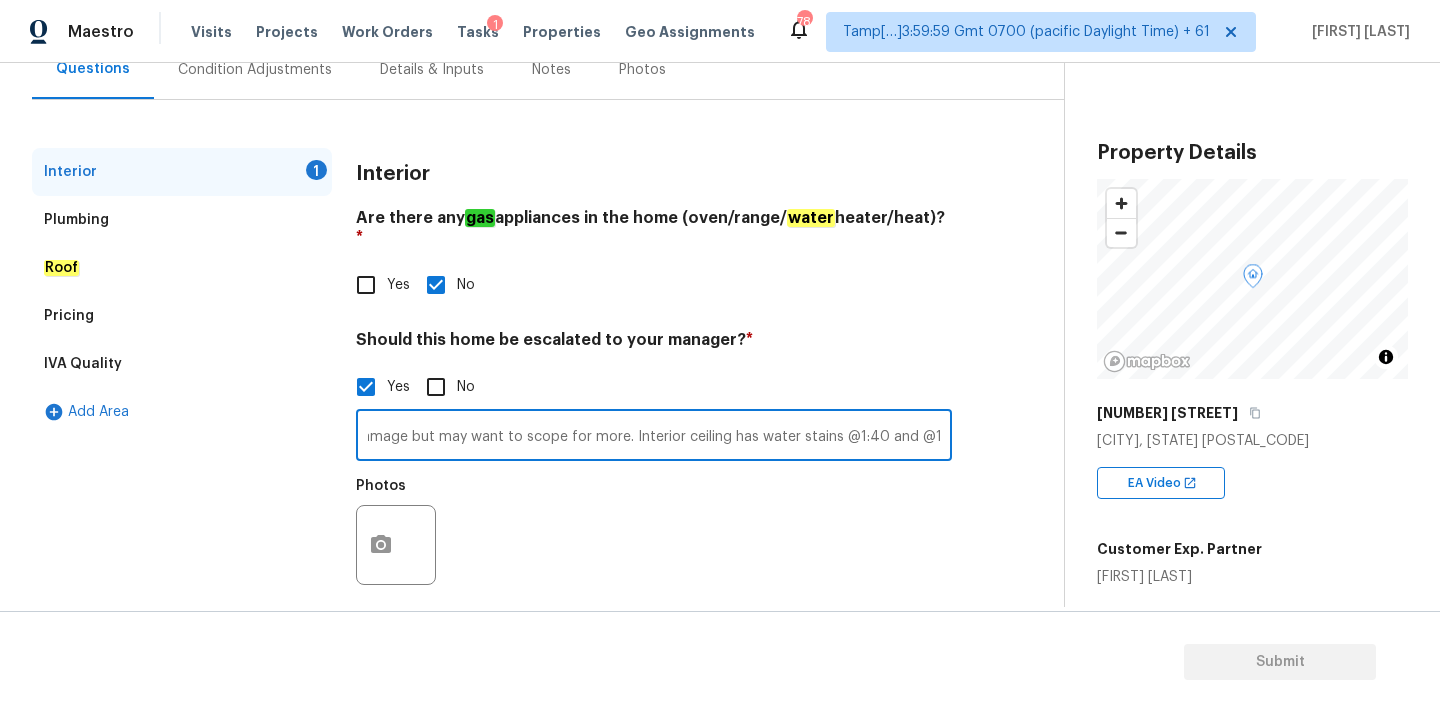 scroll, scrollTop: 0, scrollLeft: 374, axis: horizontal 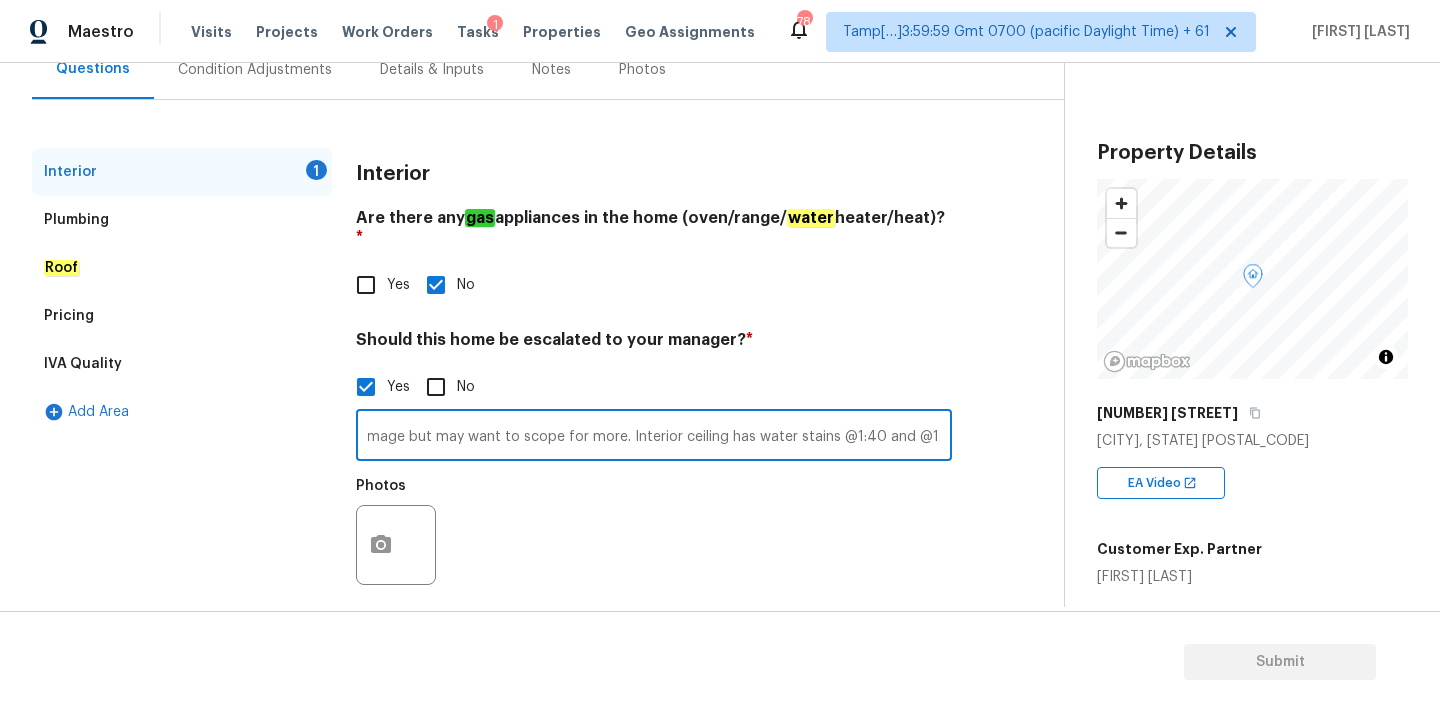 type on "Pool is kinda green, does not look like there is plaster damage but may want to scope for more. Interior ceiling has water stains @1:40 and @1:45." 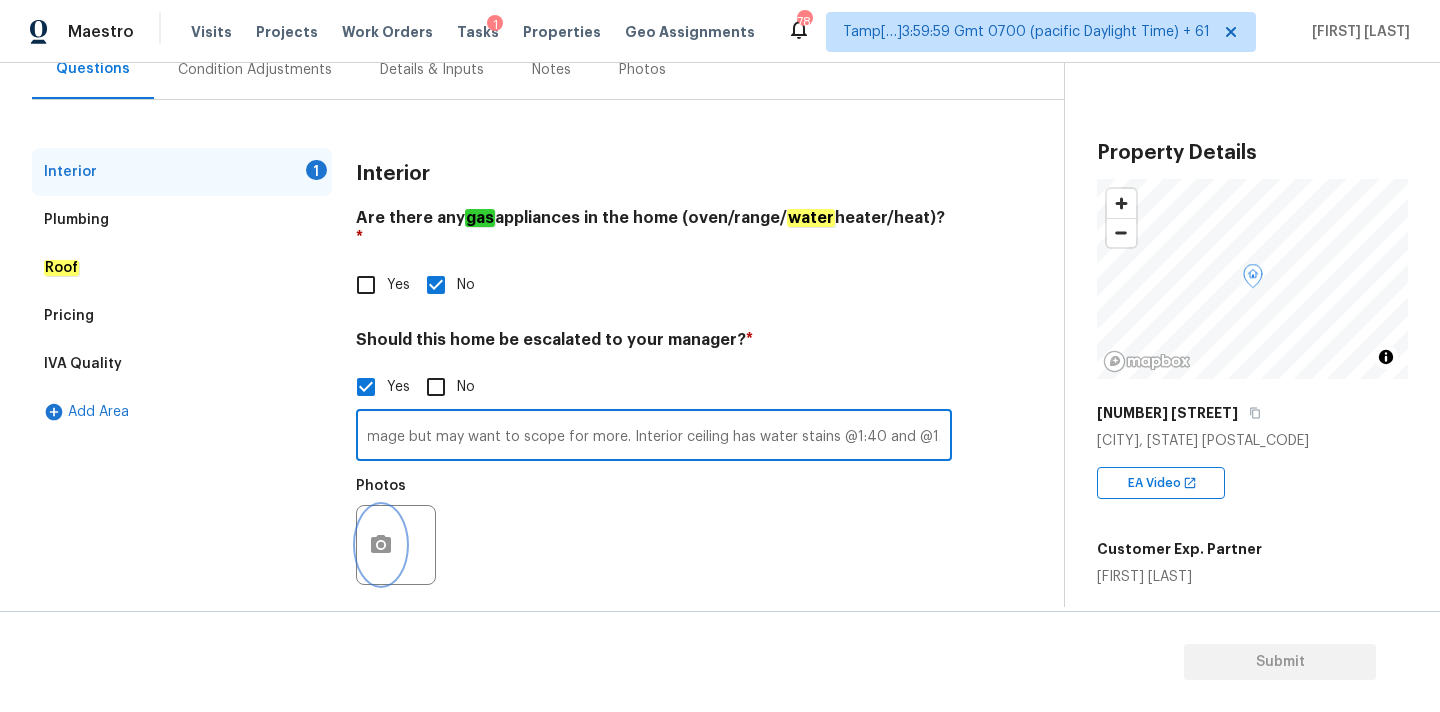 click 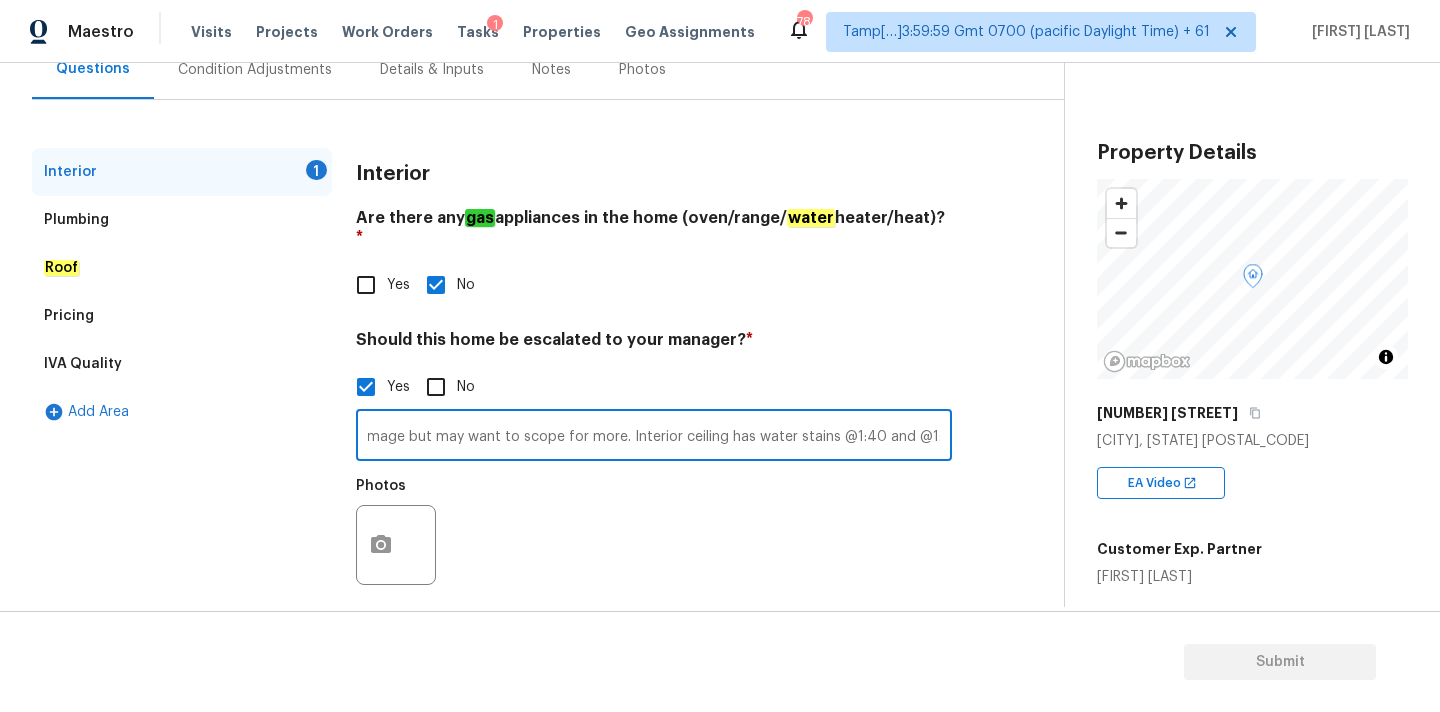 scroll, scrollTop: 0, scrollLeft: 0, axis: both 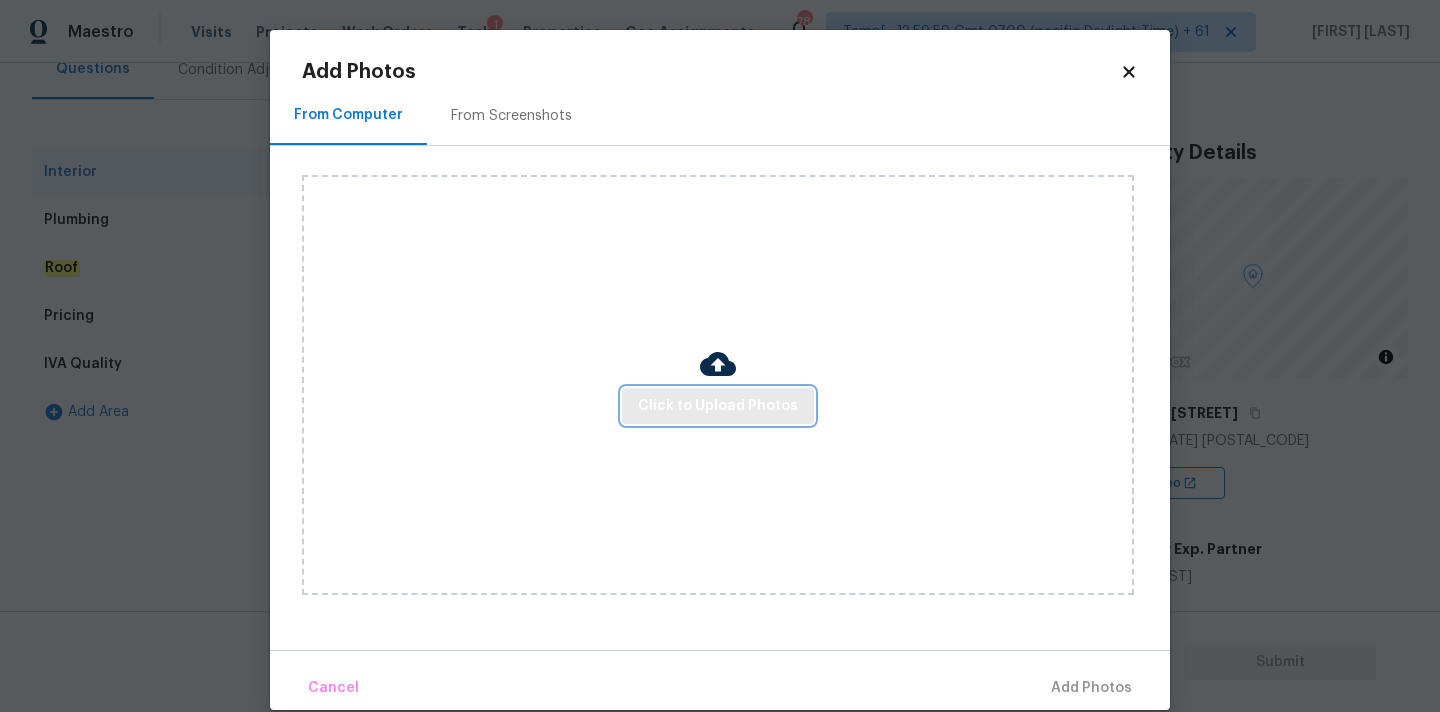 click on "Click to Upload Photos" at bounding box center [718, 406] 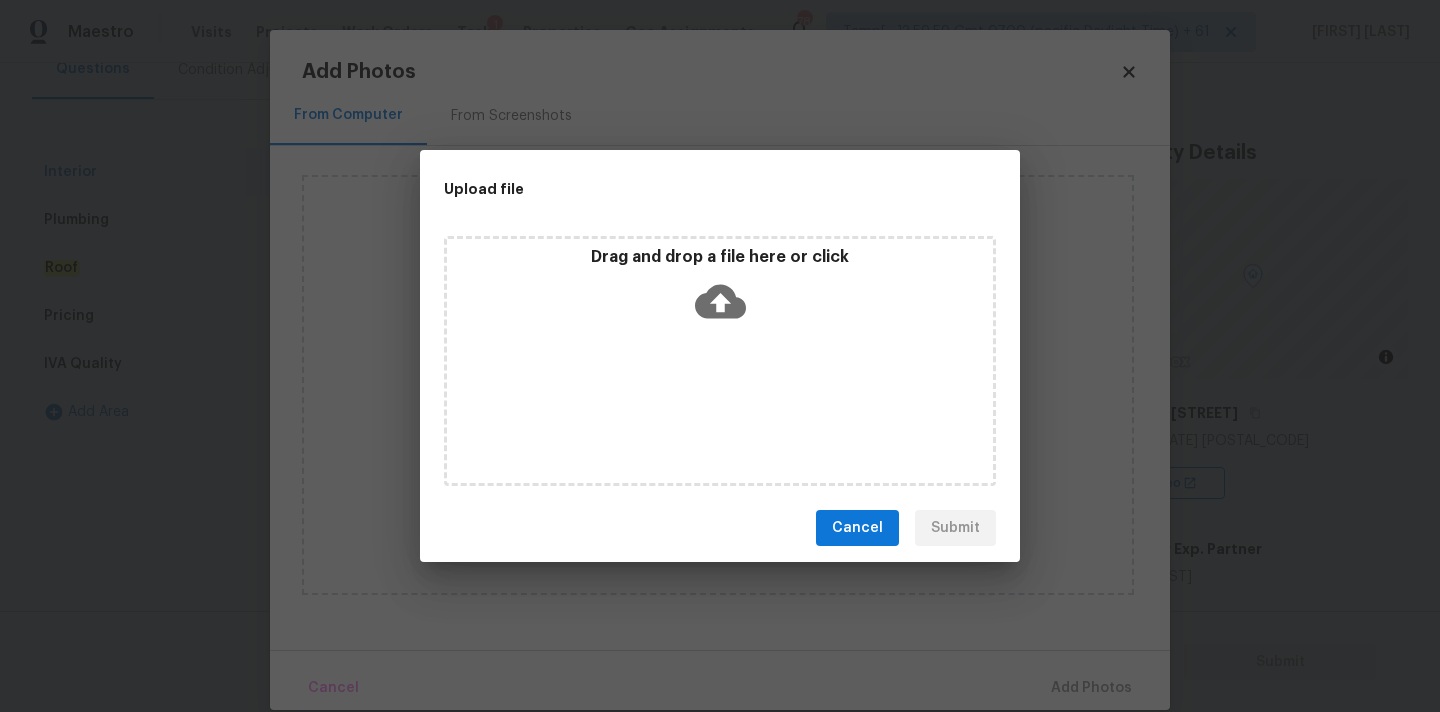 click 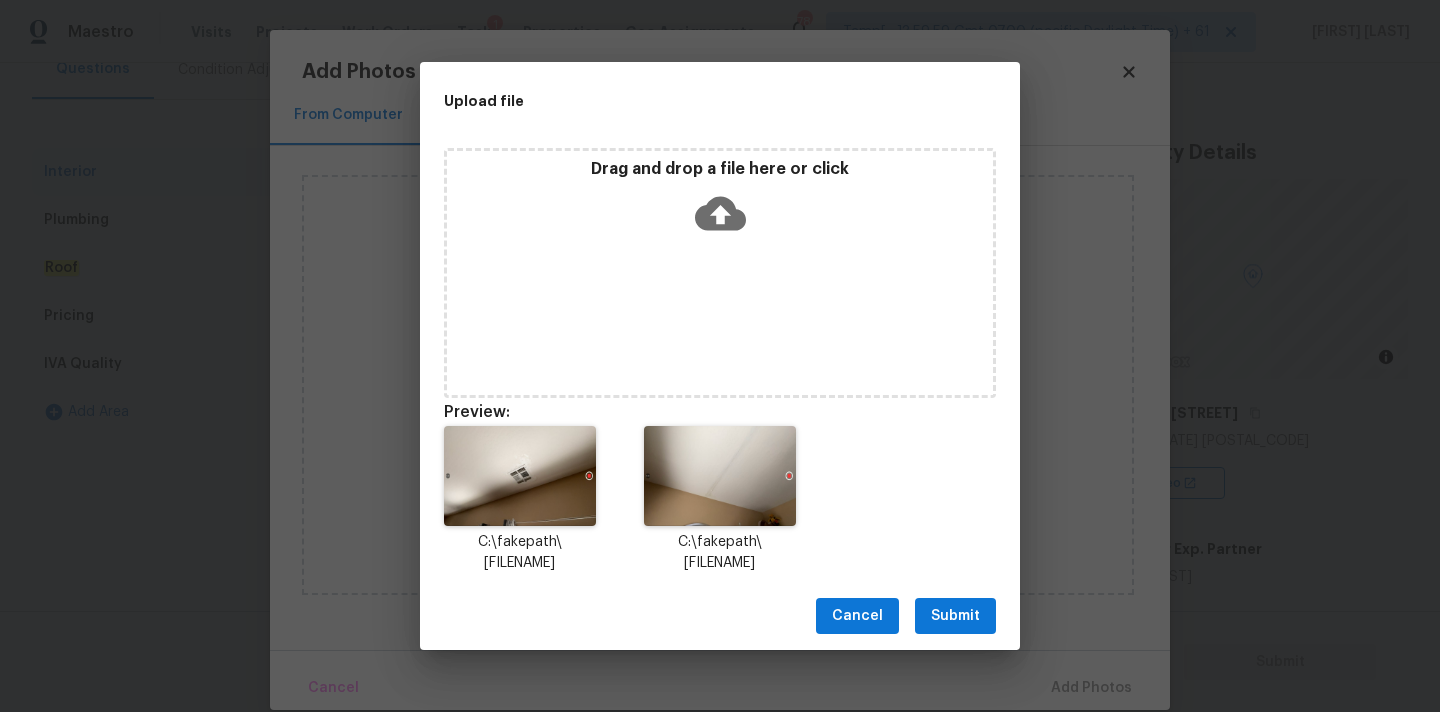 click on "Submit" at bounding box center [955, 616] 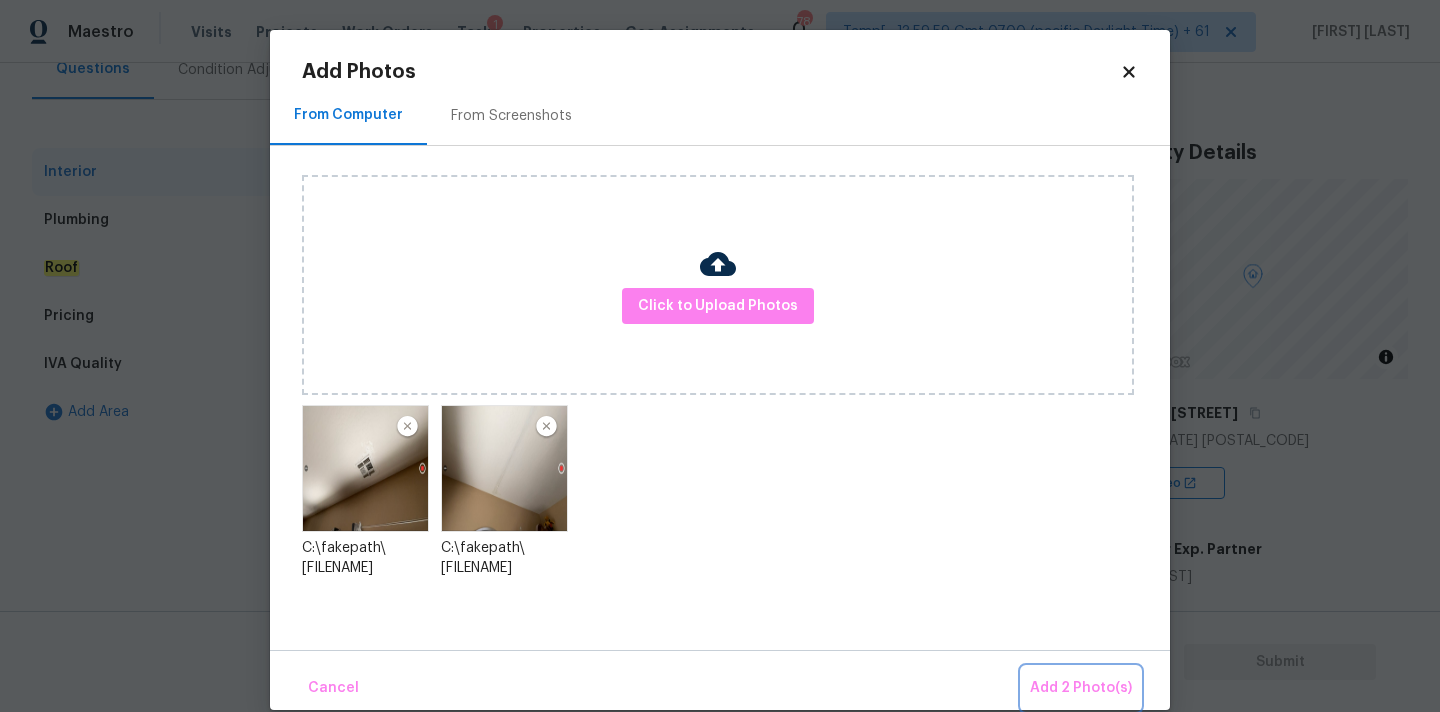 click on "Add 2 Photo(s)" at bounding box center [1081, 688] 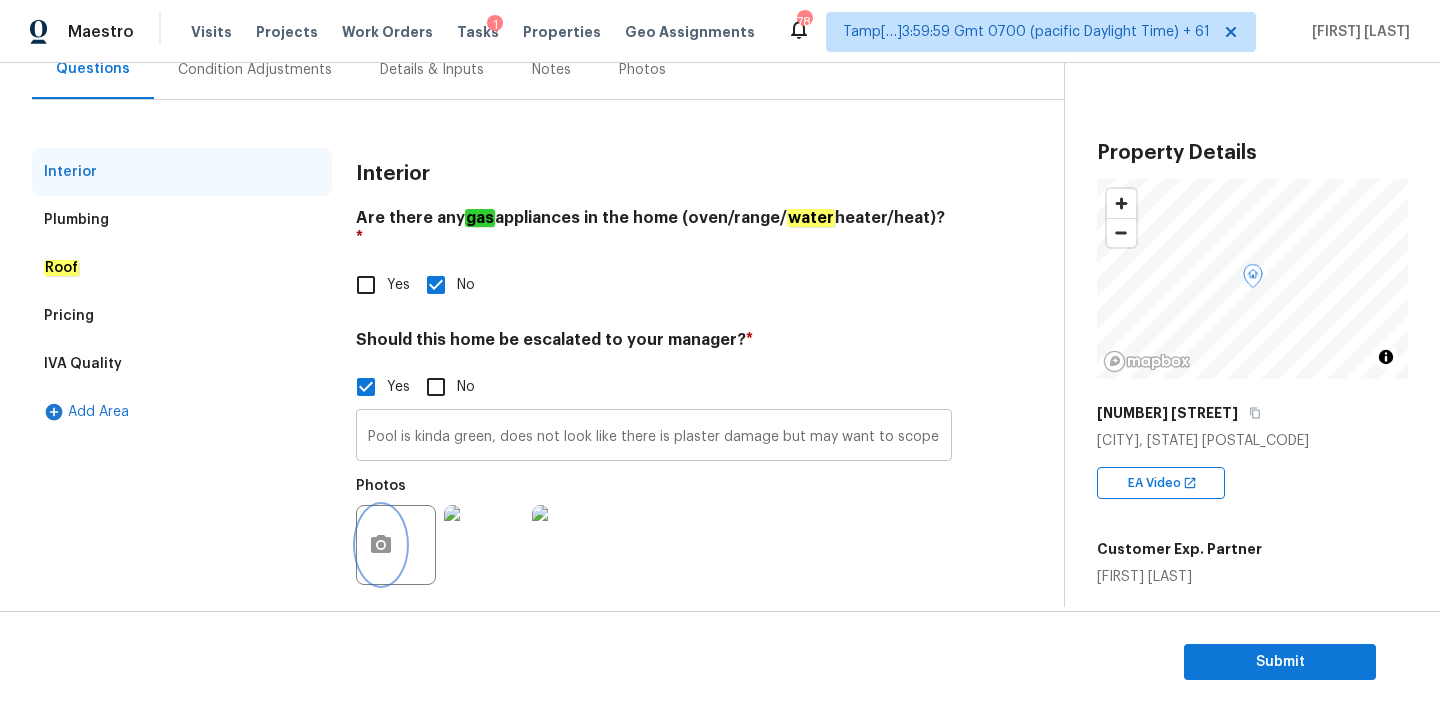 scroll, scrollTop: 113, scrollLeft: 0, axis: vertical 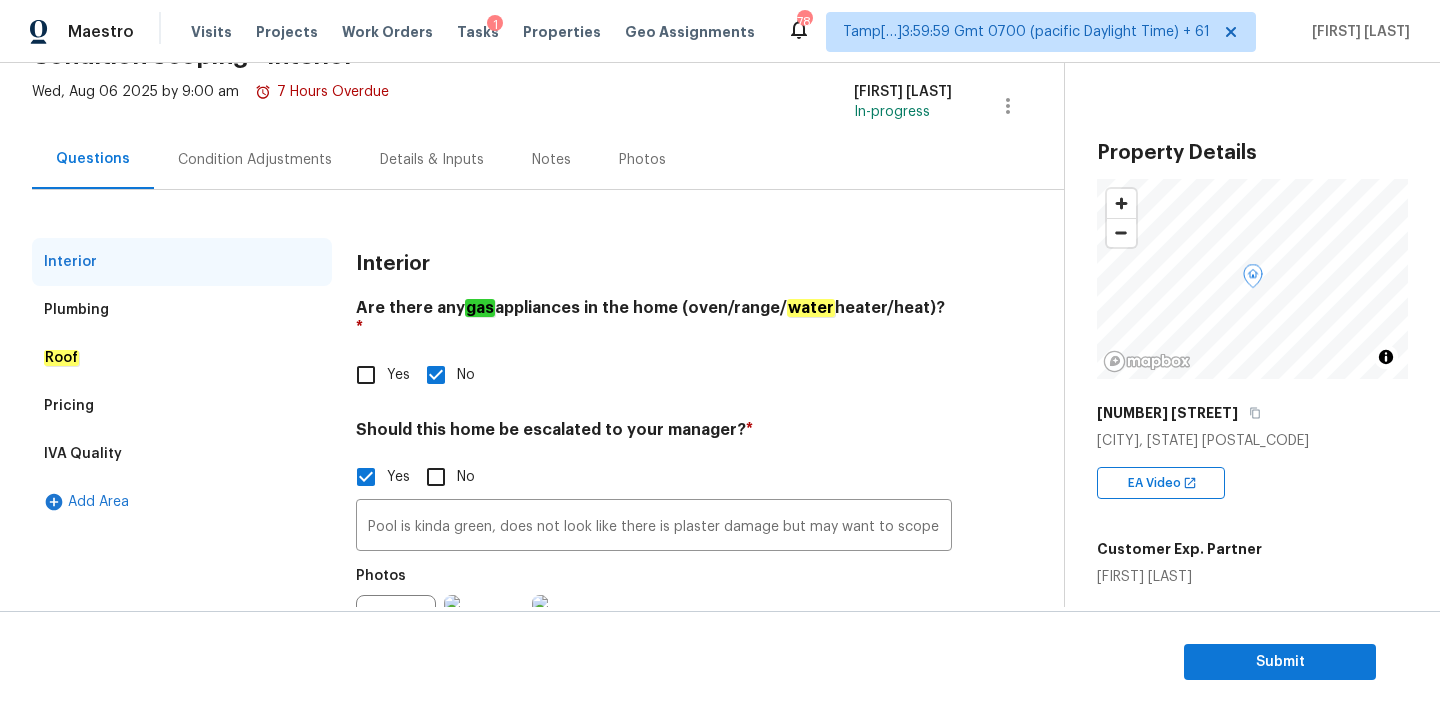 click on "Interior Plumbing Roof Pricing IVA Quality Add Area Interior Are there any  gas  appliances in the home (oven/range/ water  heater/heat)?  * Yes No Should this home be escalated to your manager?  * Yes No Pool is kinda green, does not look like there is plaster damage but may want to scope for more. Interior ceiling has water stains @1:40 and @1:45. ​ Photos" at bounding box center [524, 450] 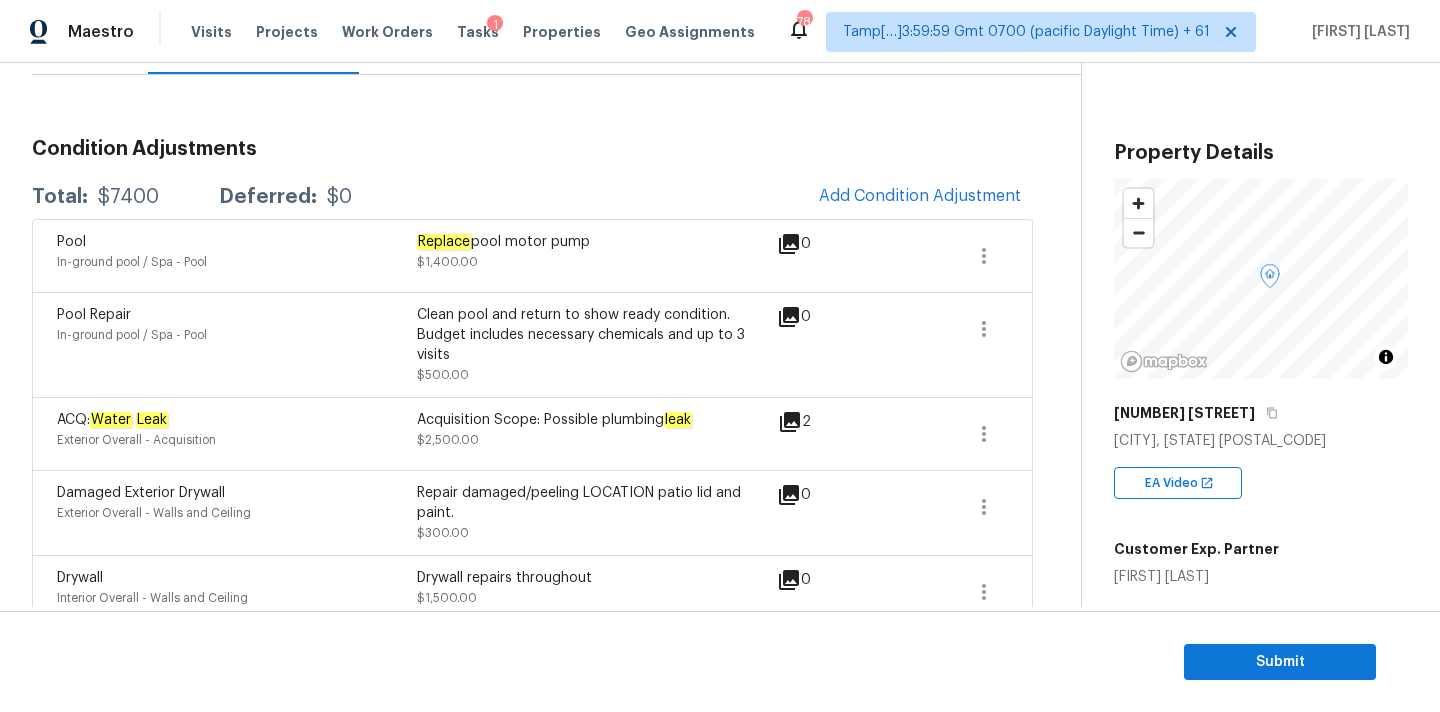 scroll, scrollTop: 227, scrollLeft: 0, axis: vertical 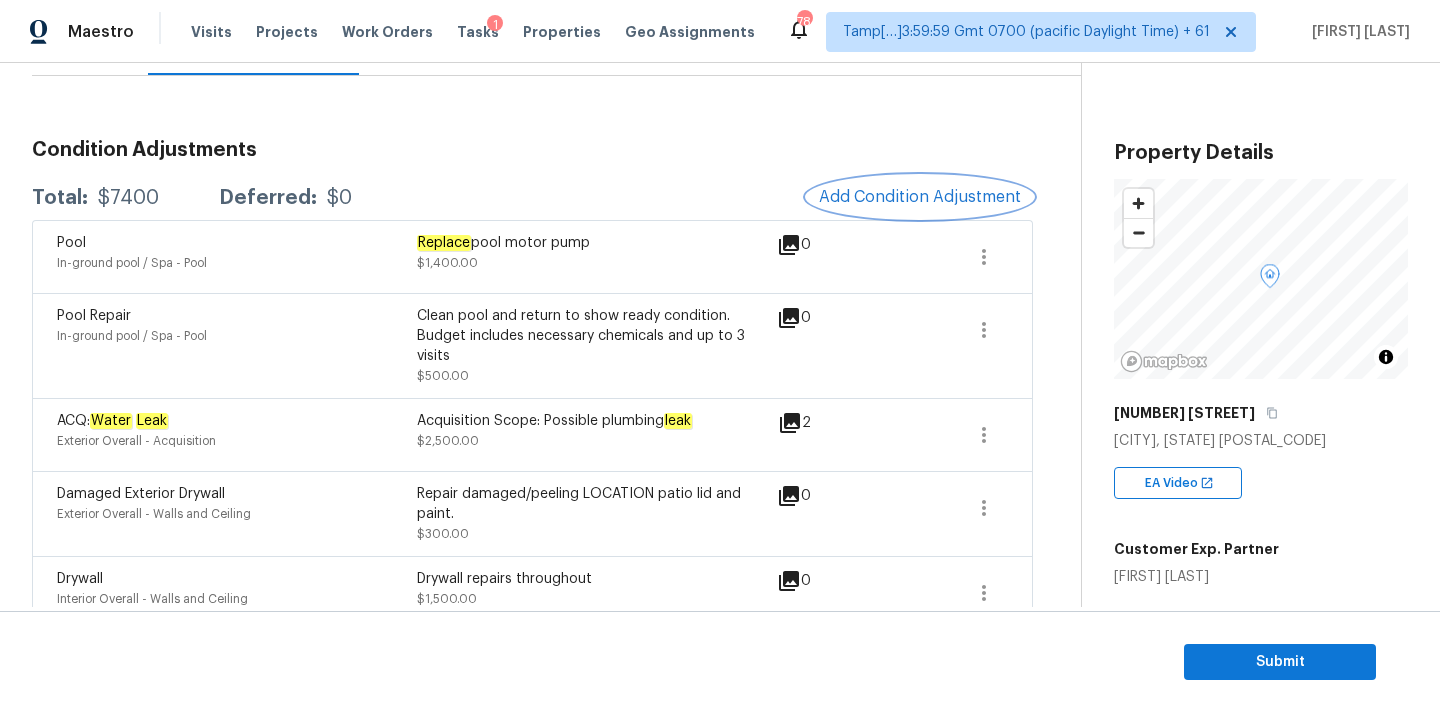 click on "Add Condition Adjustment" at bounding box center [920, 197] 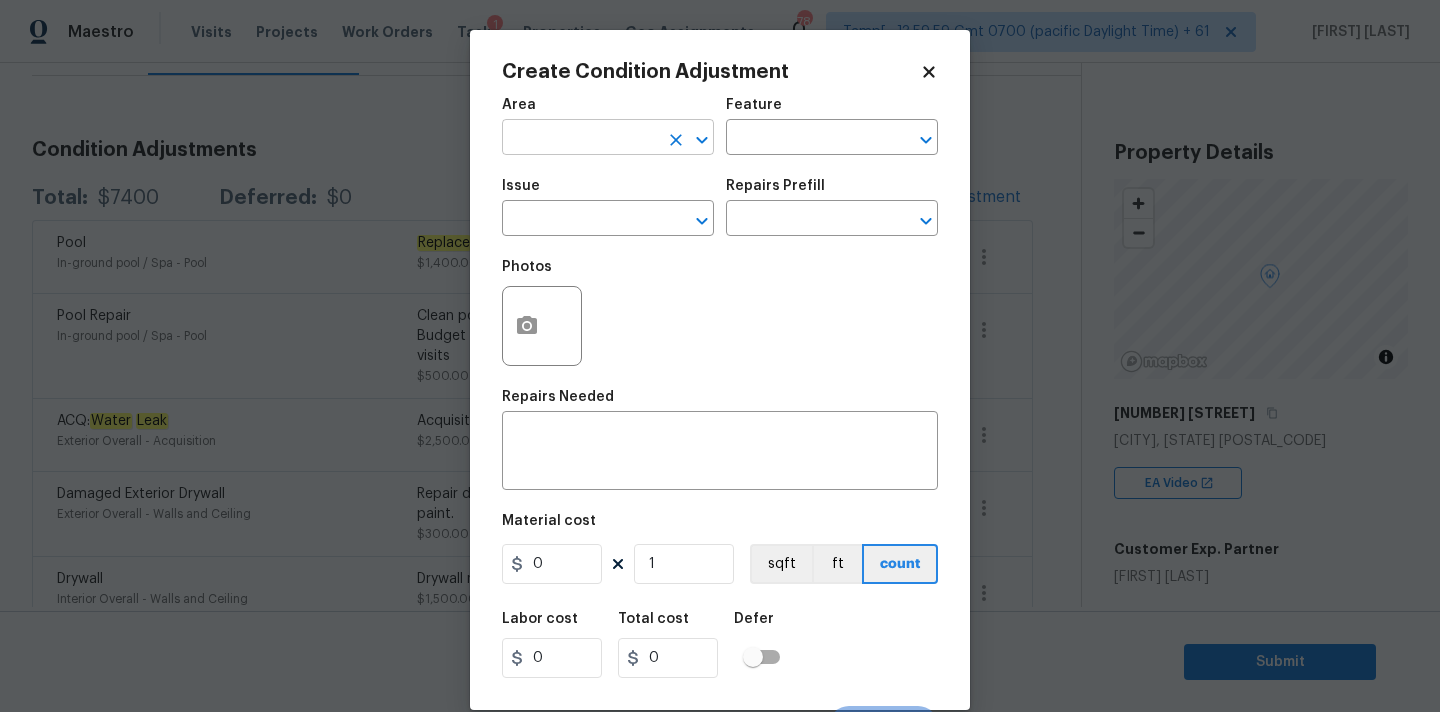 click at bounding box center (580, 139) 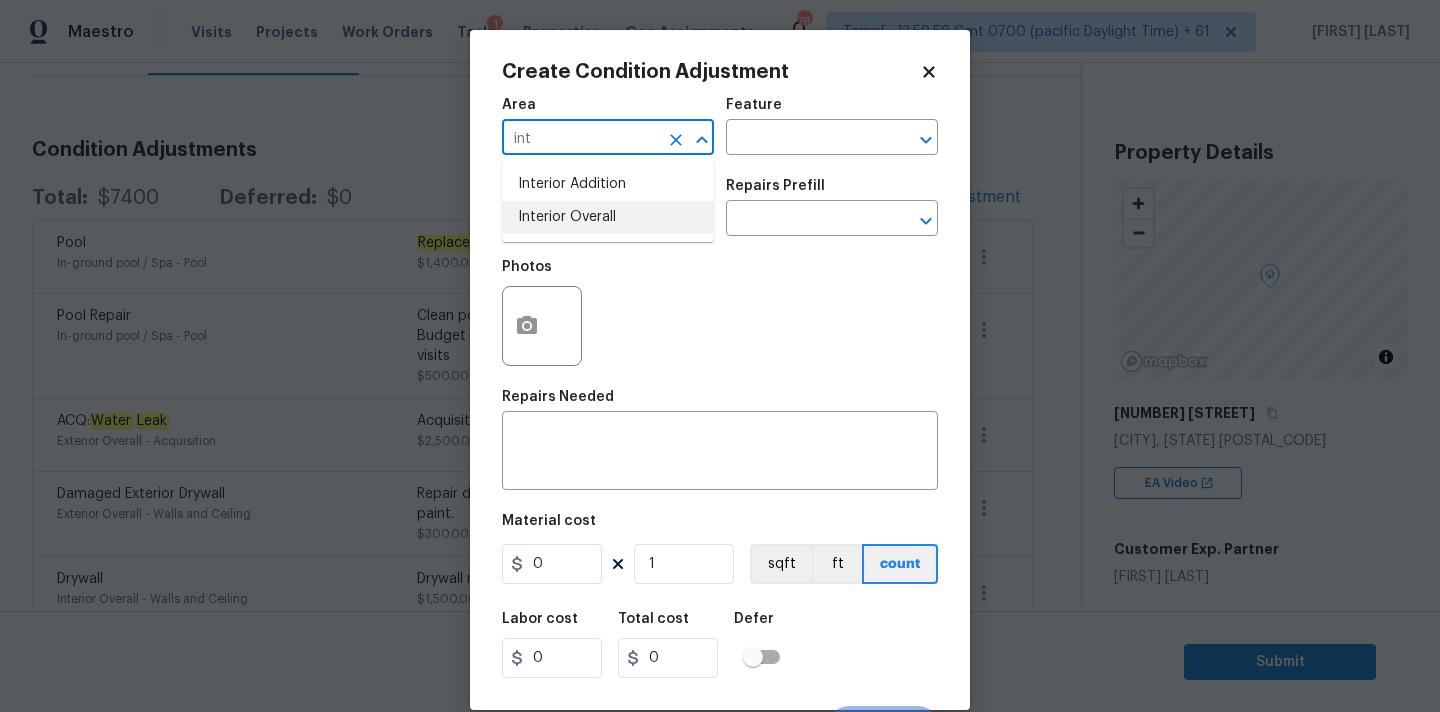 click on "Interior Overall" at bounding box center [608, 217] 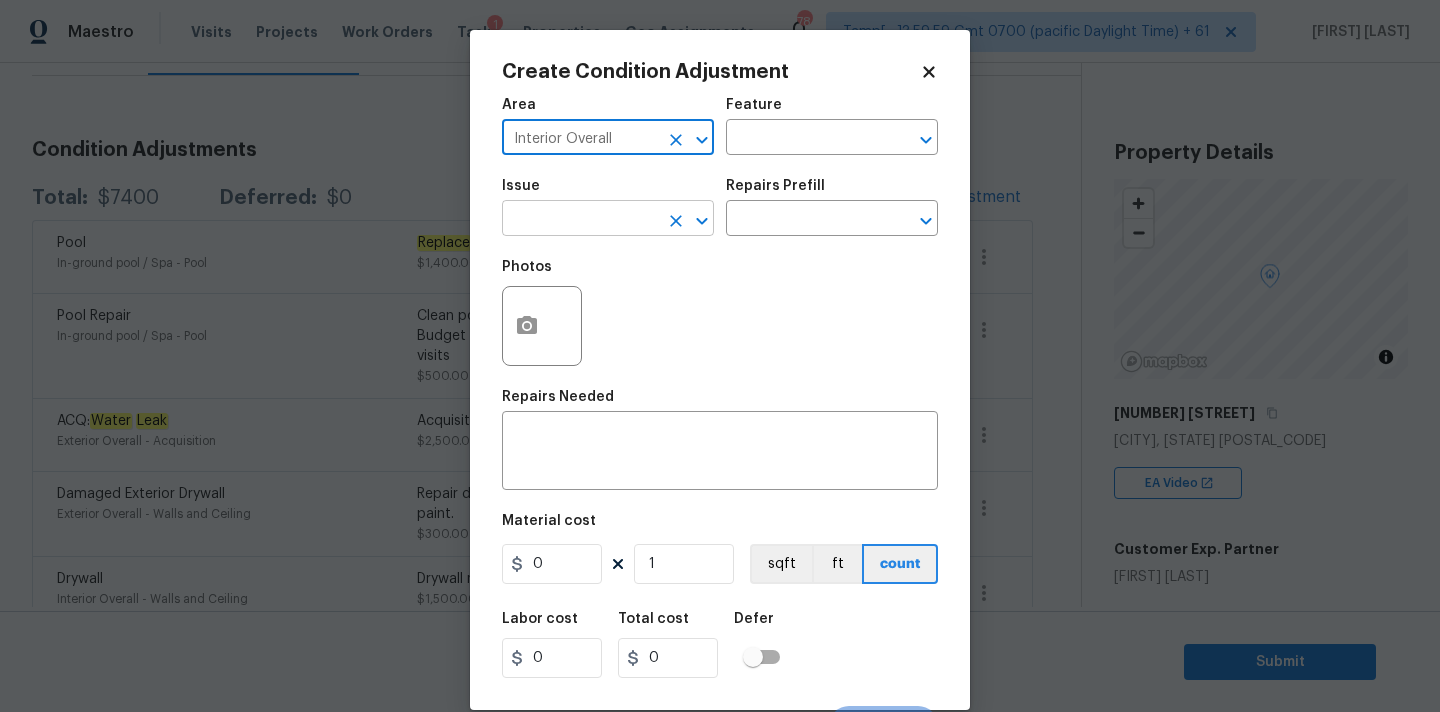 type on "Interior Overall" 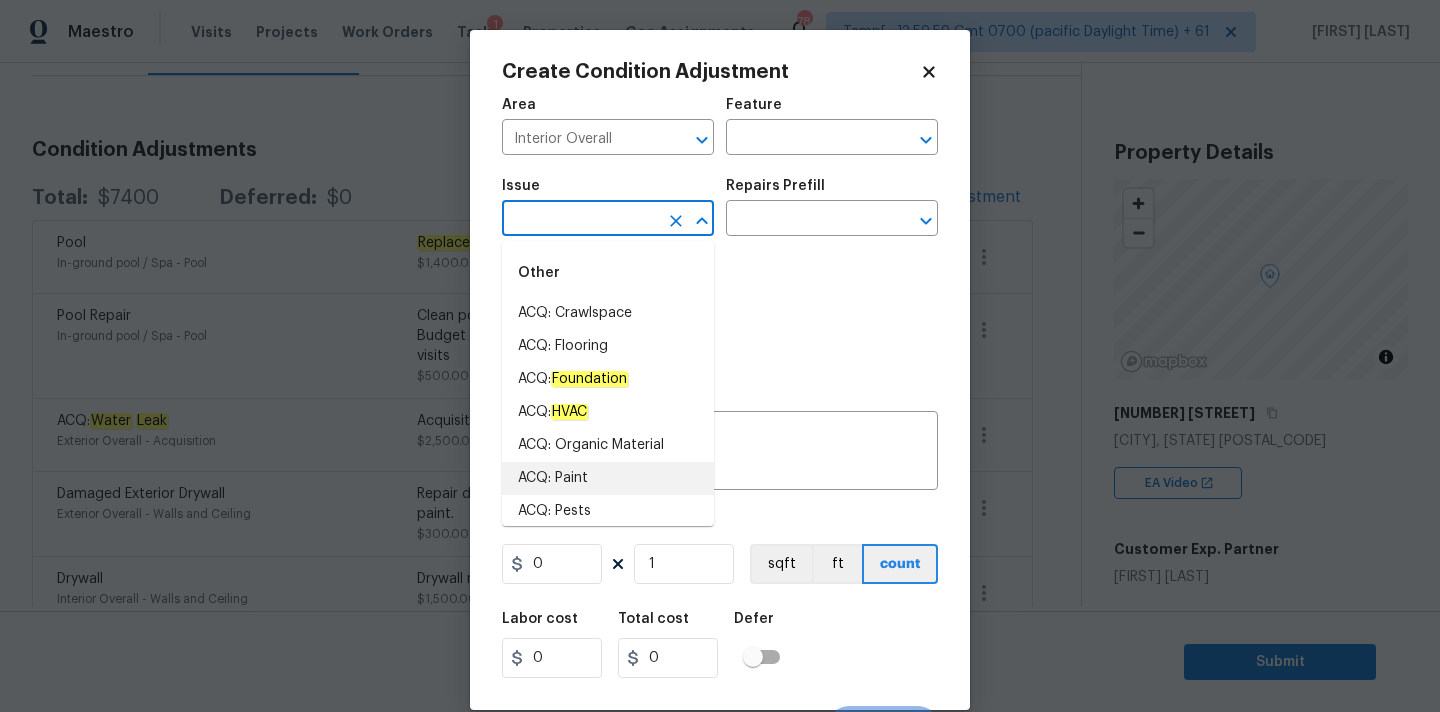 click on "ACQ: Paint" at bounding box center [608, 478] 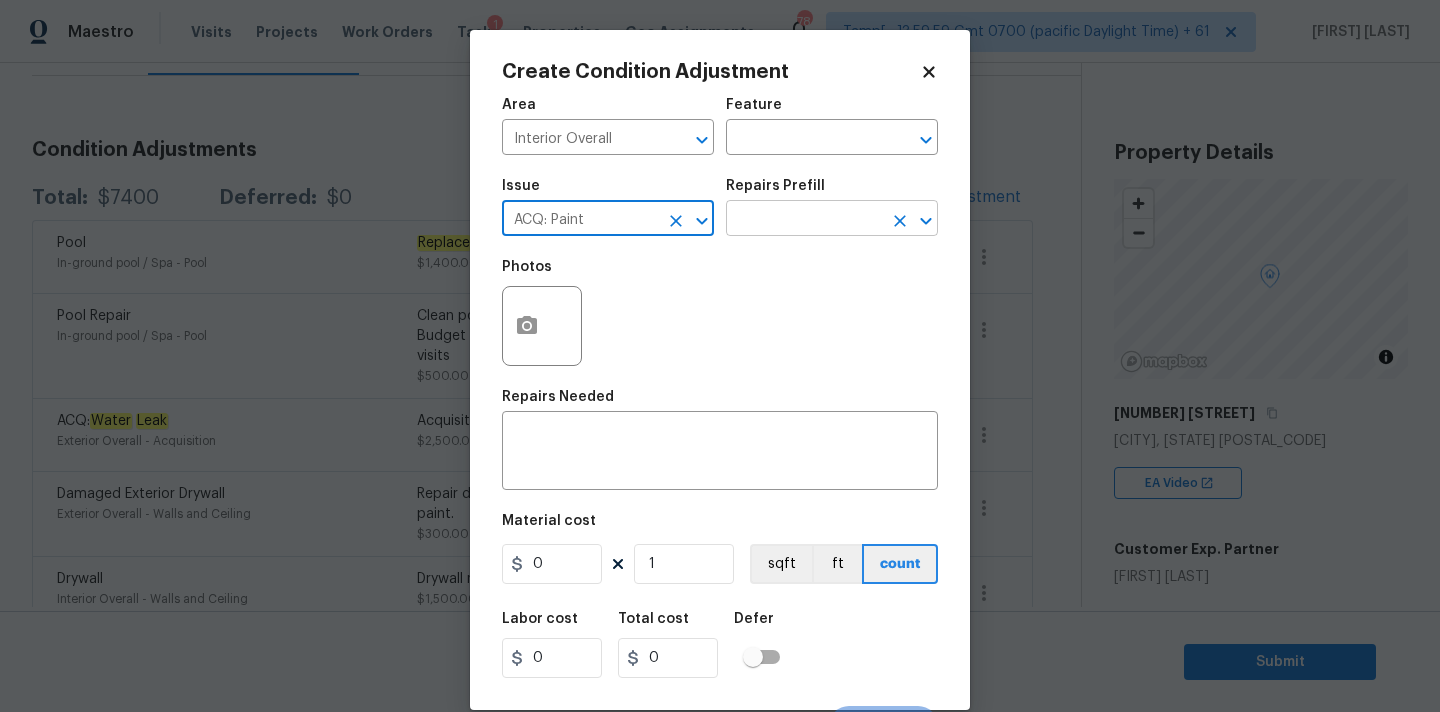 click at bounding box center (804, 220) 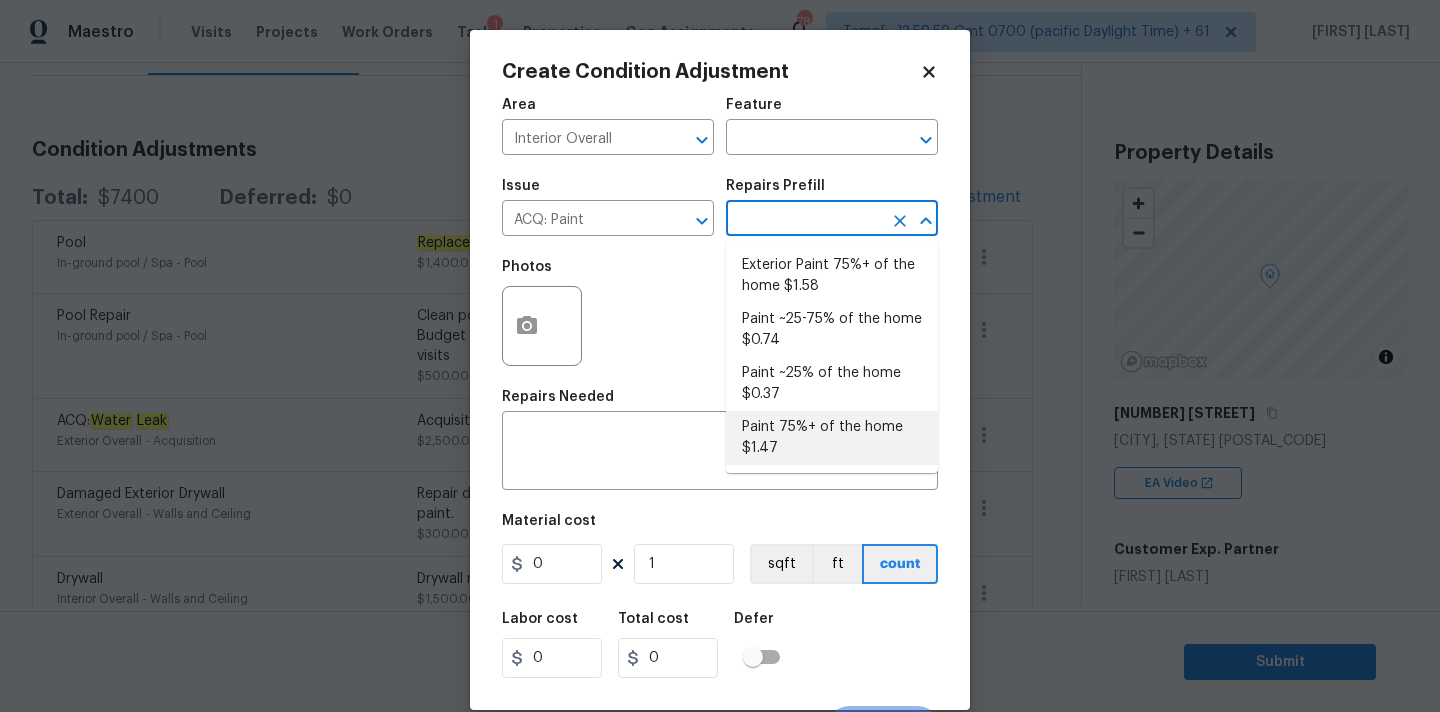 click on "Paint 75%+ of the home $1.47" at bounding box center (832, 438) 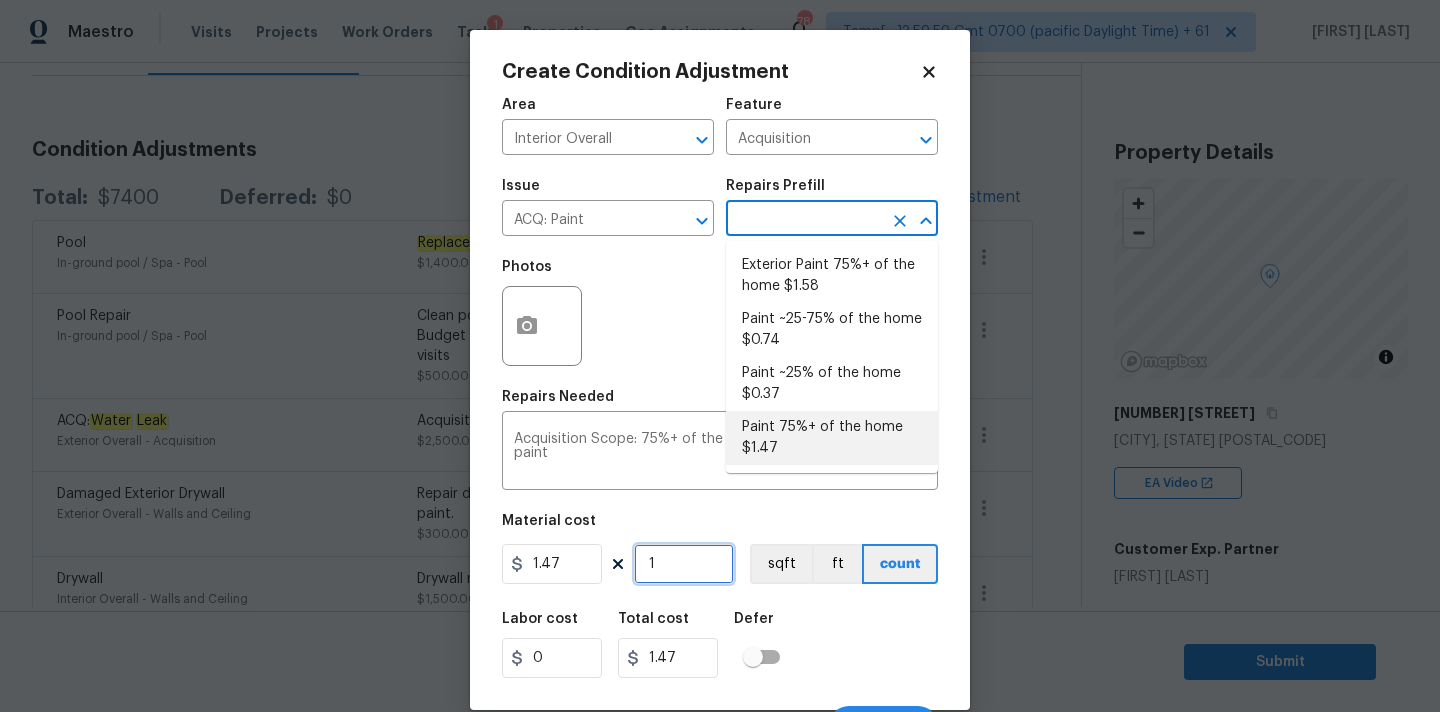 click on "1" at bounding box center [684, 564] 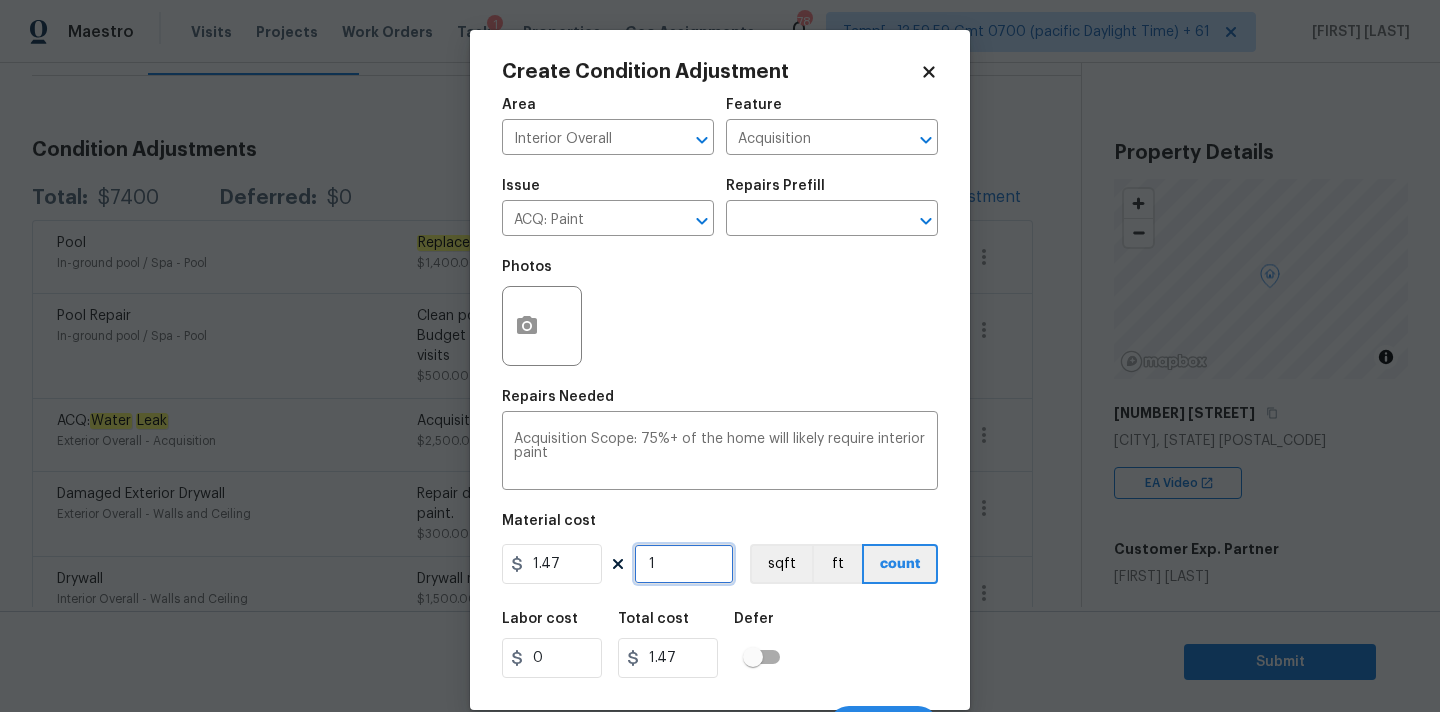 click on "1" at bounding box center [684, 564] 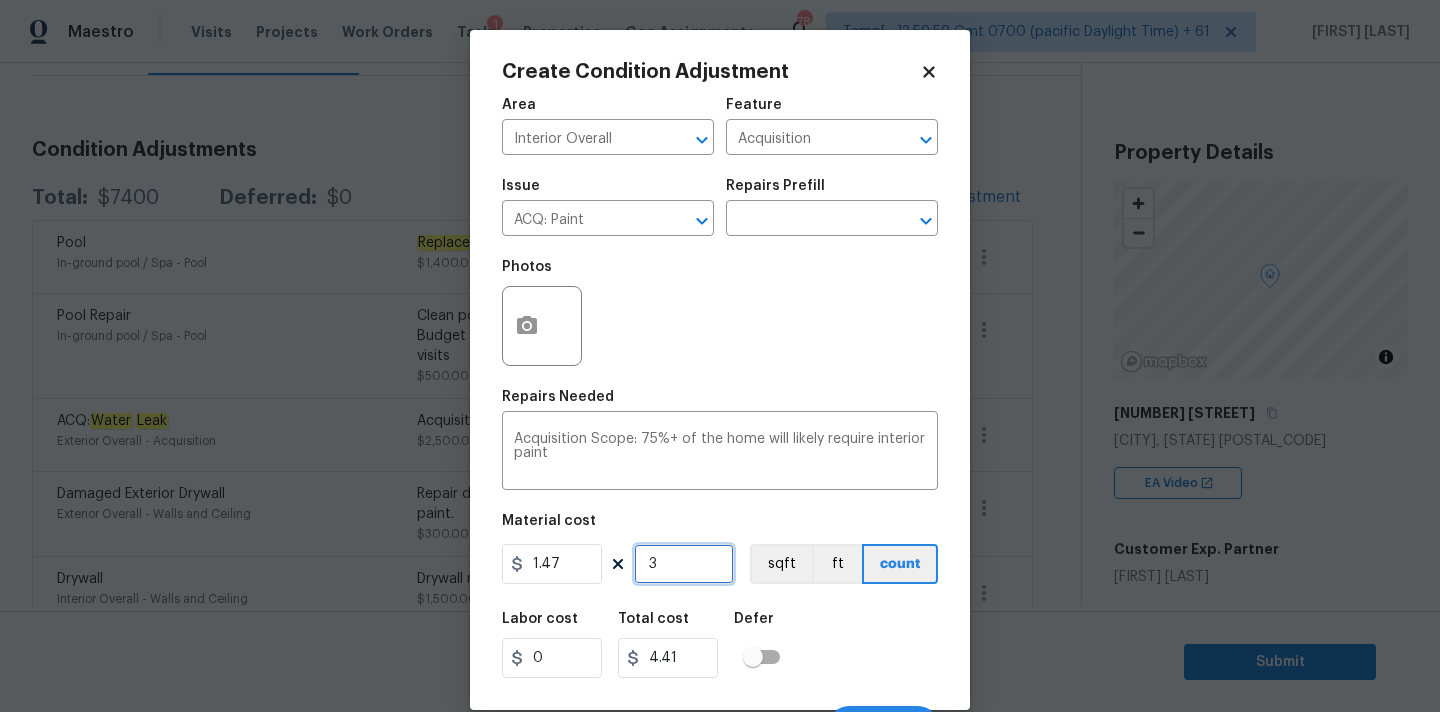 type on "30" 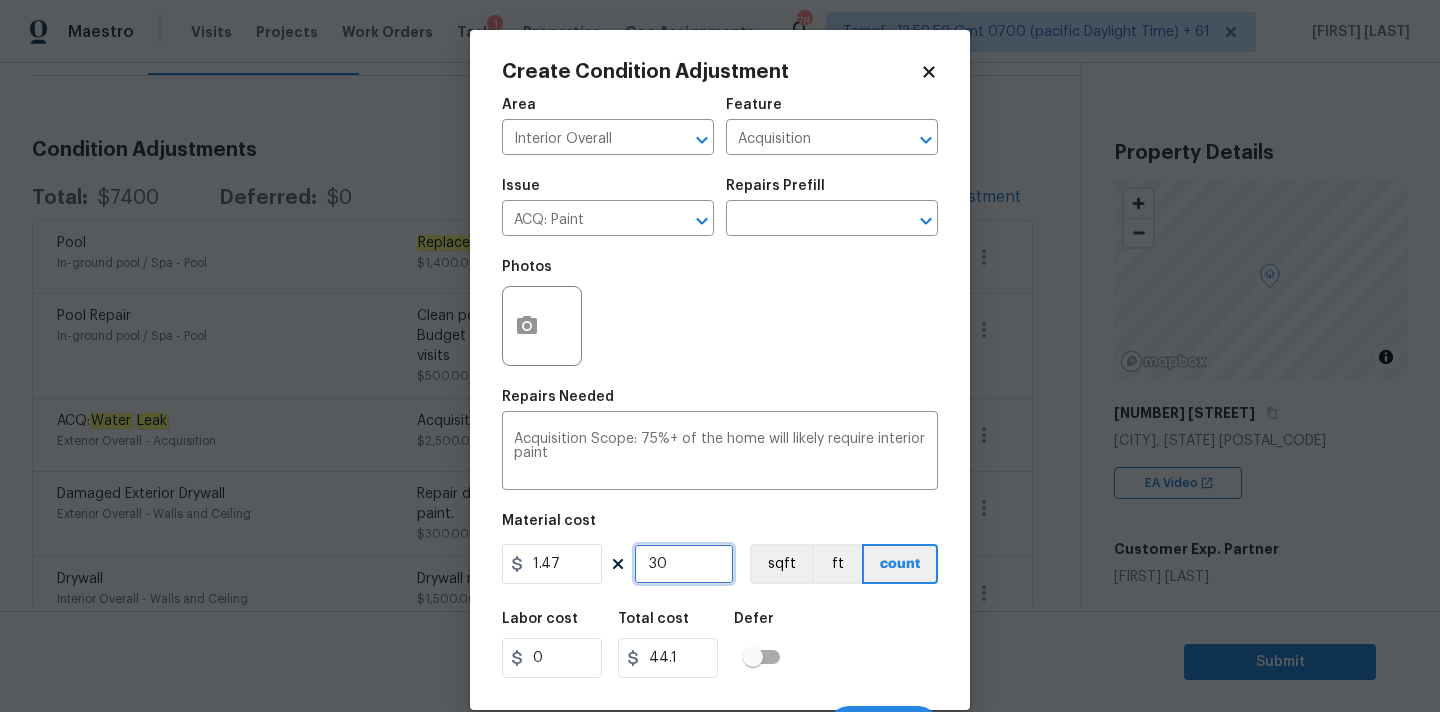 type on "302" 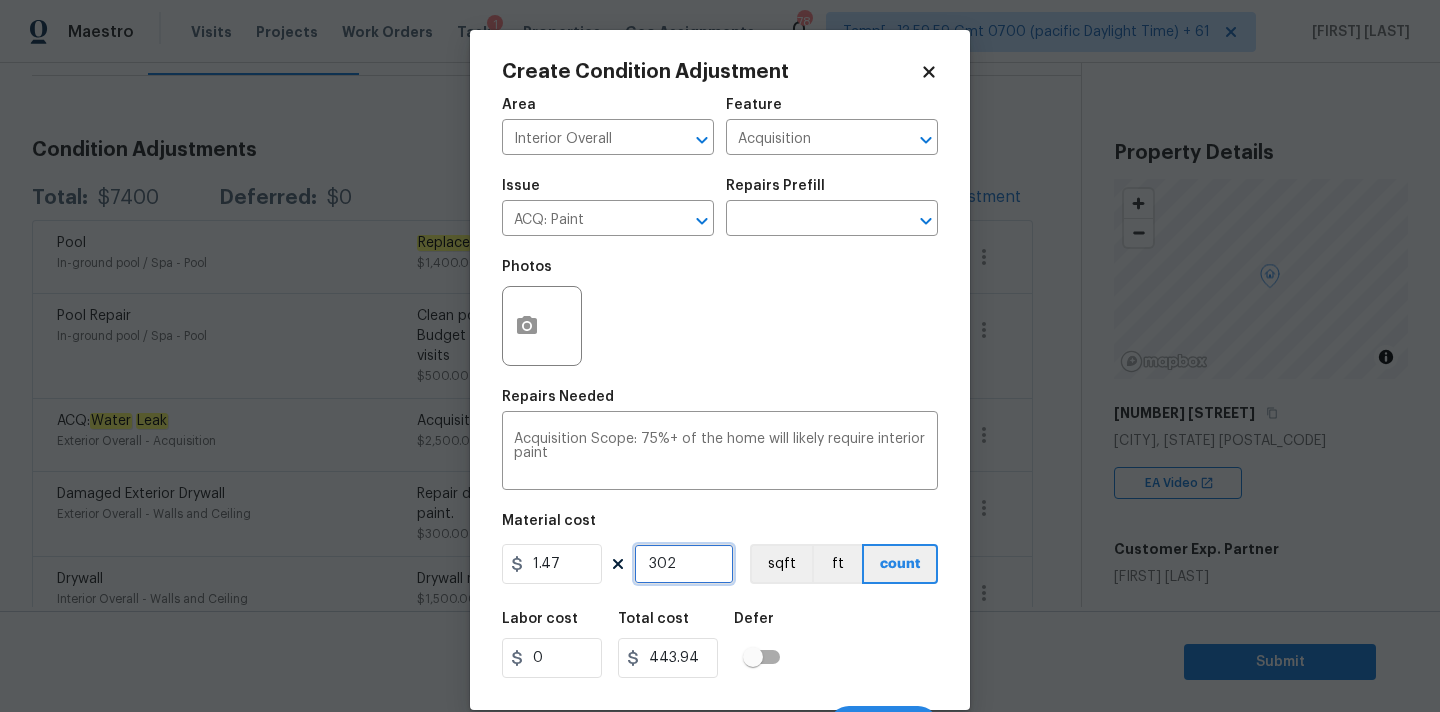 type on "3029" 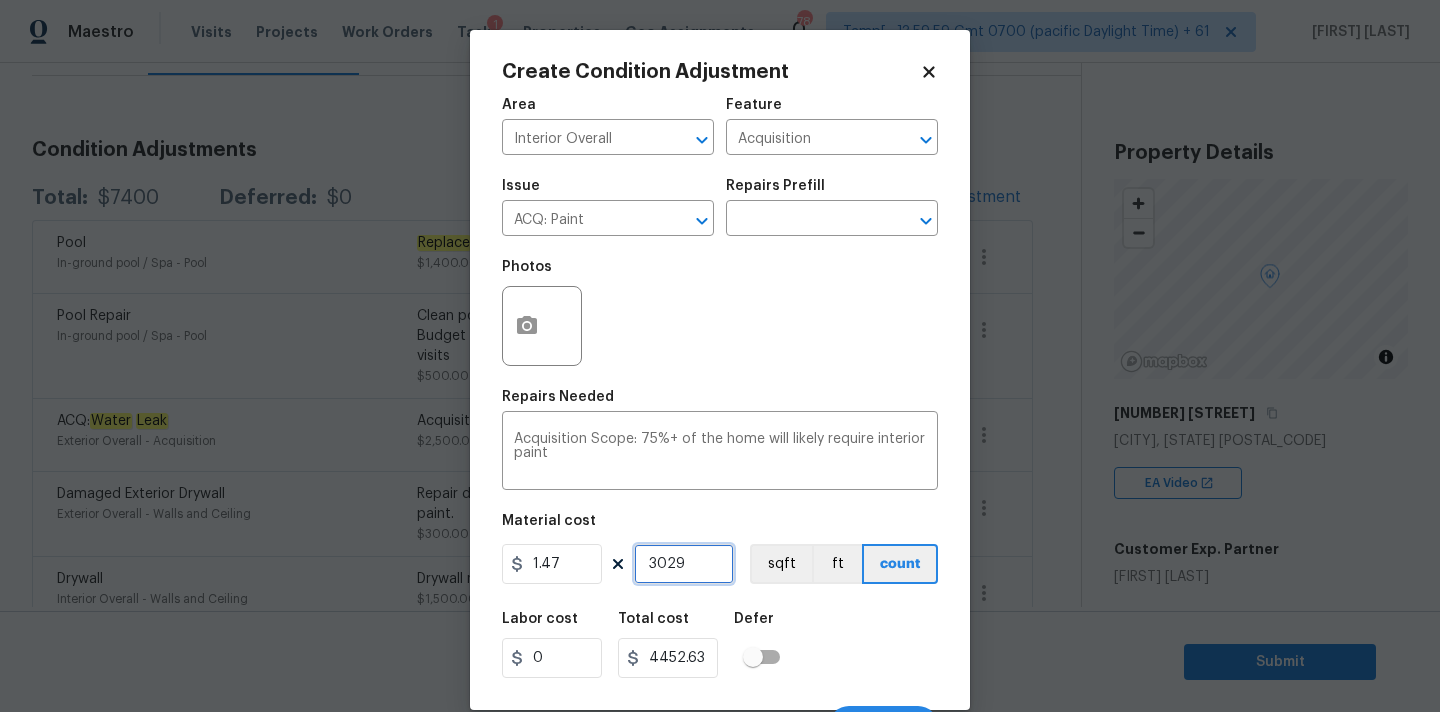 type on "3029" 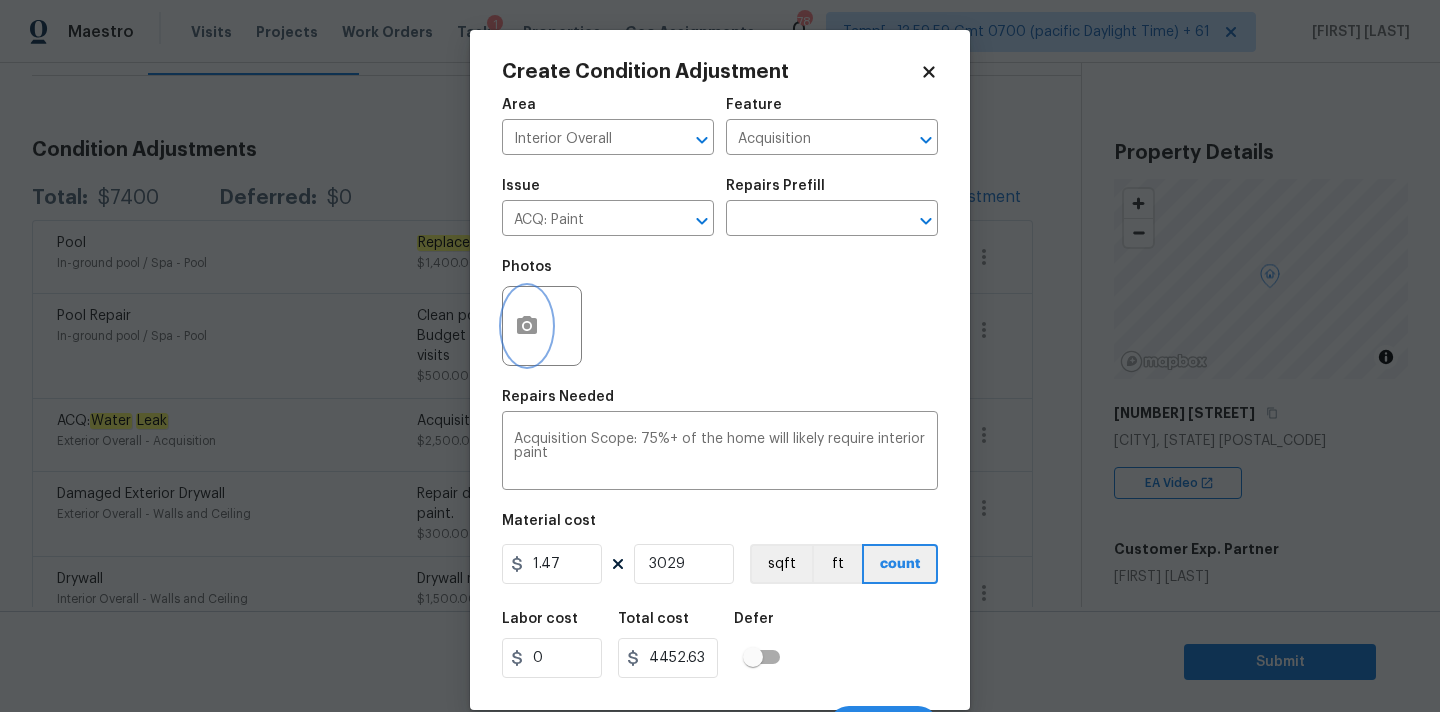 click at bounding box center [527, 326] 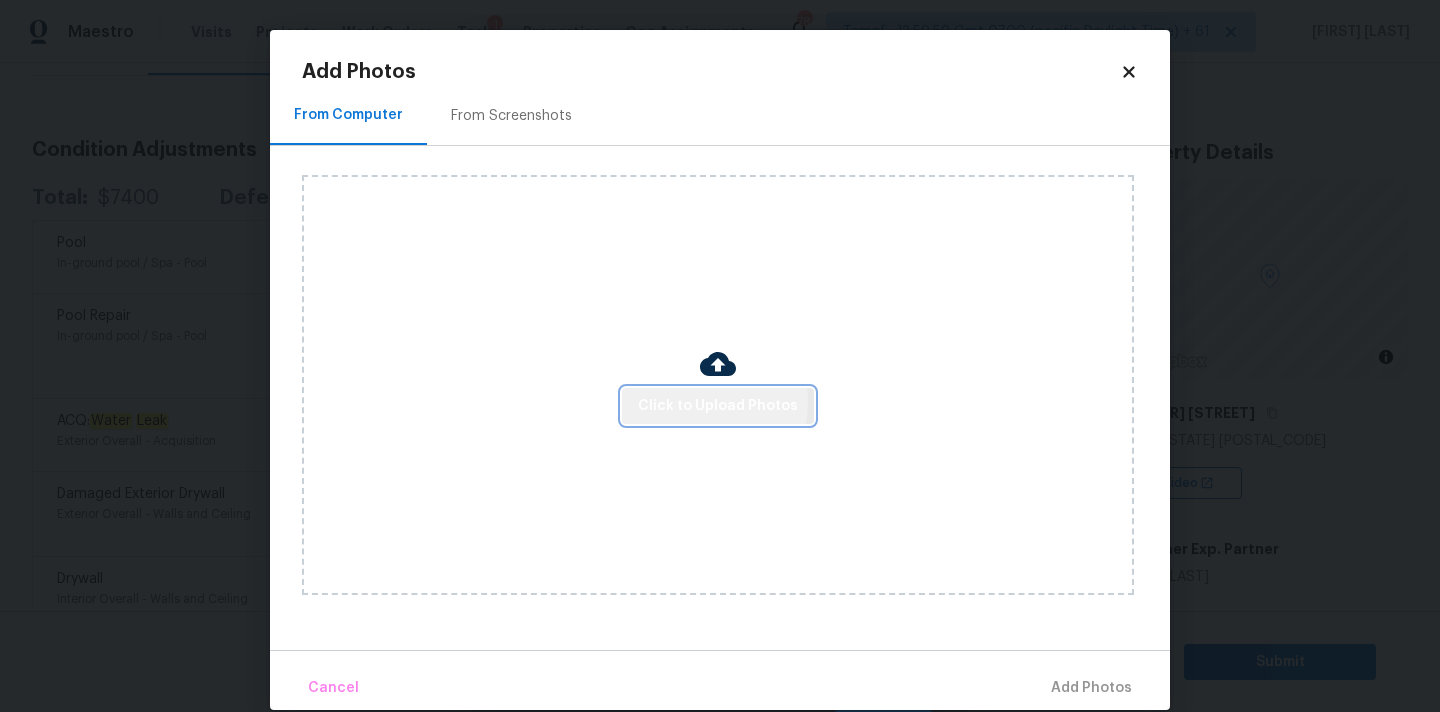 click on "Click to Upload Photos" at bounding box center (718, 406) 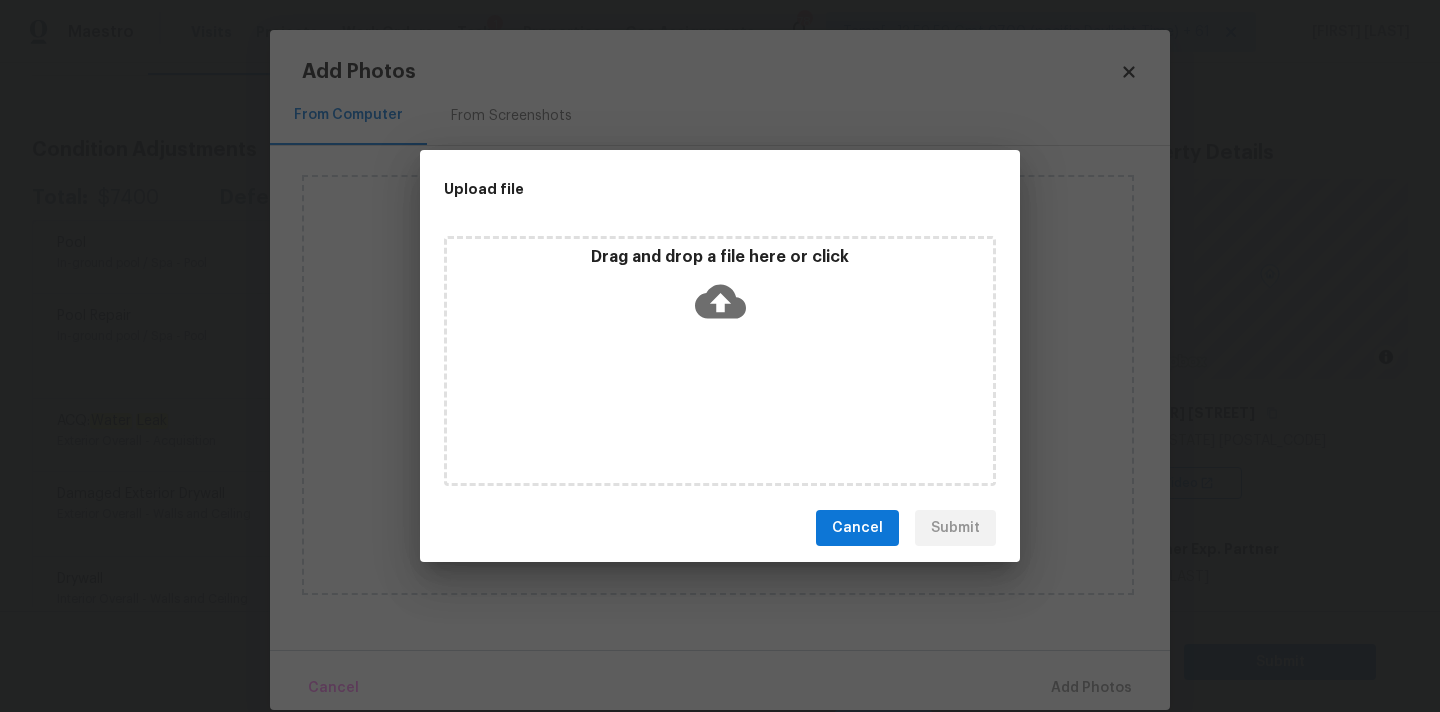 click 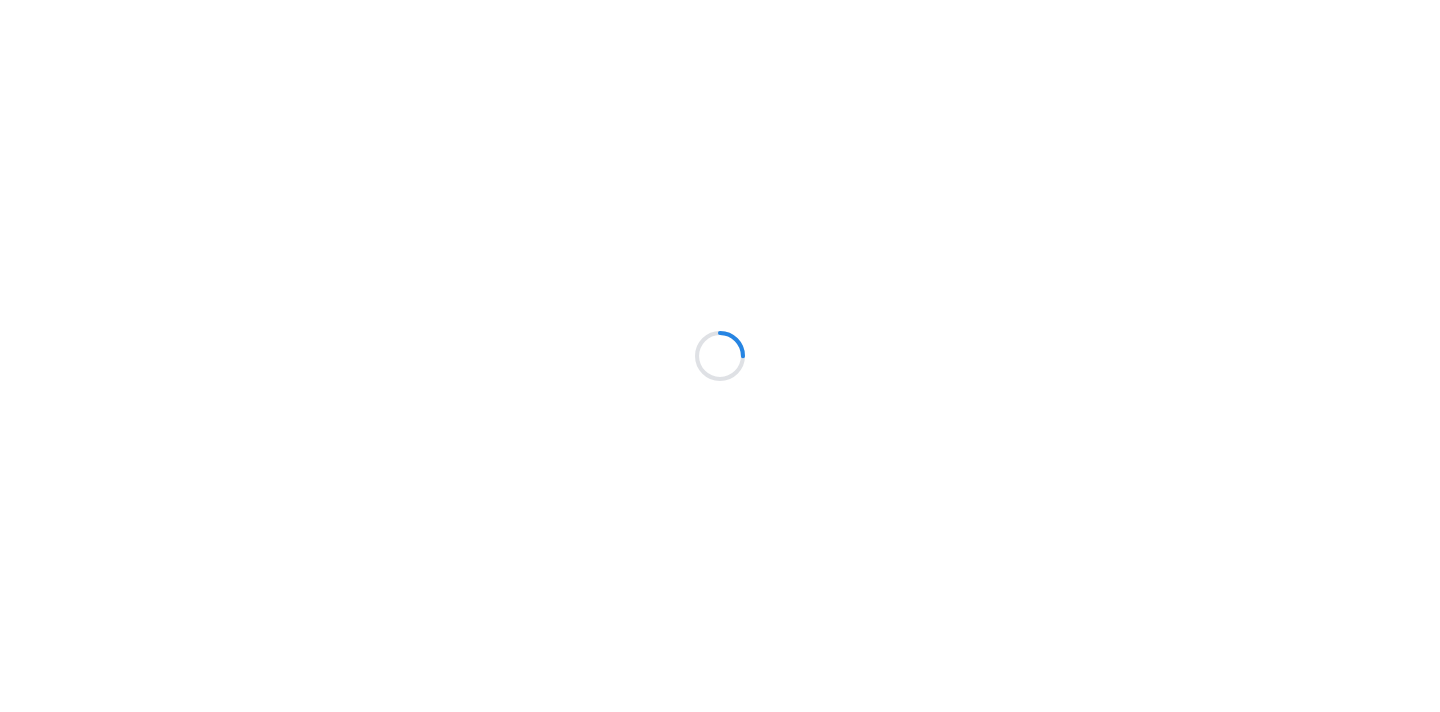 scroll, scrollTop: 0, scrollLeft: 0, axis: both 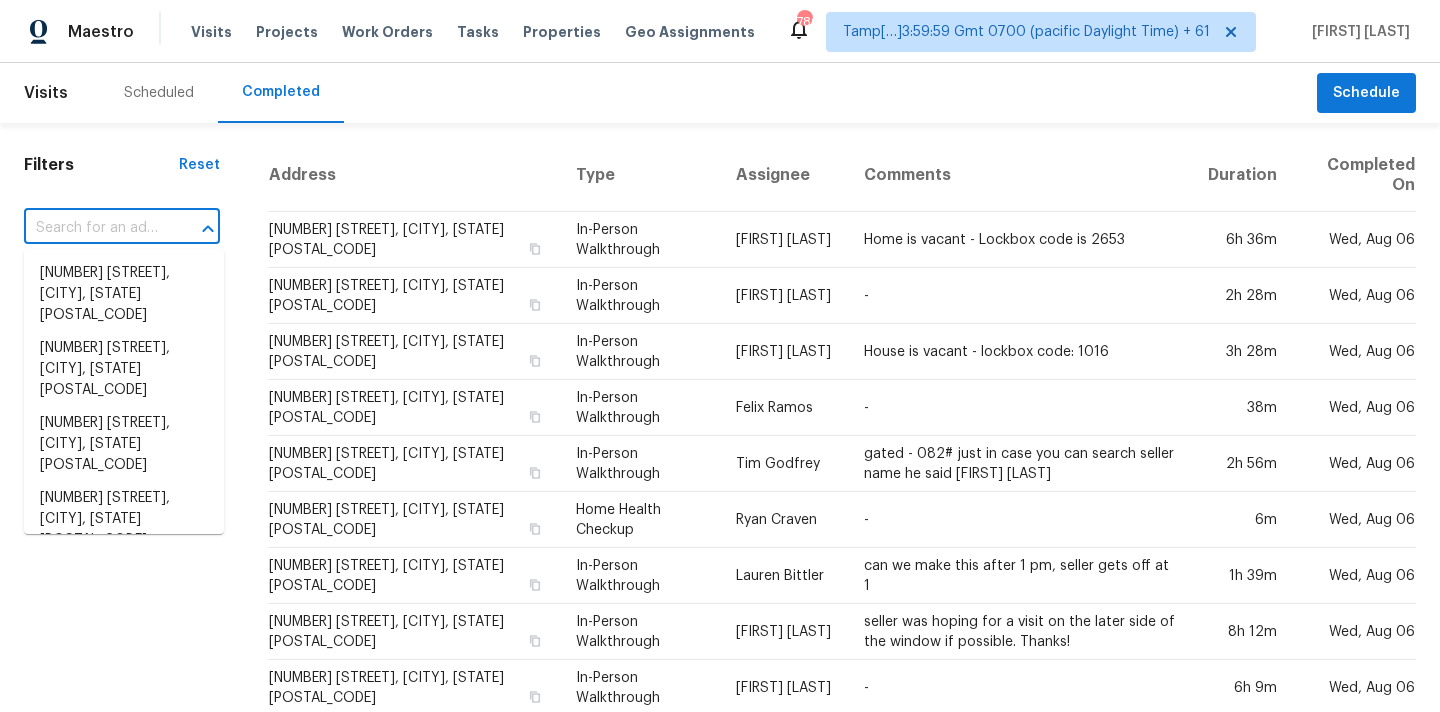click at bounding box center [94, 228] 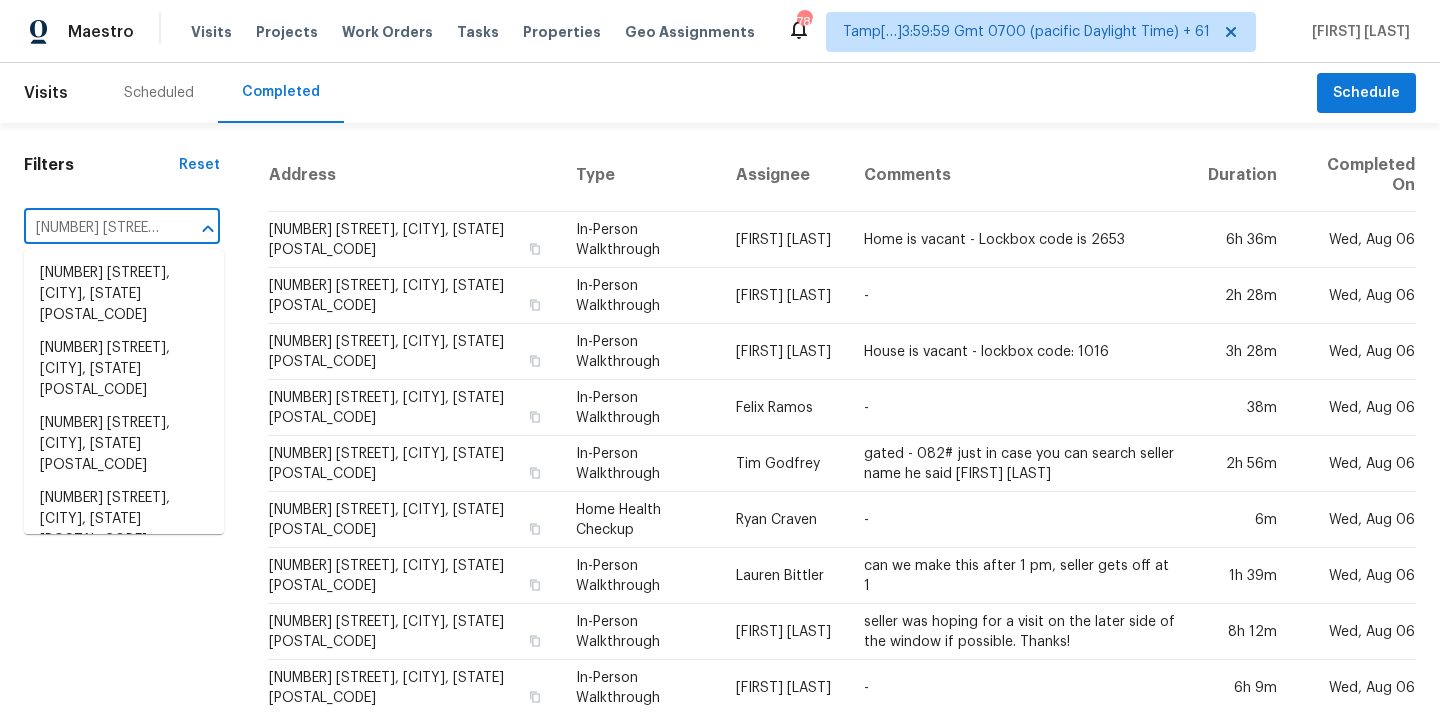 scroll, scrollTop: 0, scrollLeft: 129, axis: horizontal 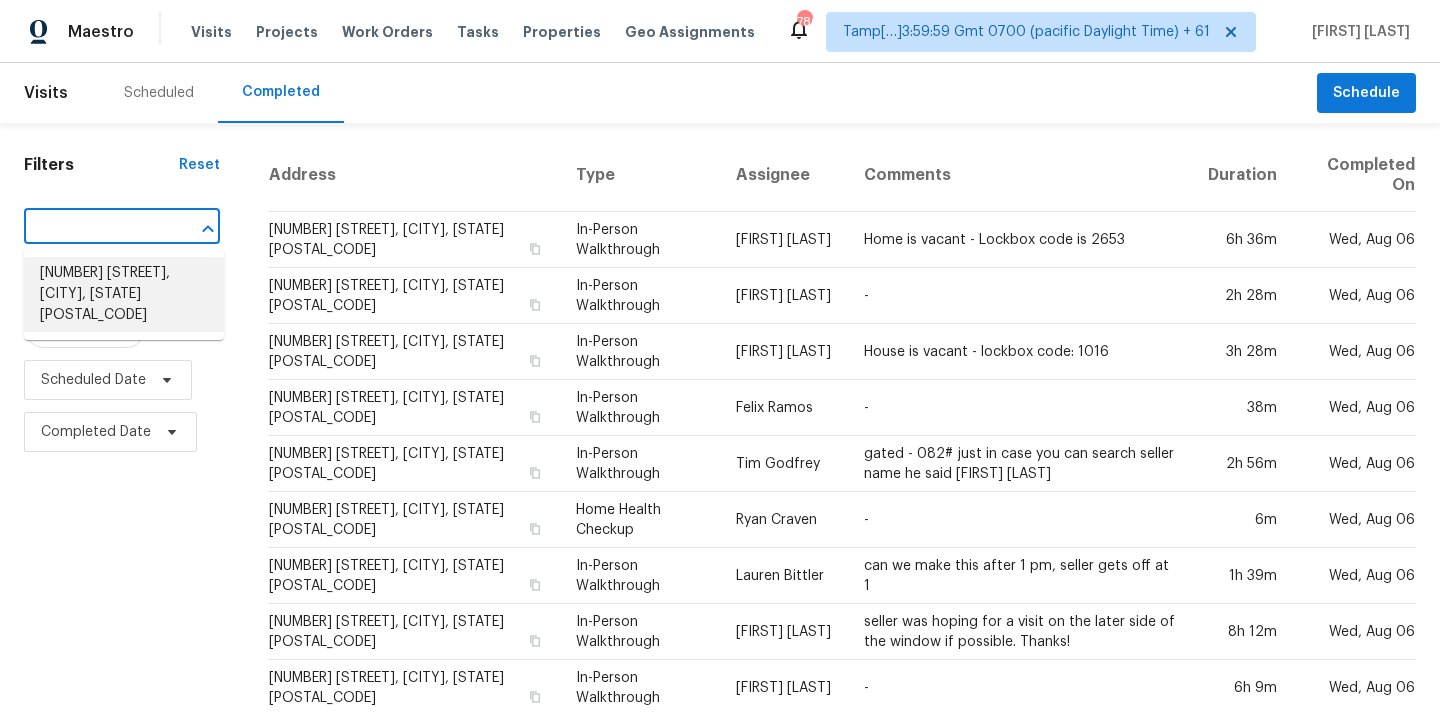 click on "[NUMBER] [STREET], [CITY], [STATE] [POSTAL_CODE]" at bounding box center (124, 294) 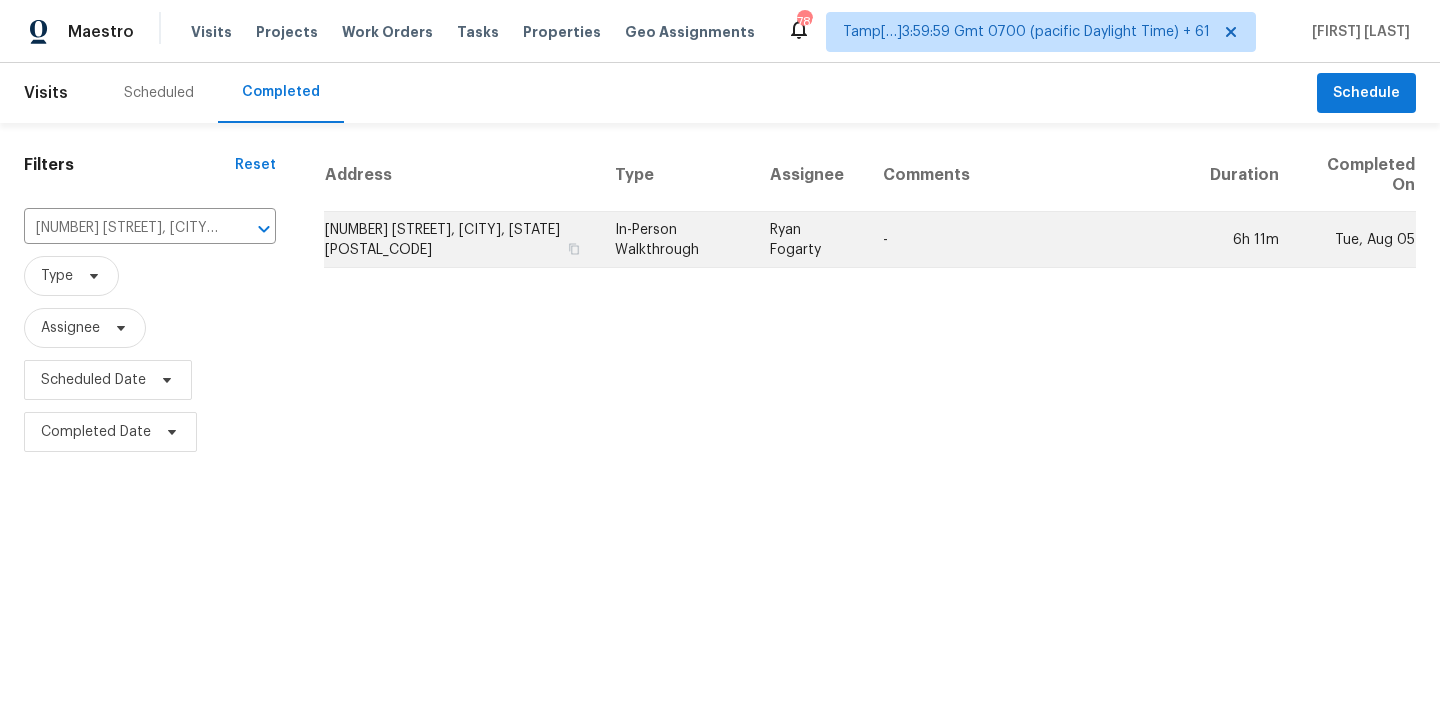 click on "Ryan Fogarty" at bounding box center (810, 240) 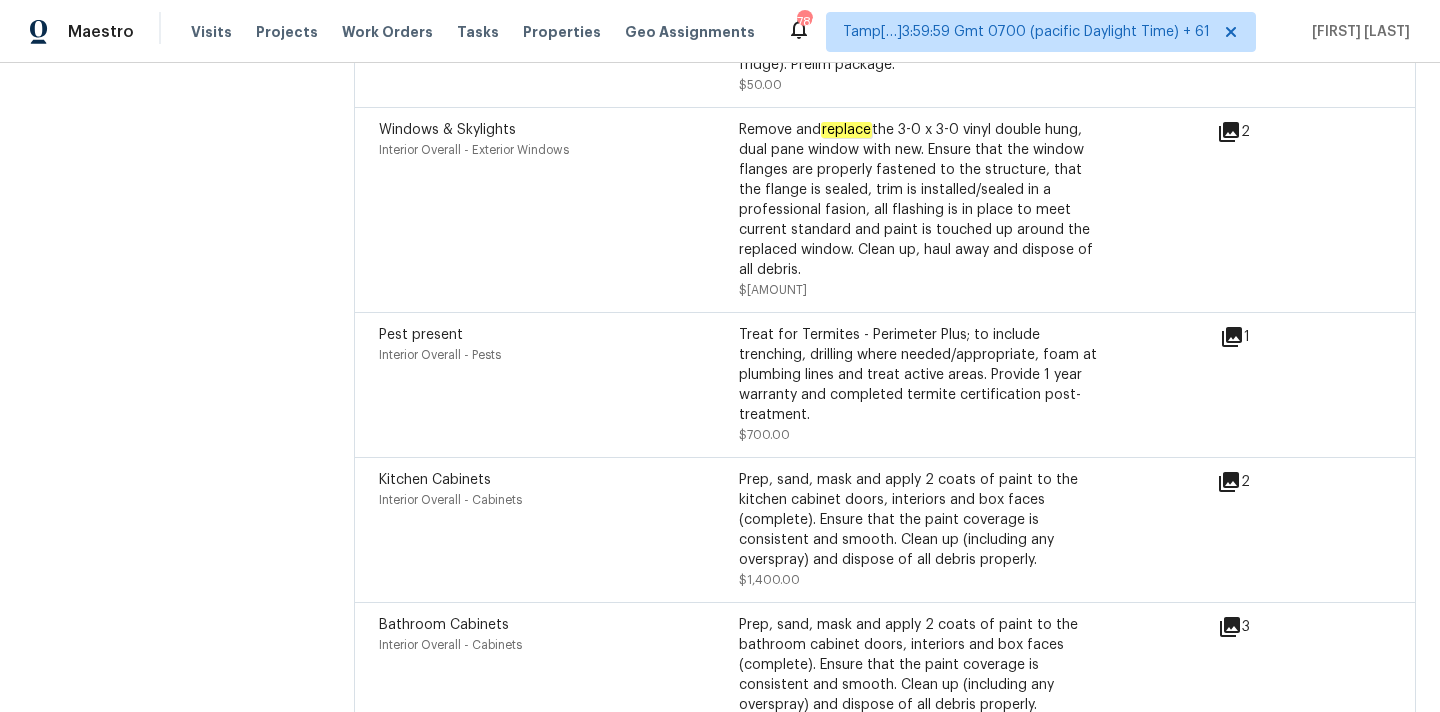 scroll, scrollTop: 5649, scrollLeft: 0, axis: vertical 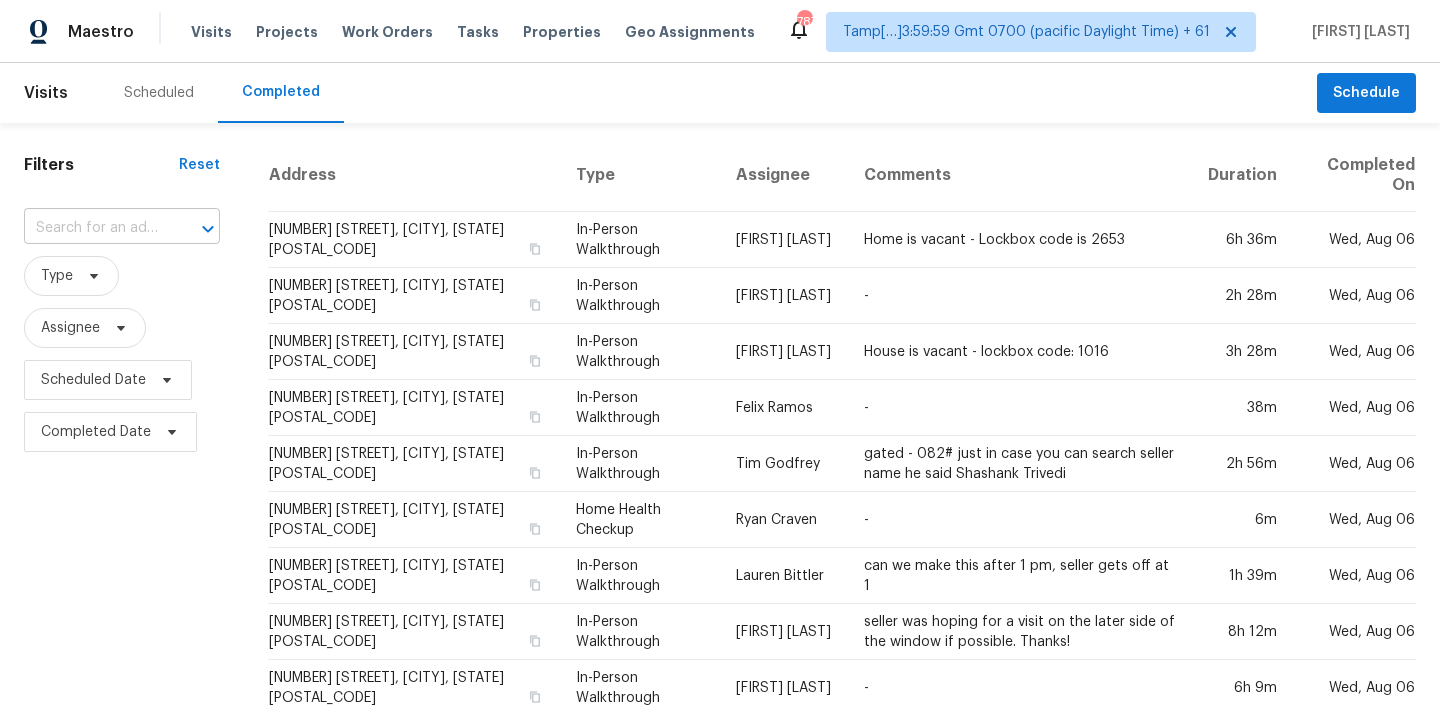 click at bounding box center (94, 228) 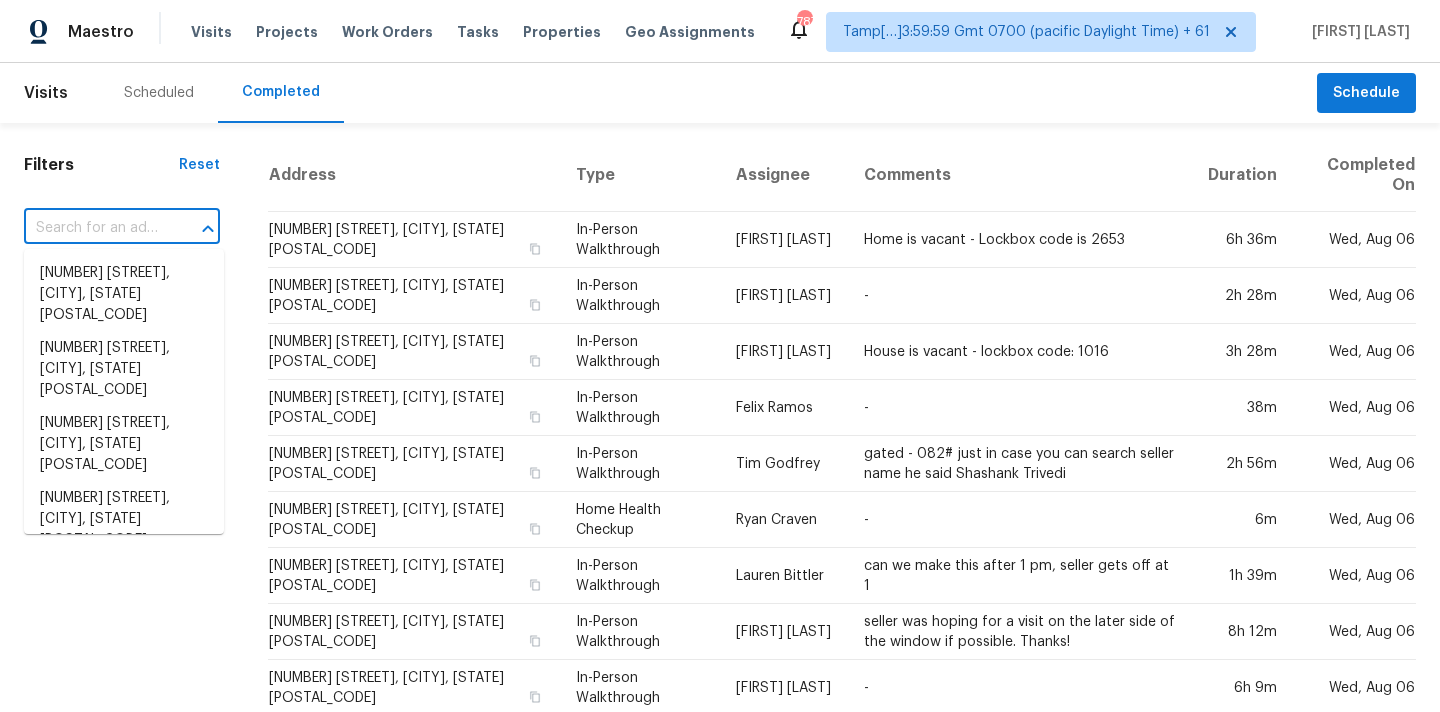 paste on "[NUMBER] [STREET], [CITY], [STATE] [POSTAL_CODE]" 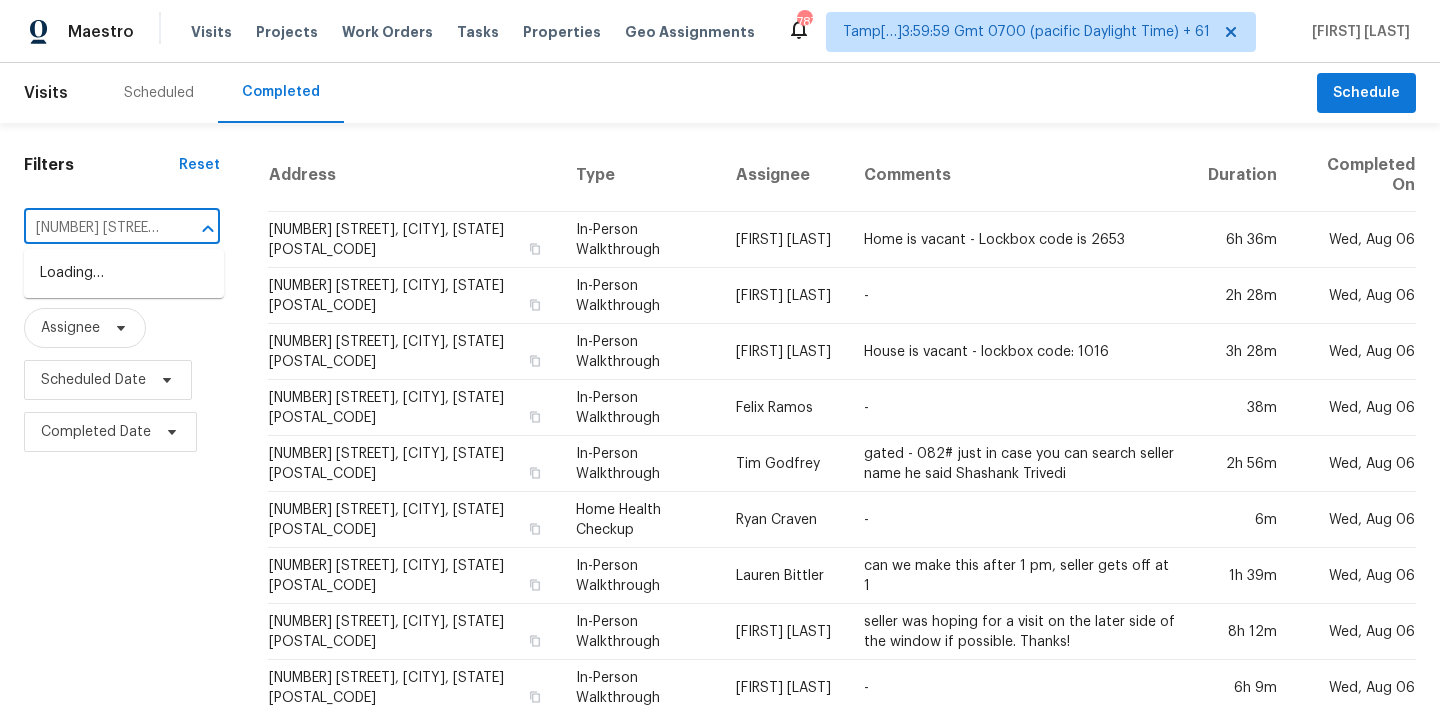 scroll, scrollTop: 0, scrollLeft: 139, axis: horizontal 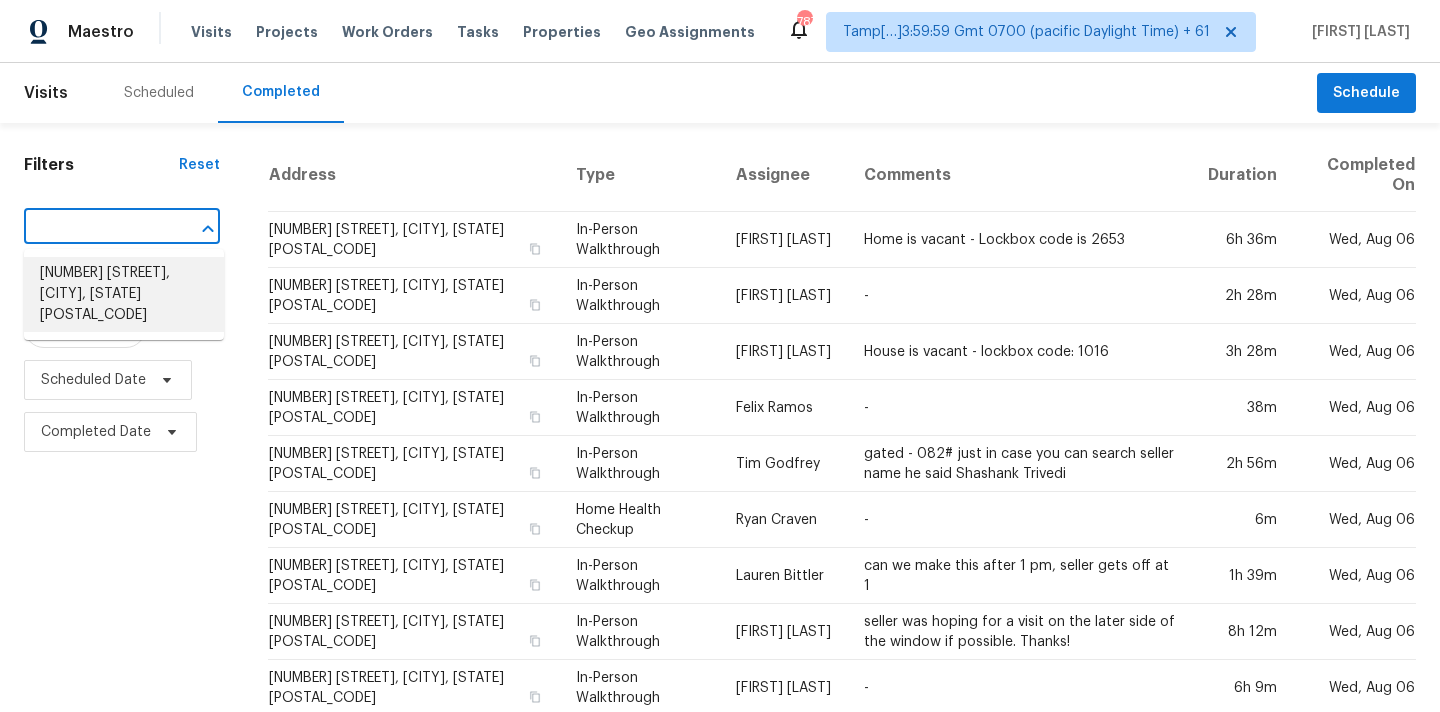 click on "5383 W Belmont Ave, Glendale, AZ 85301" at bounding box center [124, 294] 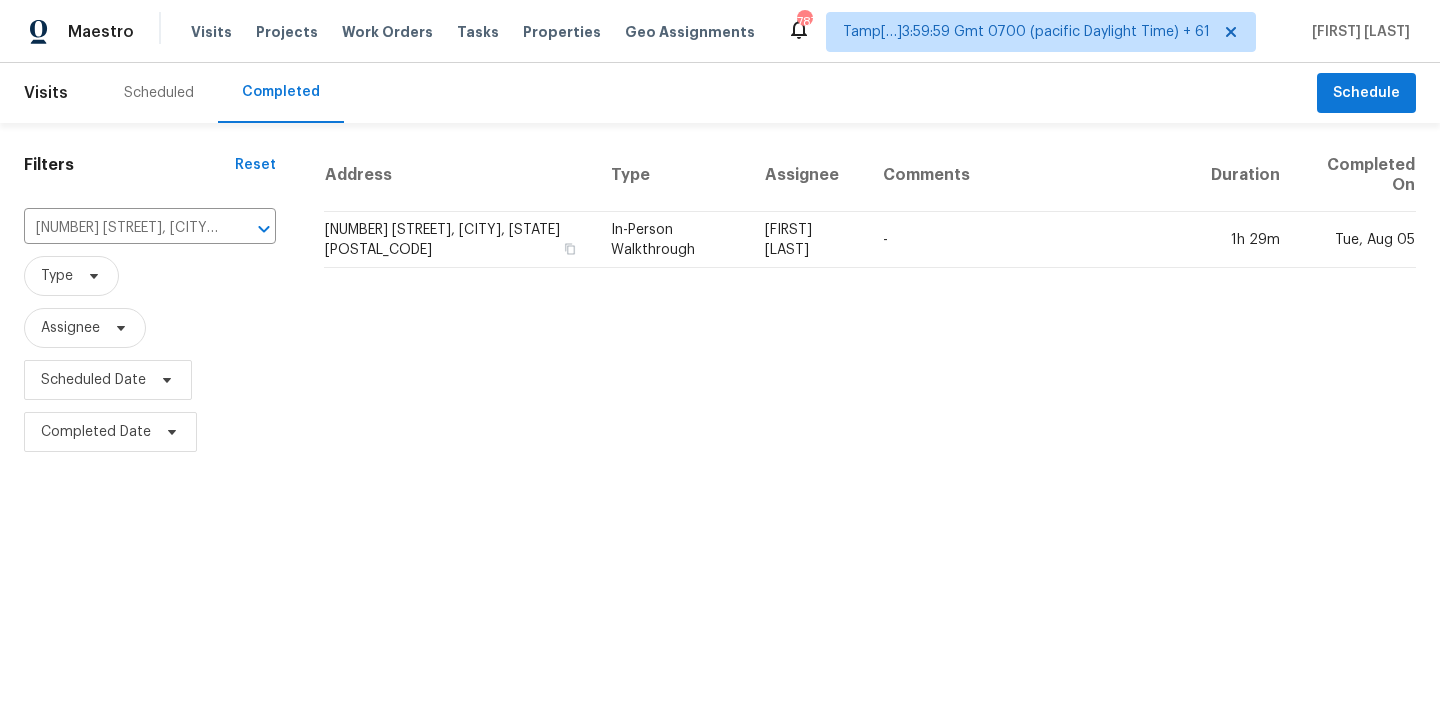 click on "Address Type Assignee Comments Duration Completed On 5383 W Belmont Ave, Glendale, AZ 85301 In-Person Walkthrough Nick Pulliam - 1h 29m Tue, Aug 05" at bounding box center [870, 298] 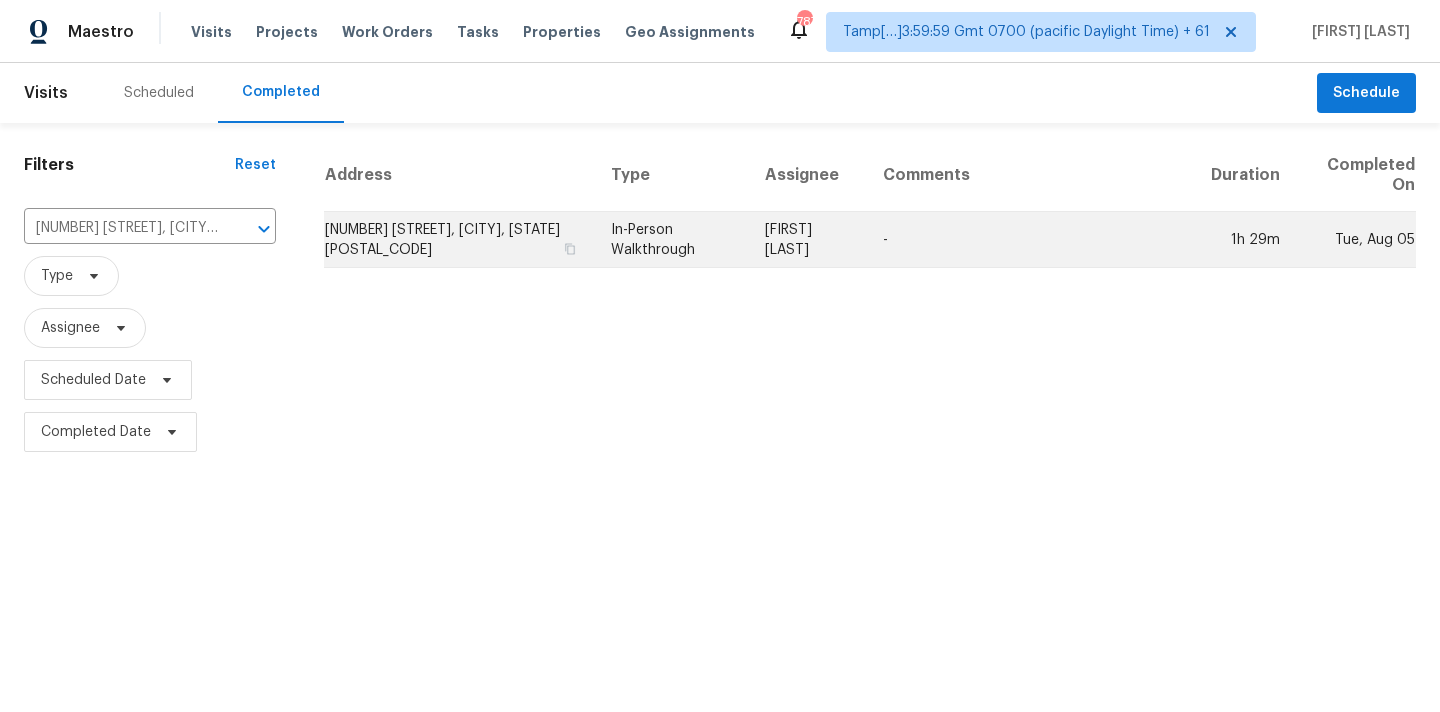 click on "[FIRST] [LAST]" at bounding box center (808, 240) 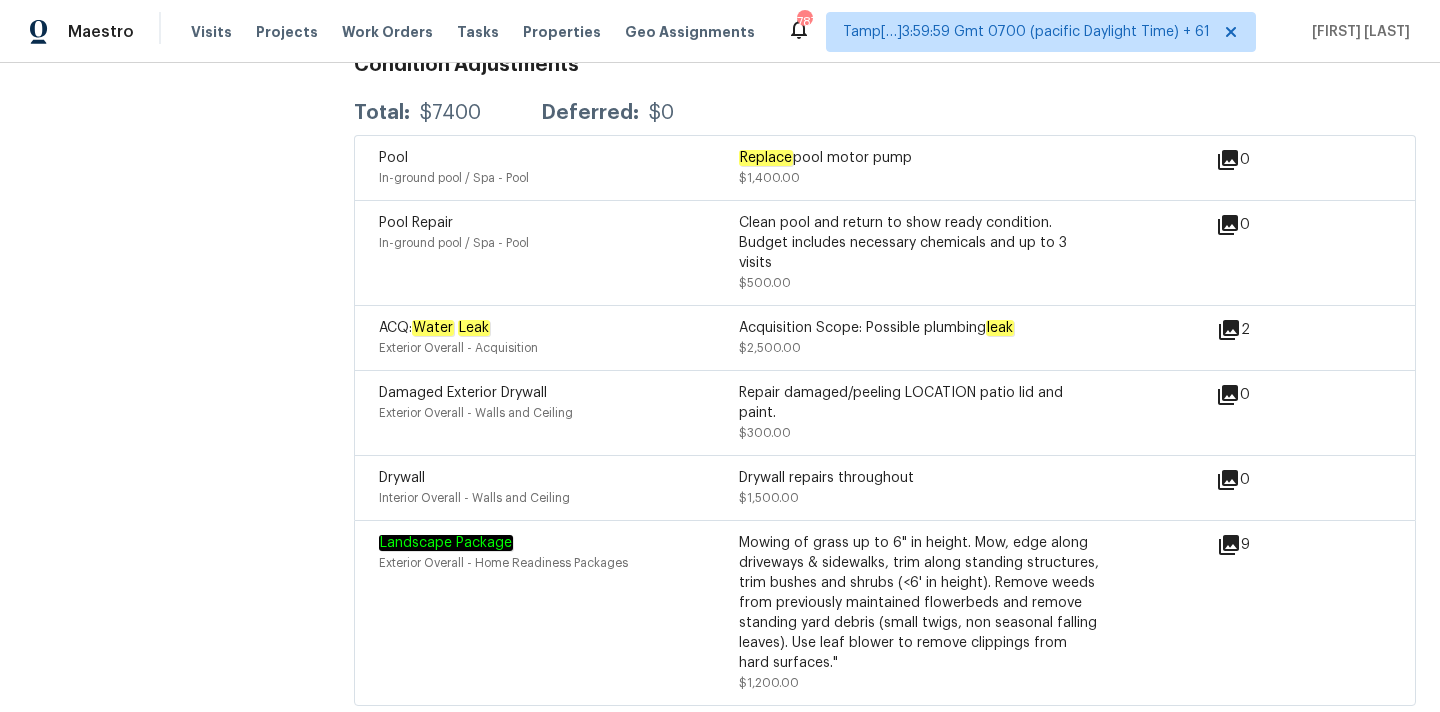 scroll, scrollTop: 5200, scrollLeft: 0, axis: vertical 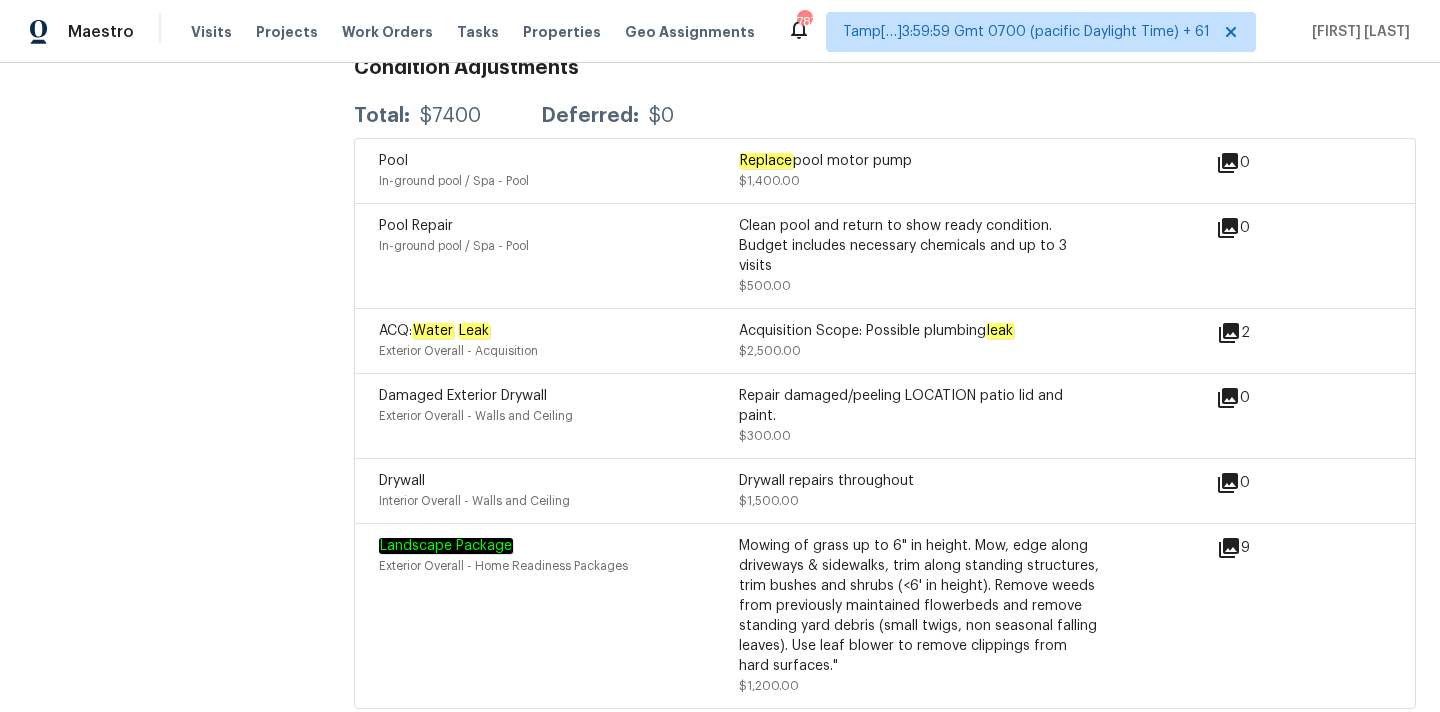 click 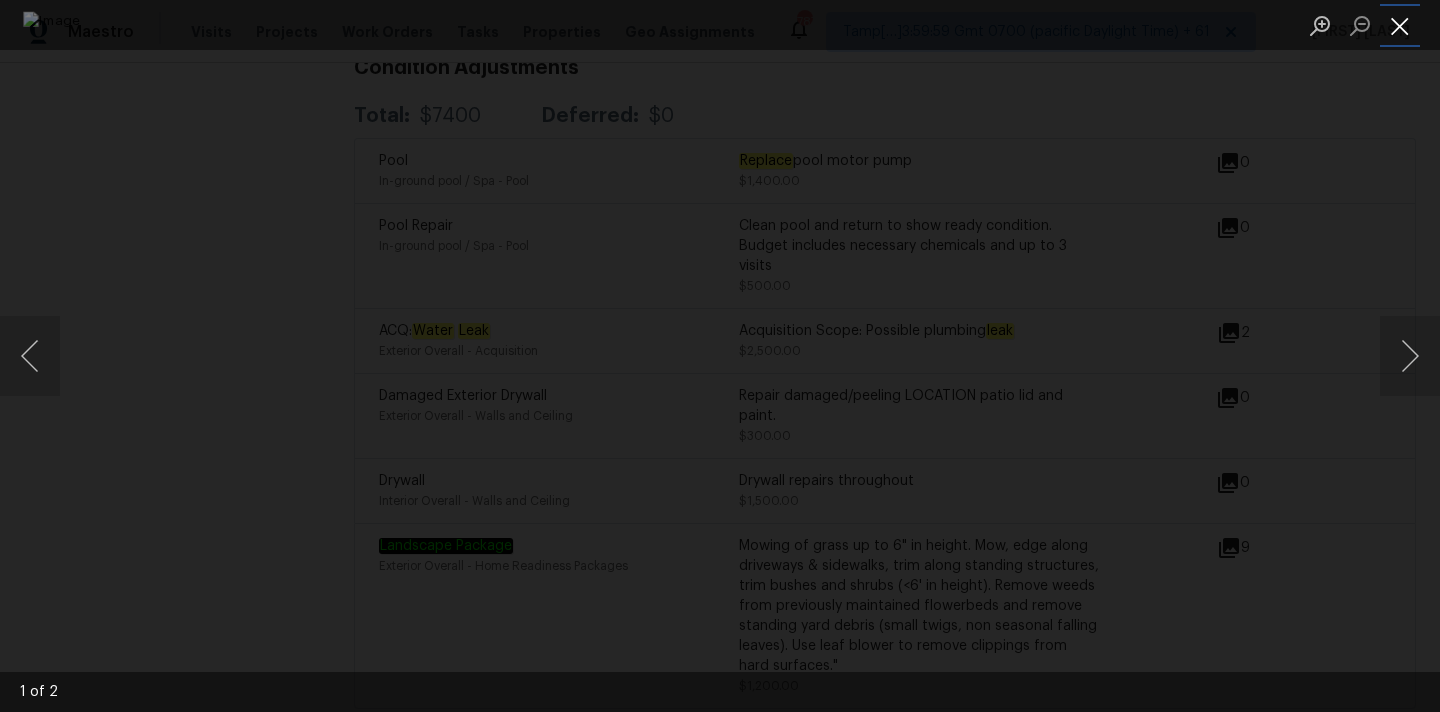 click at bounding box center (1400, 25) 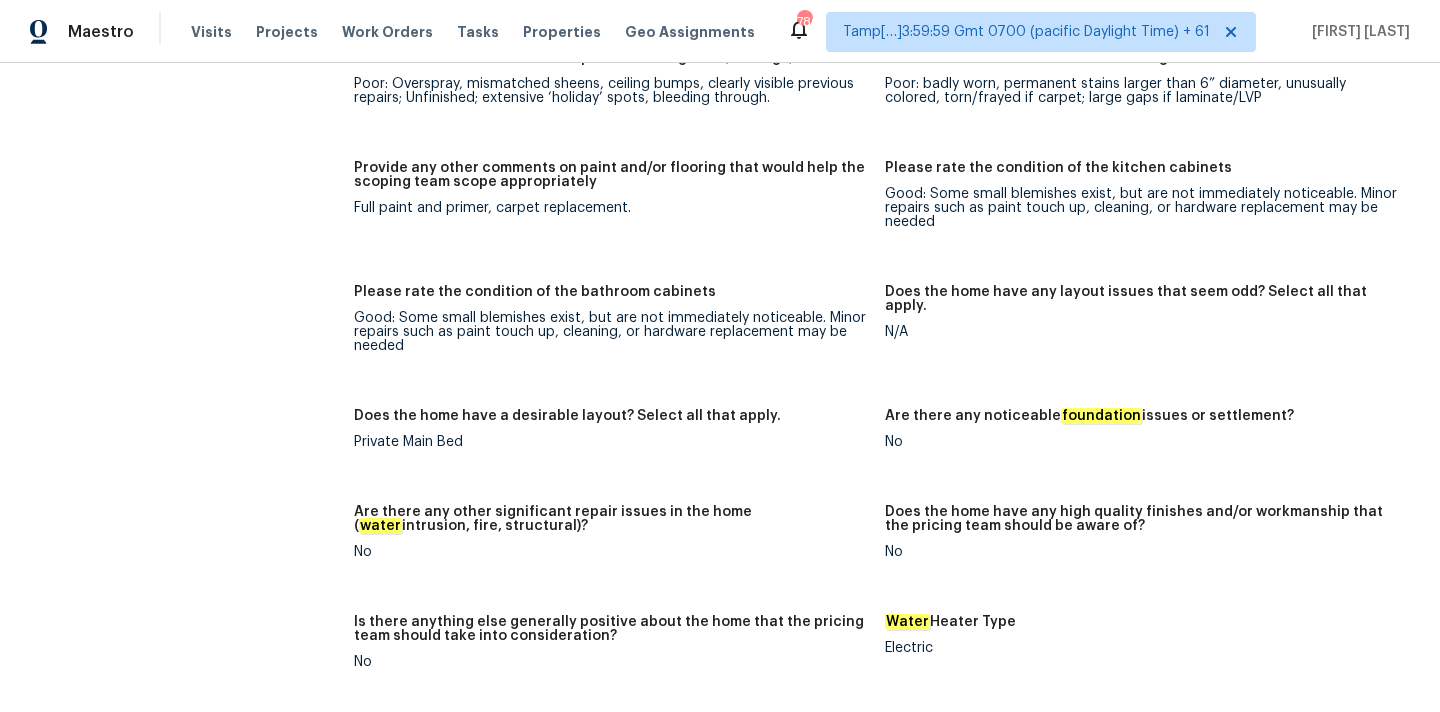 scroll, scrollTop: 4452, scrollLeft: 0, axis: vertical 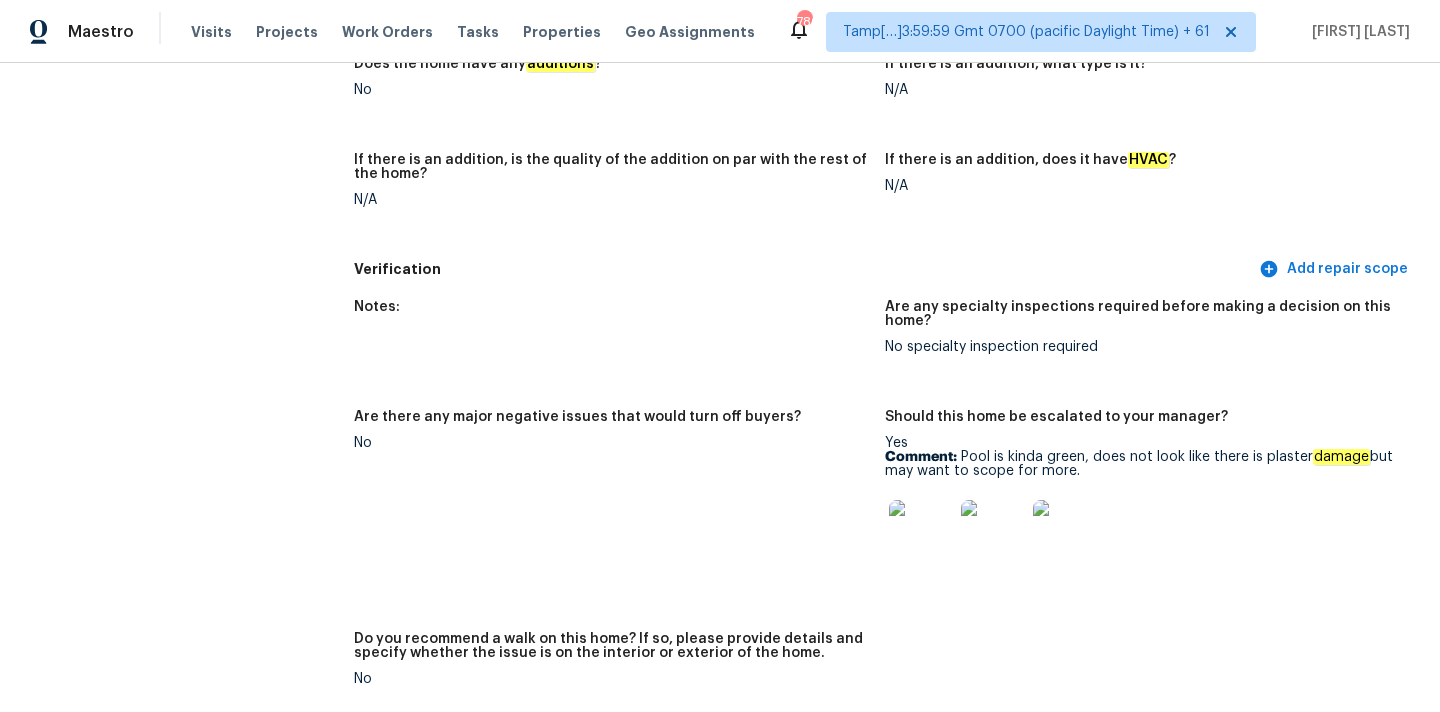copy on "Pool is kinda green, does not look like there is plaster  damage  but may want to scope for more." 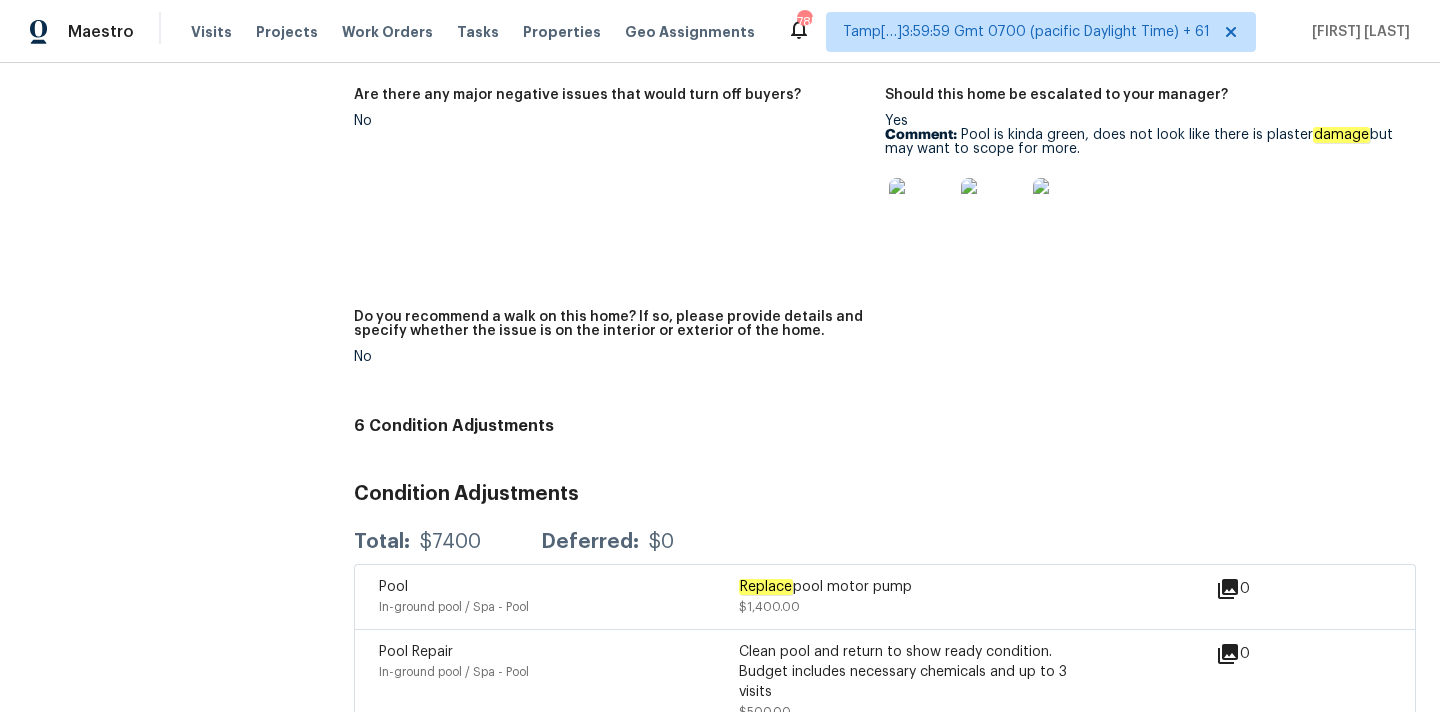 scroll, scrollTop: 5115, scrollLeft: 0, axis: vertical 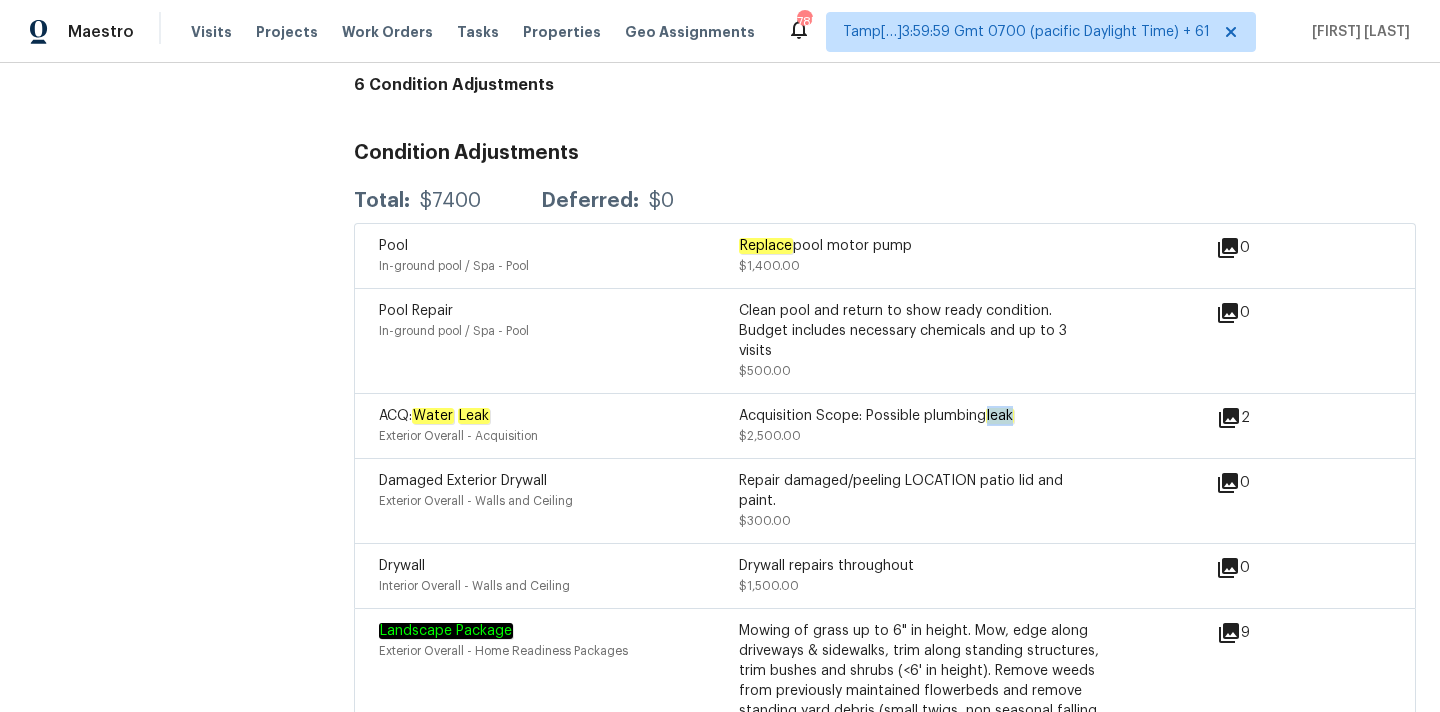click 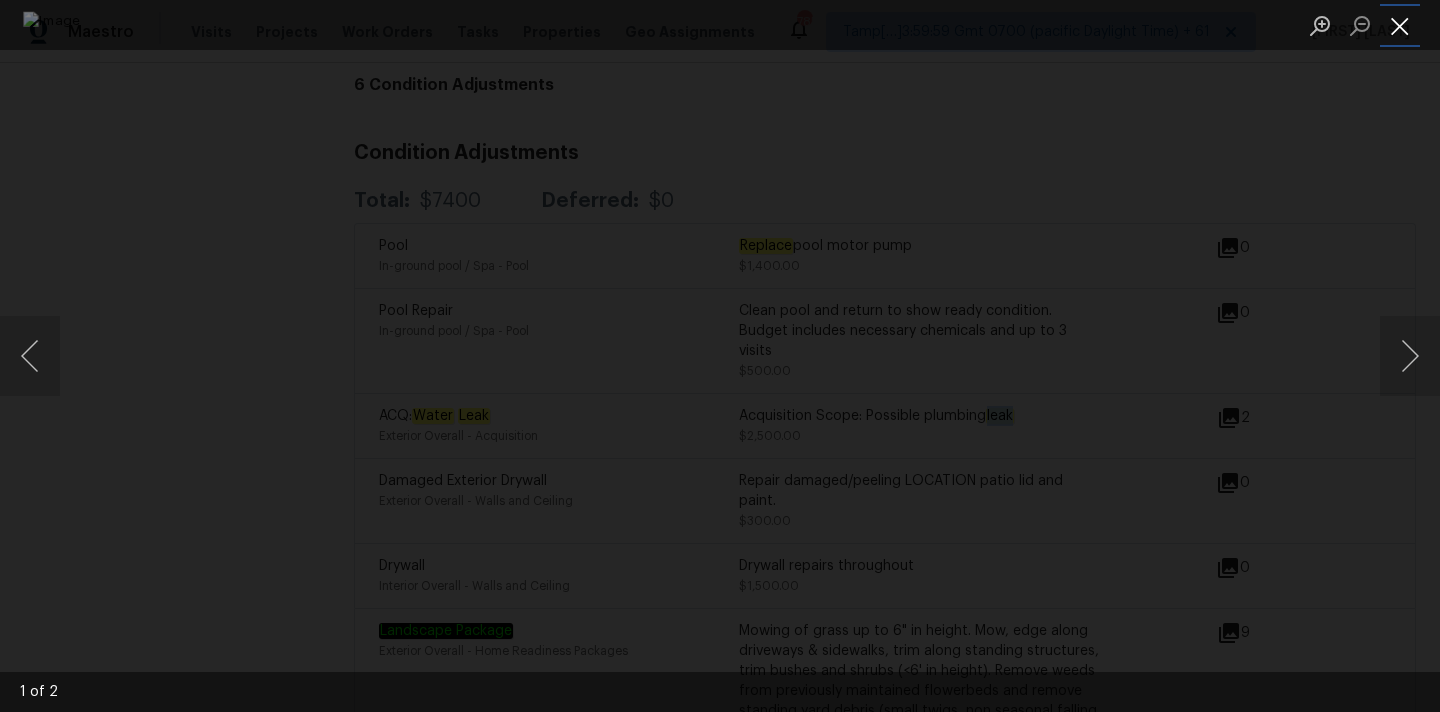 click at bounding box center [1400, 25] 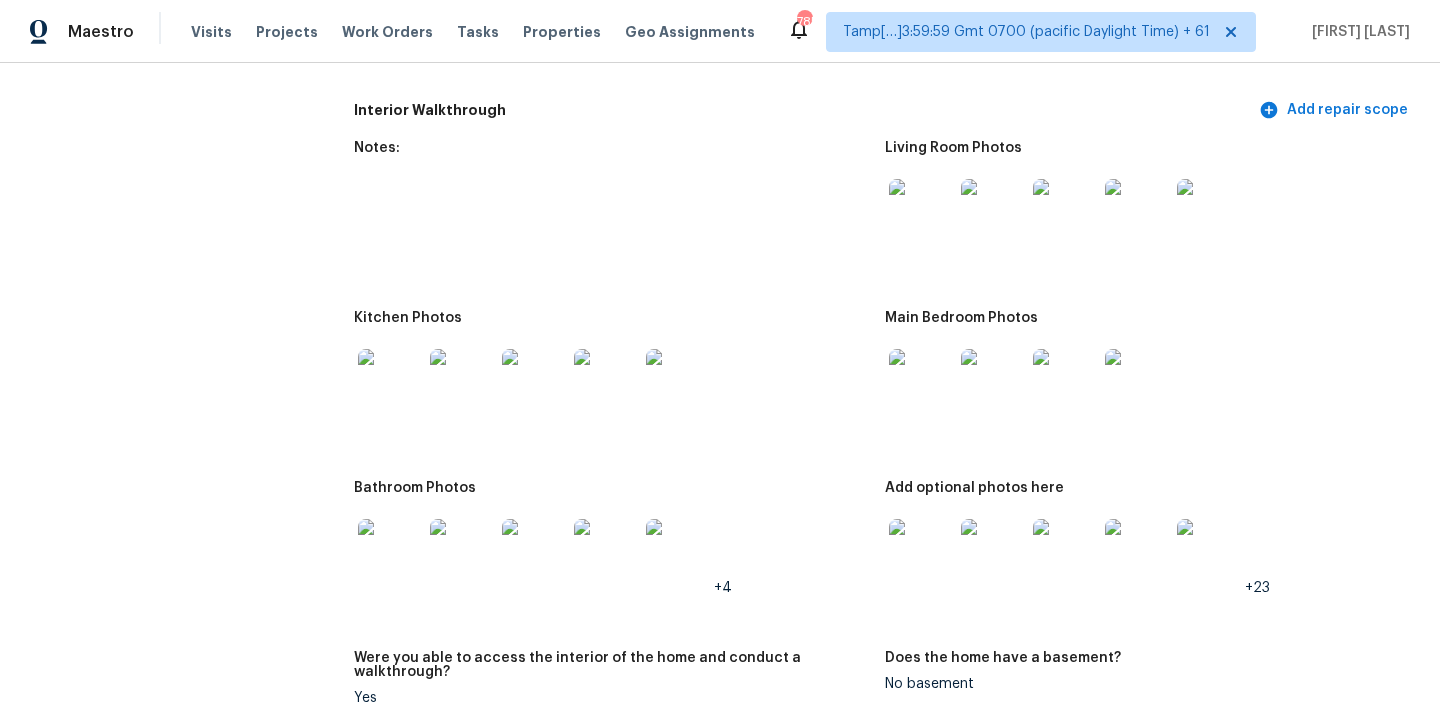 scroll, scrollTop: 2489, scrollLeft: 0, axis: vertical 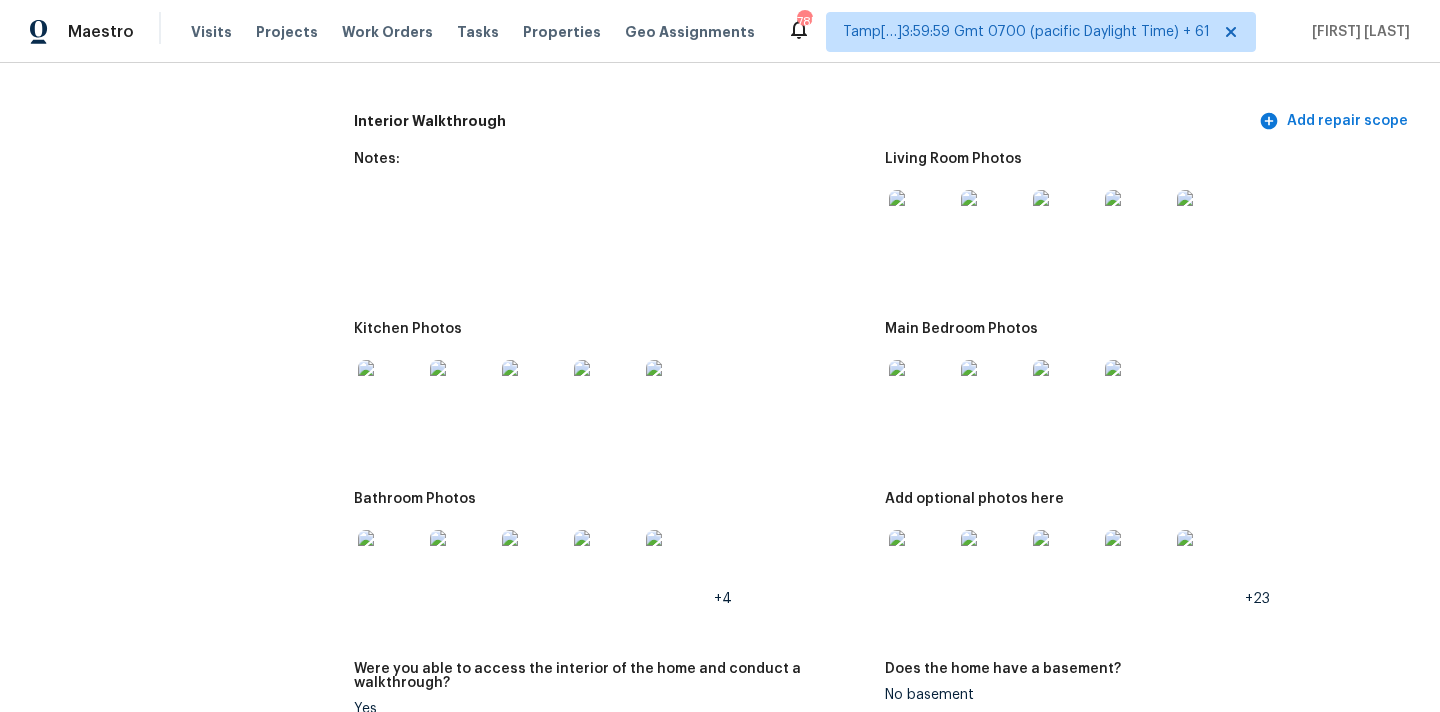 click at bounding box center (921, 222) 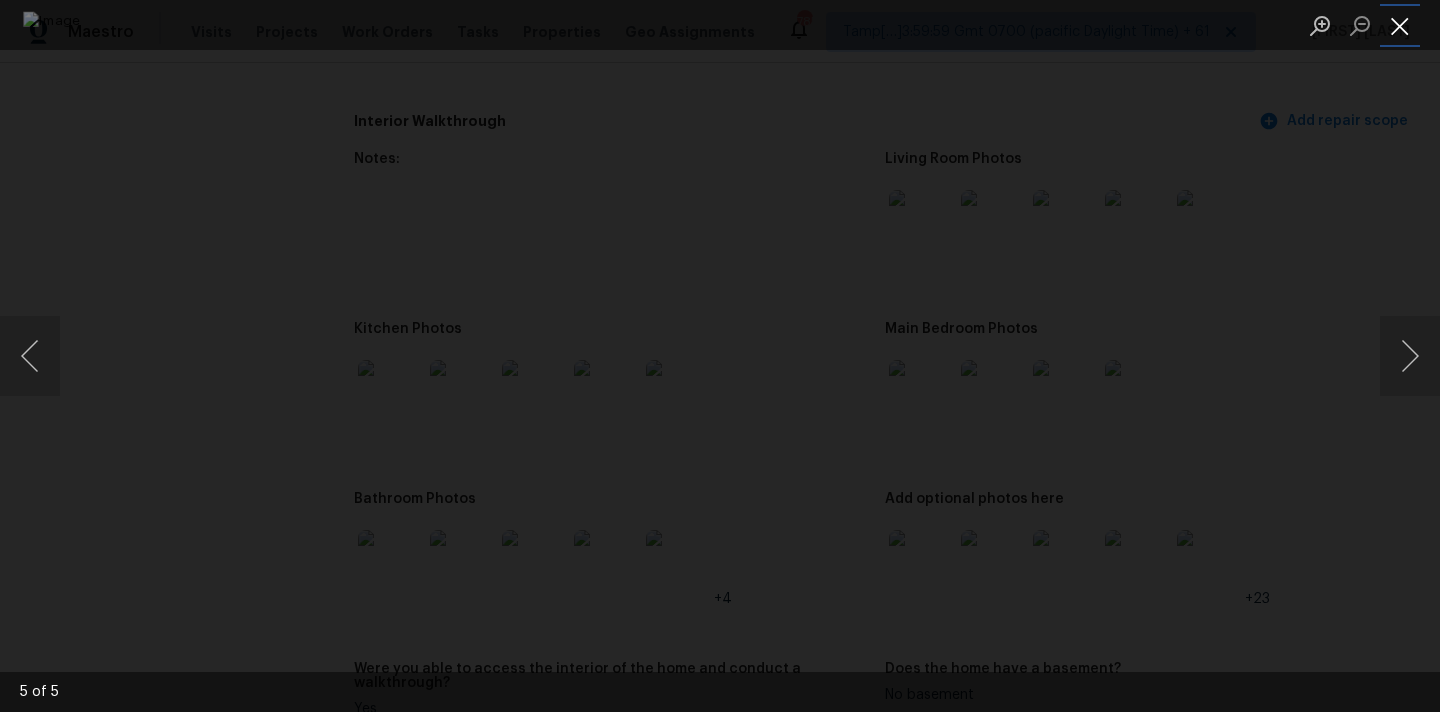 click at bounding box center (1400, 25) 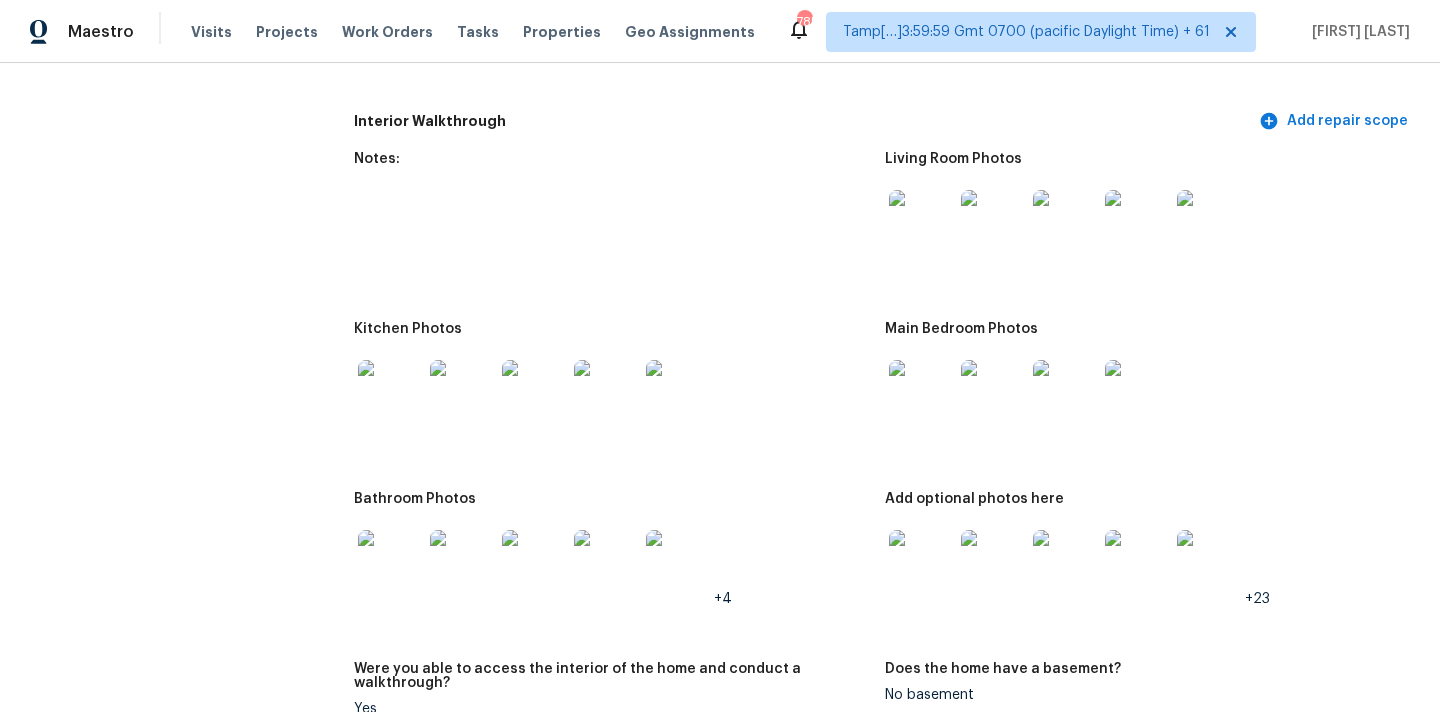 click at bounding box center [921, 392] 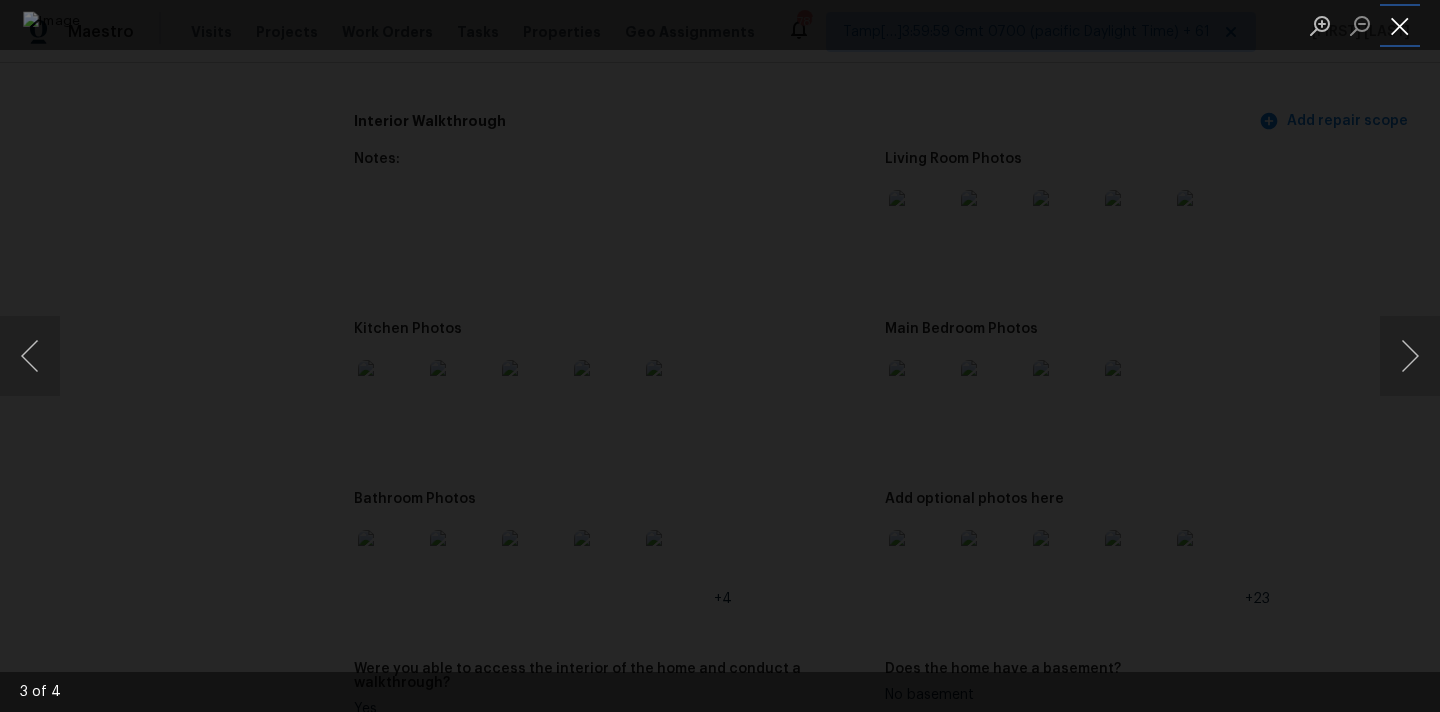 click at bounding box center (1400, 25) 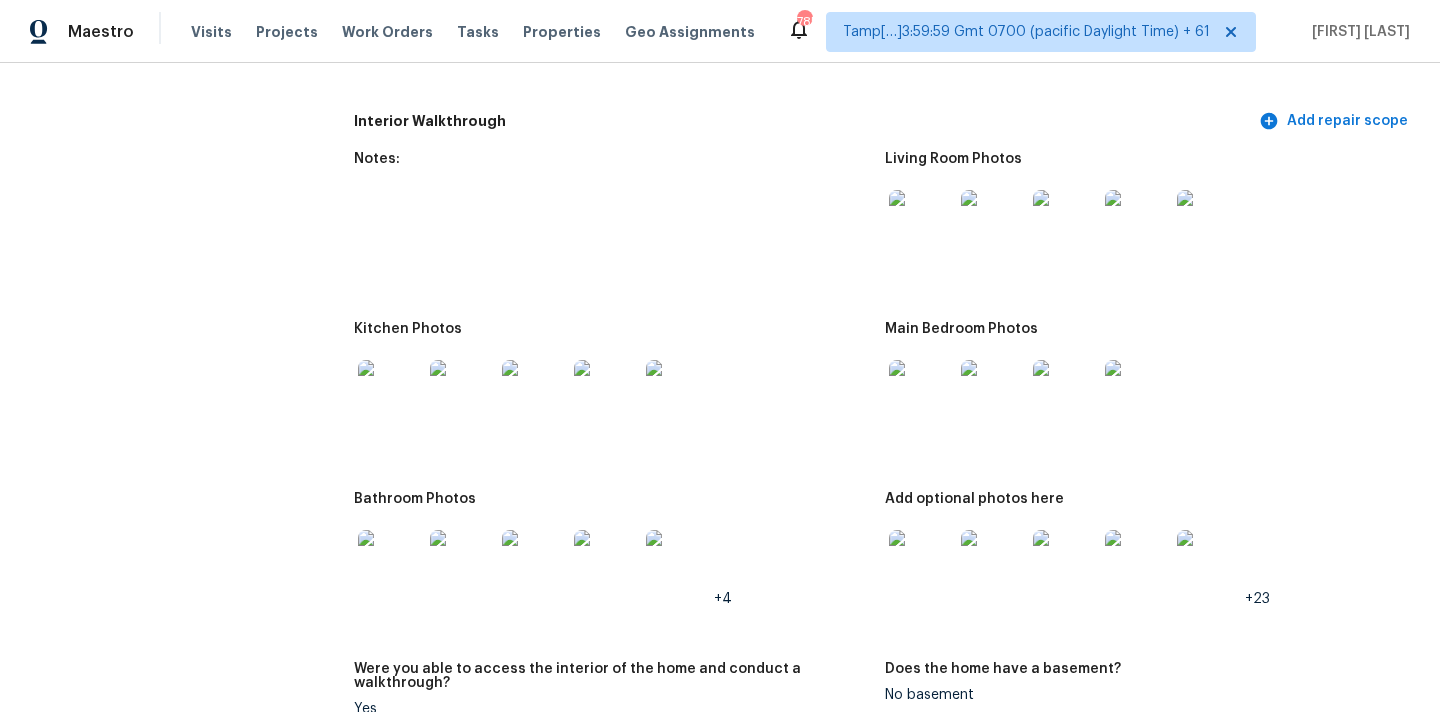 click at bounding box center [390, 392] 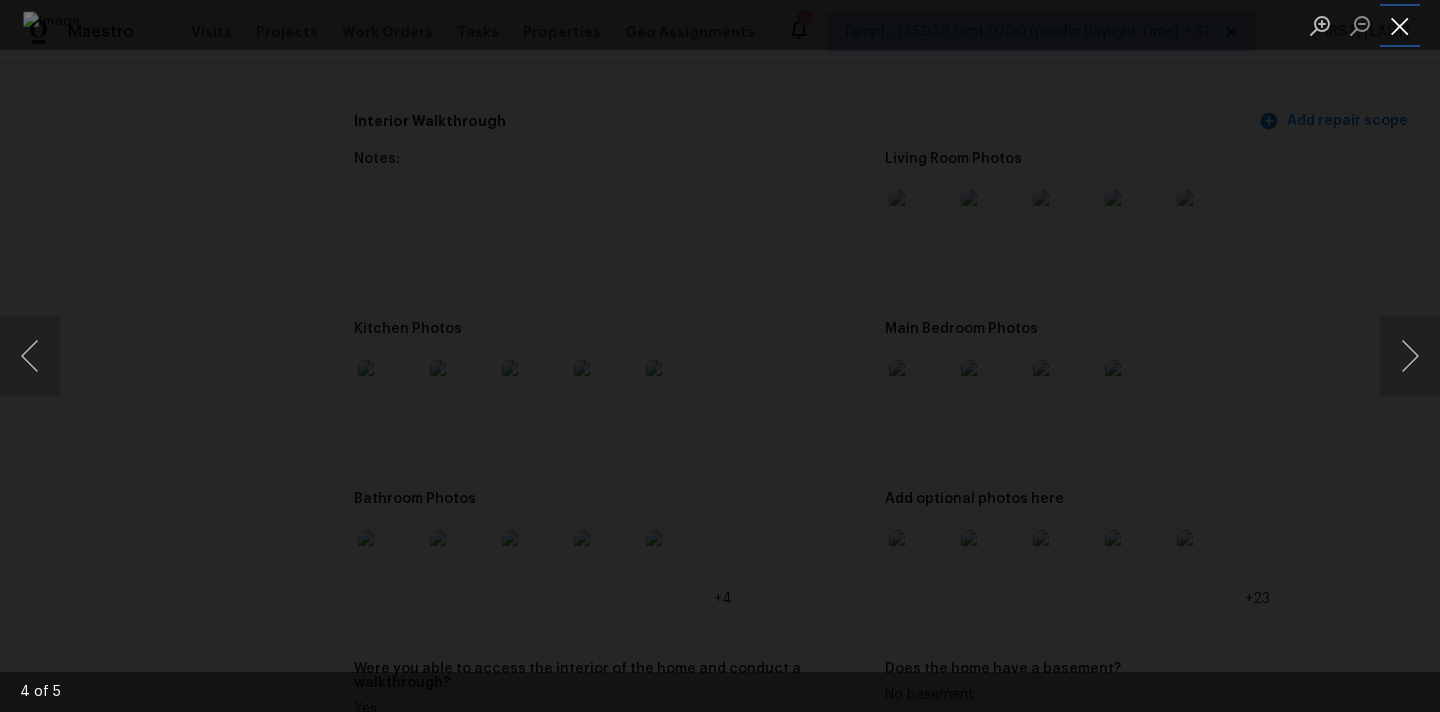 click at bounding box center [1400, 25] 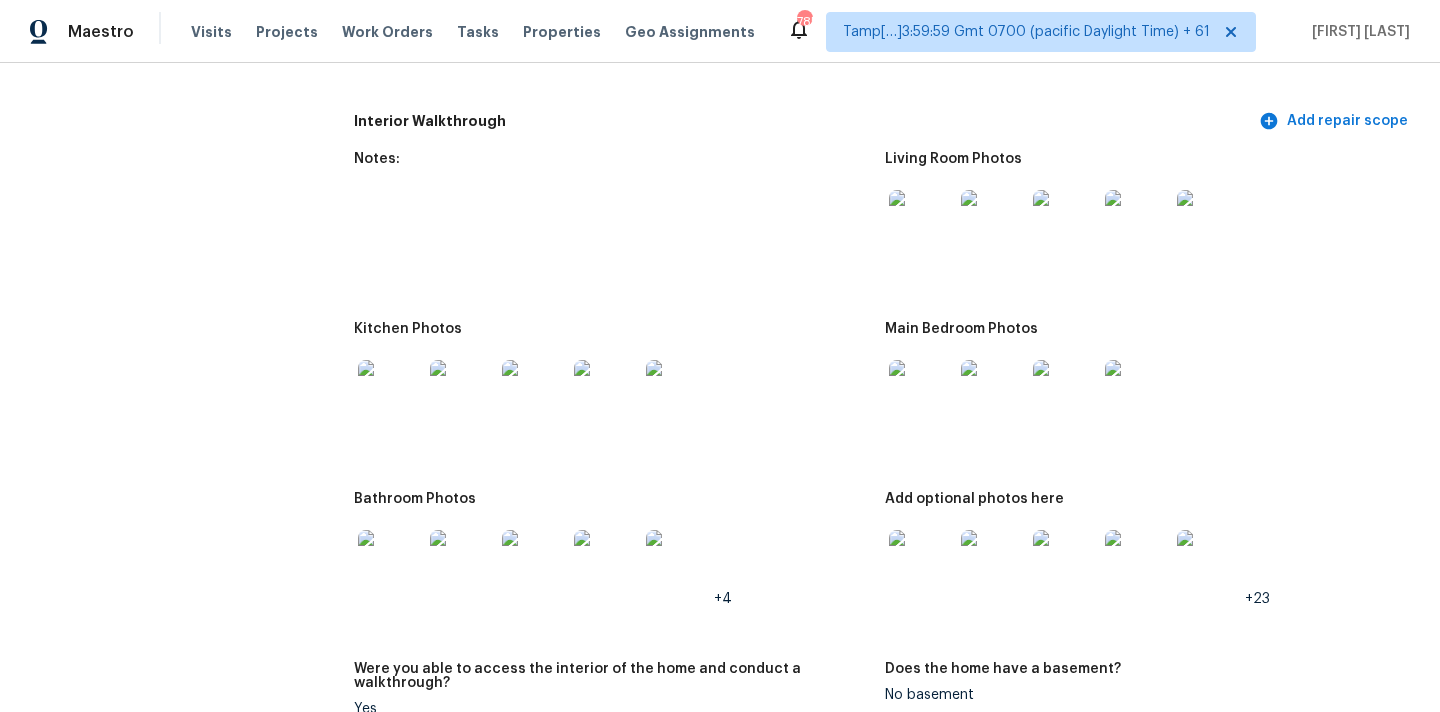 click at bounding box center (390, 562) 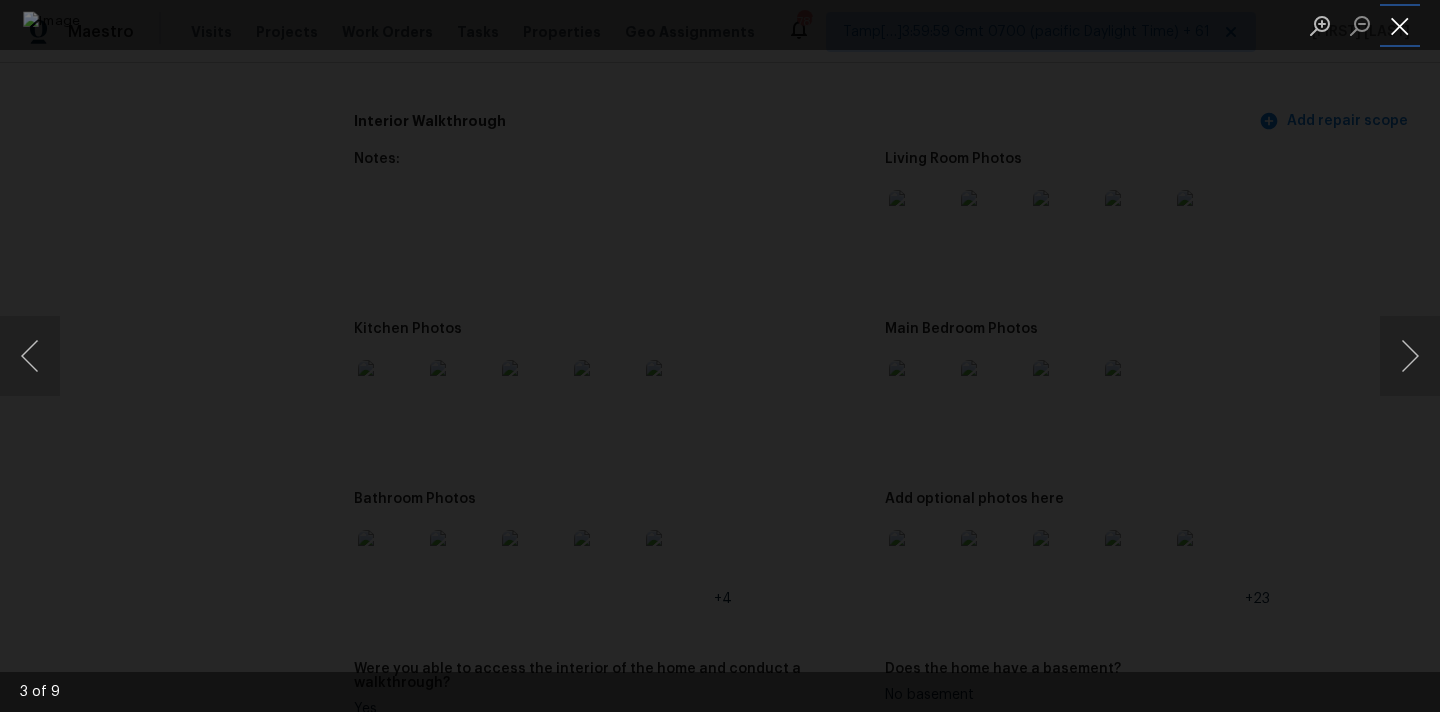 click at bounding box center (1400, 25) 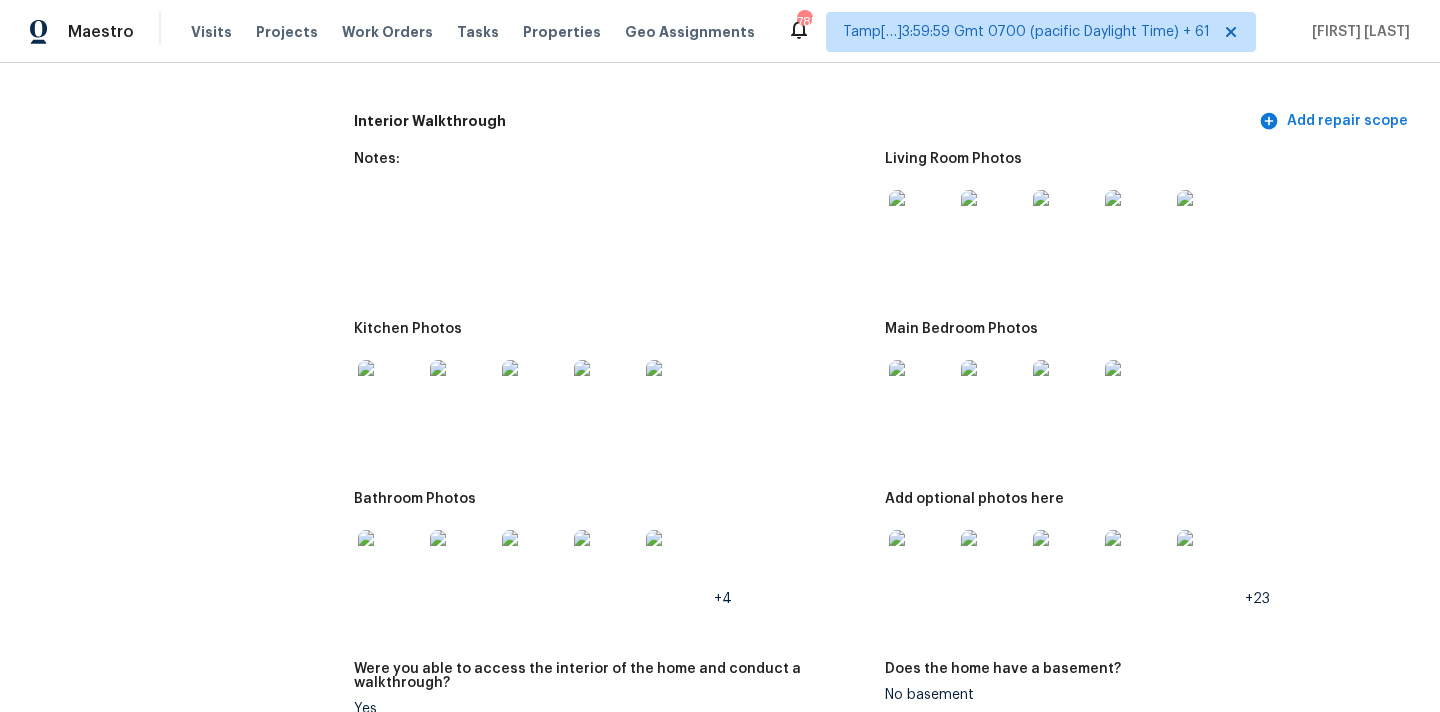 click at bounding box center (921, 562) 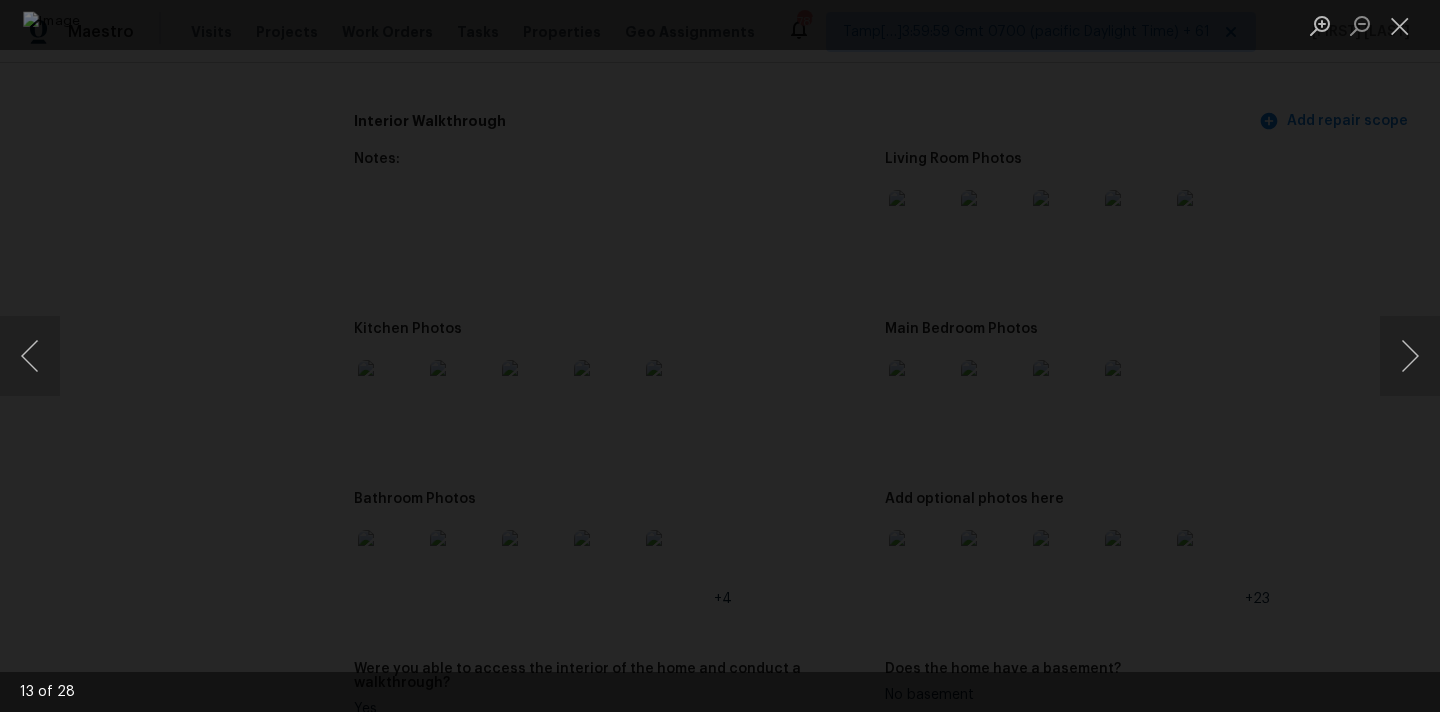 click at bounding box center [720, 356] 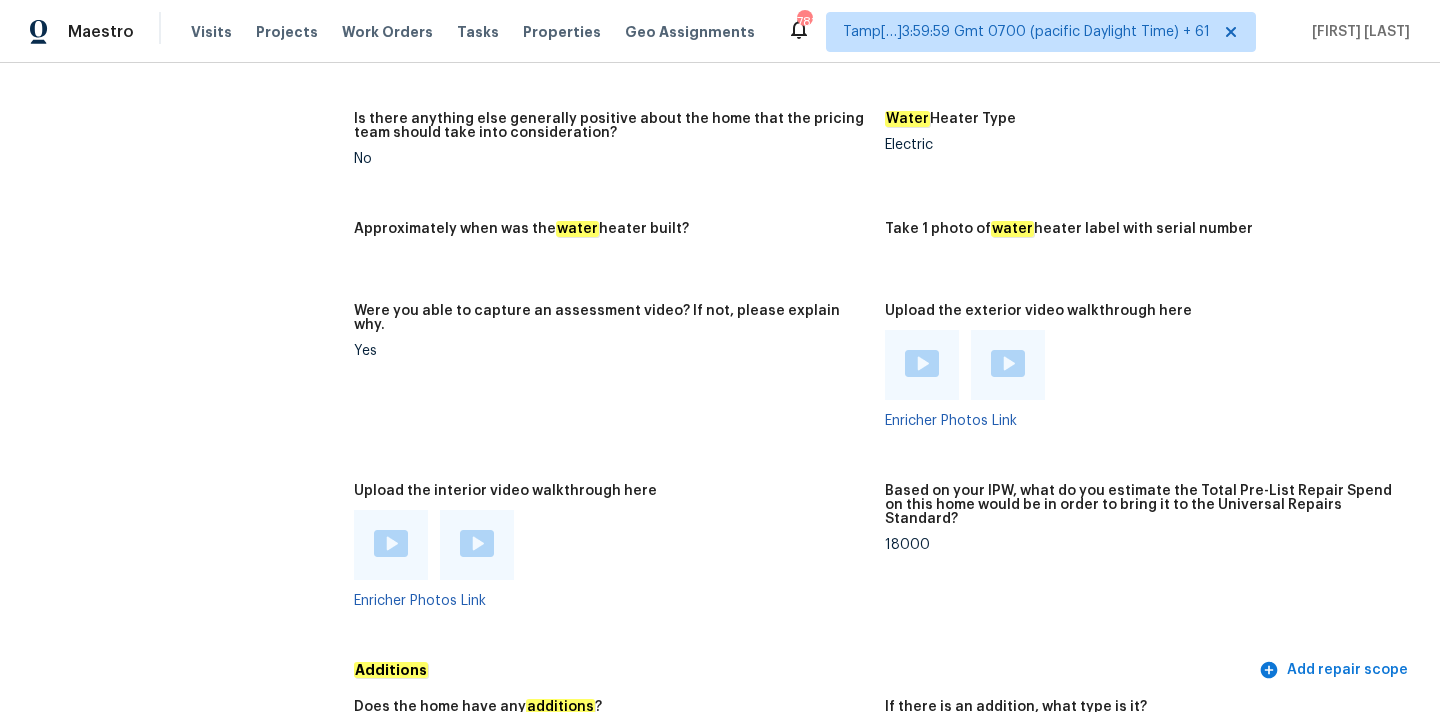 scroll, scrollTop: 3851, scrollLeft: 0, axis: vertical 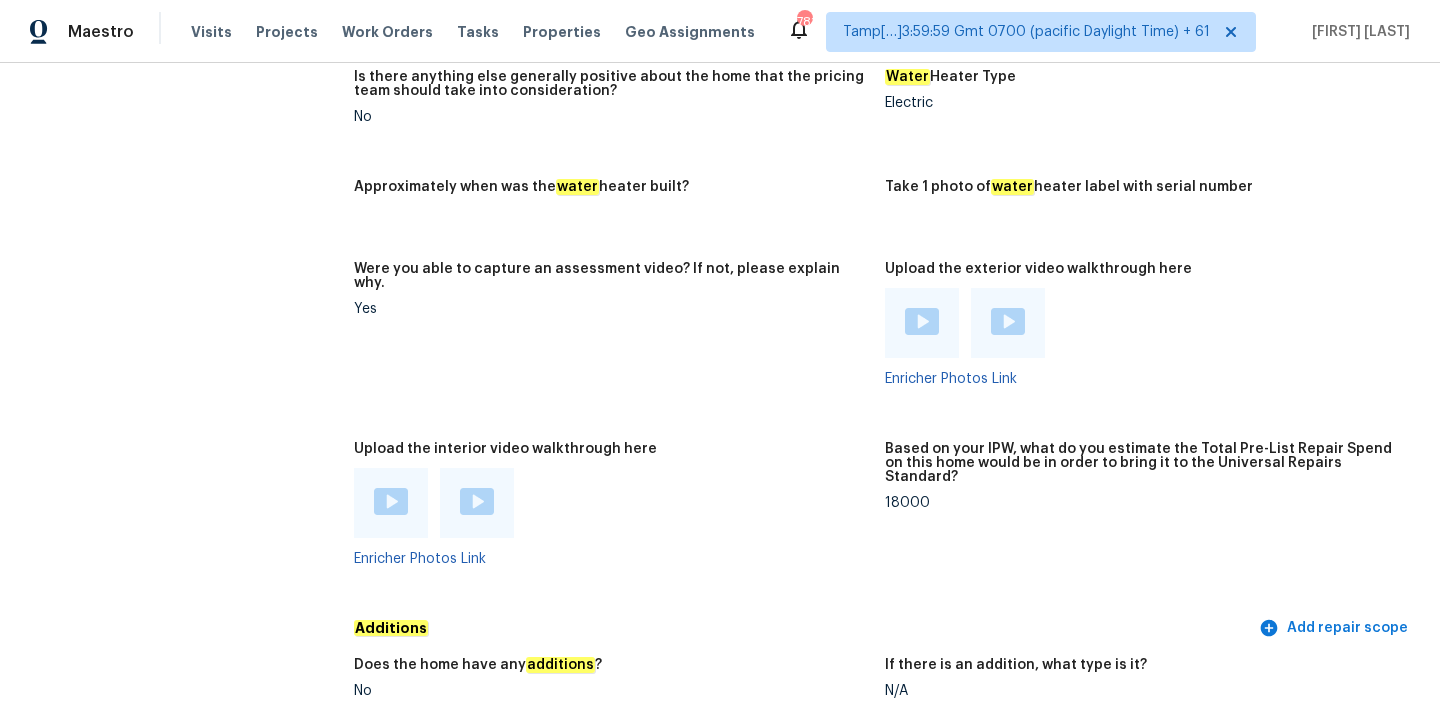 click on "18000" at bounding box center (1142, 503) 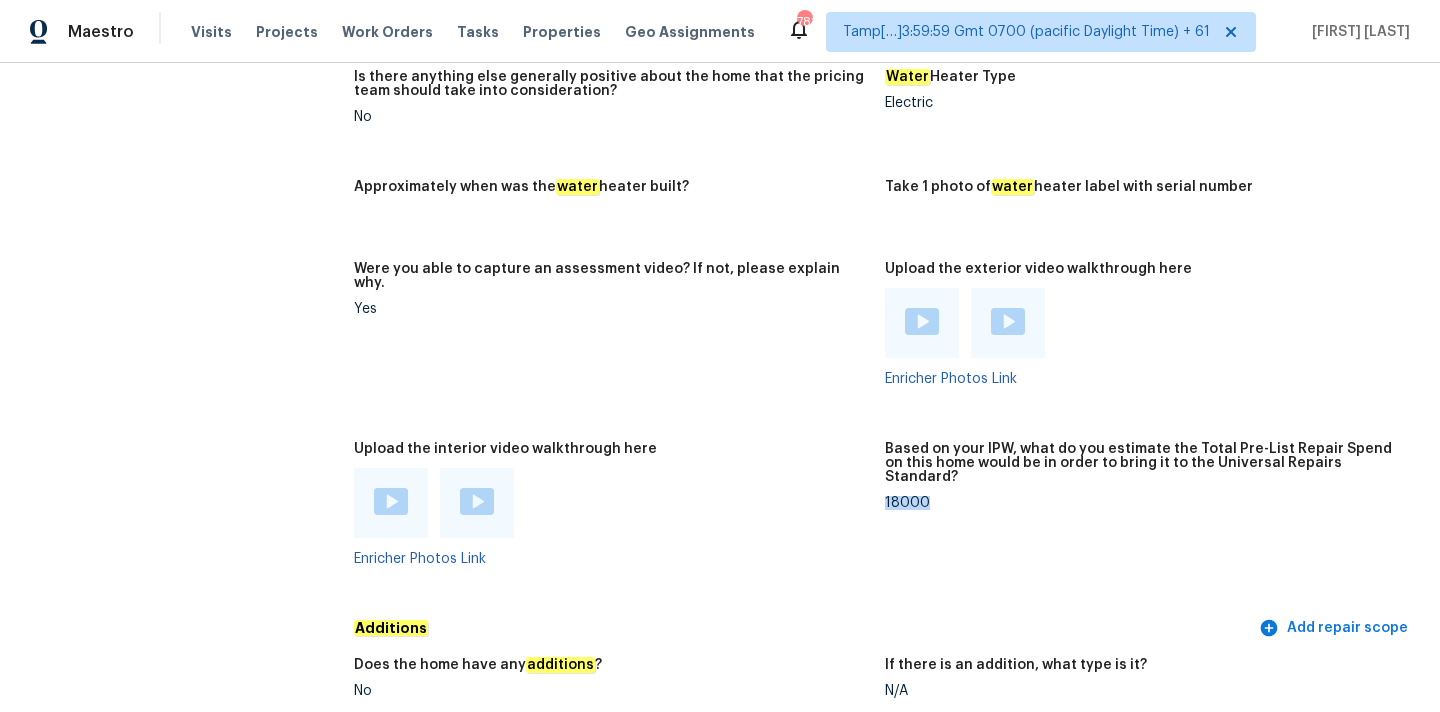 click on "18000" at bounding box center (1142, 503) 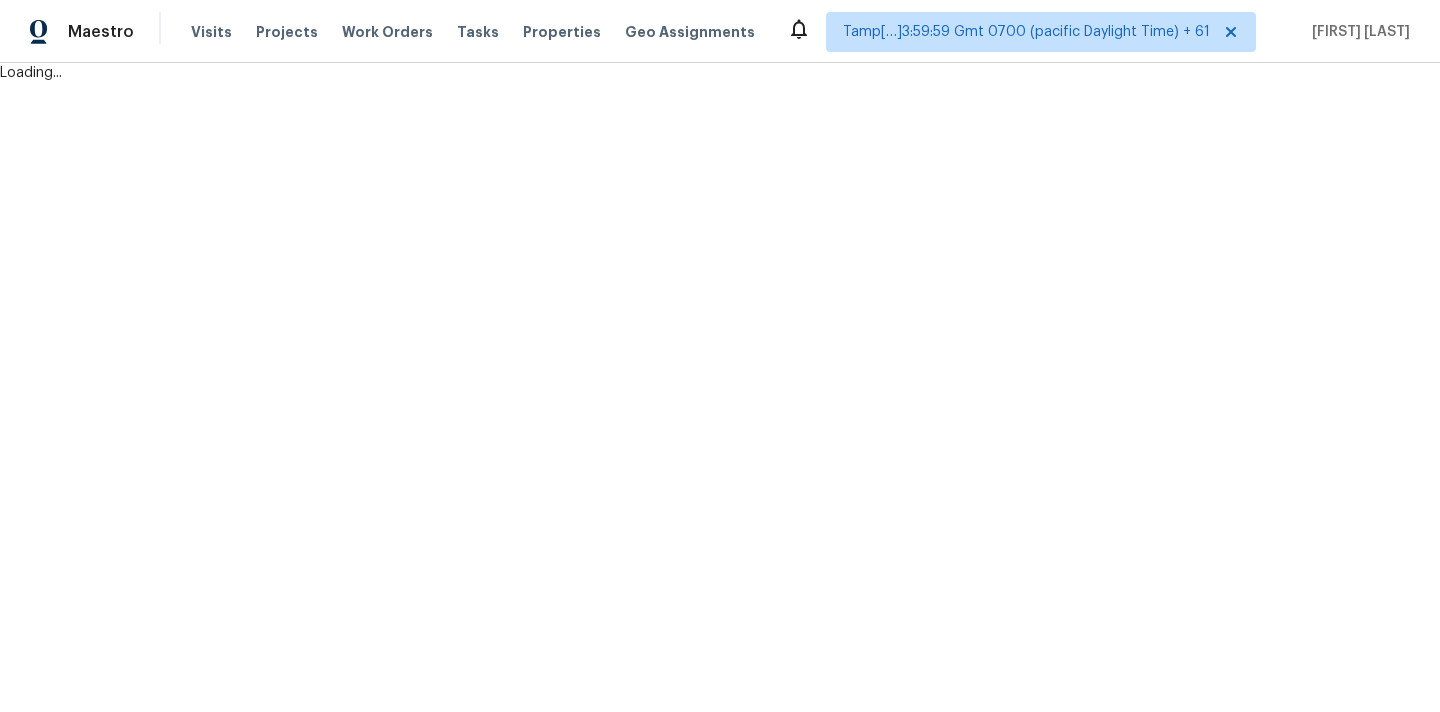 scroll, scrollTop: 0, scrollLeft: 0, axis: both 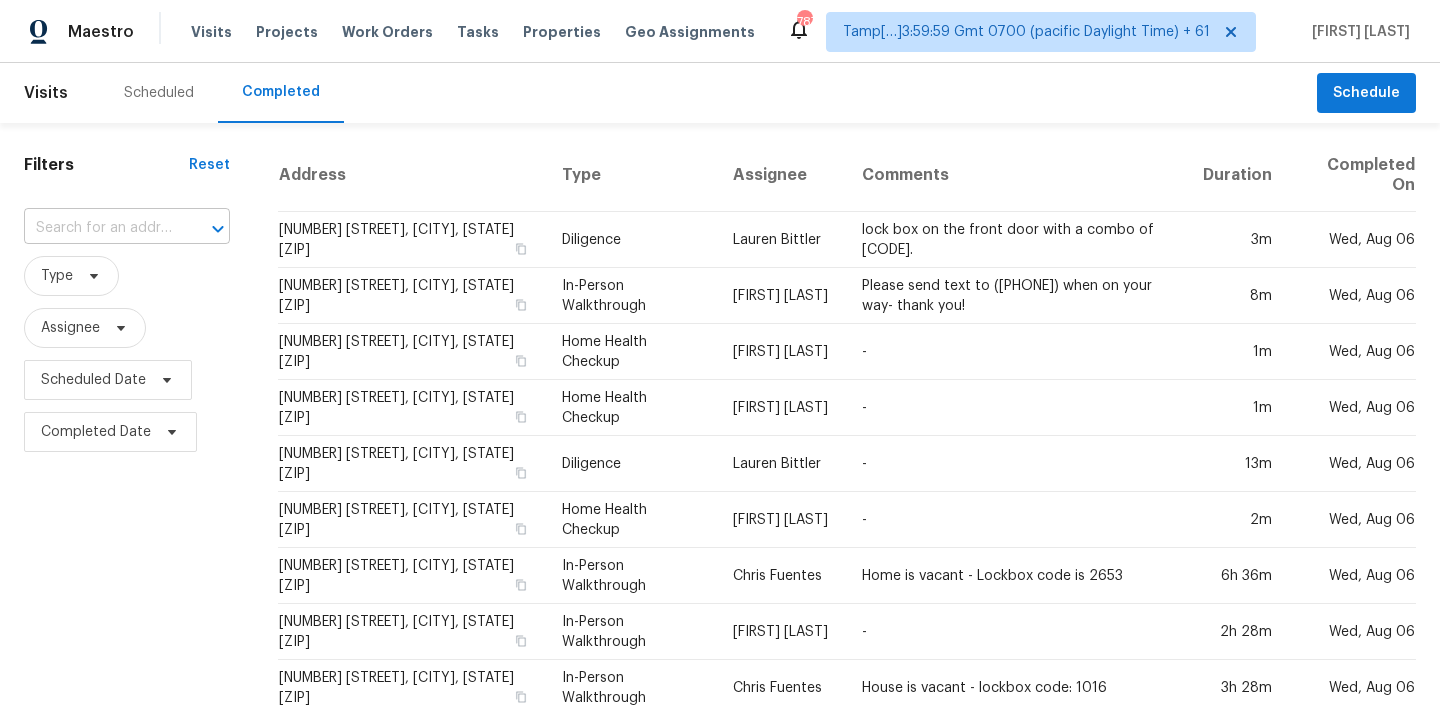 click at bounding box center [99, 228] 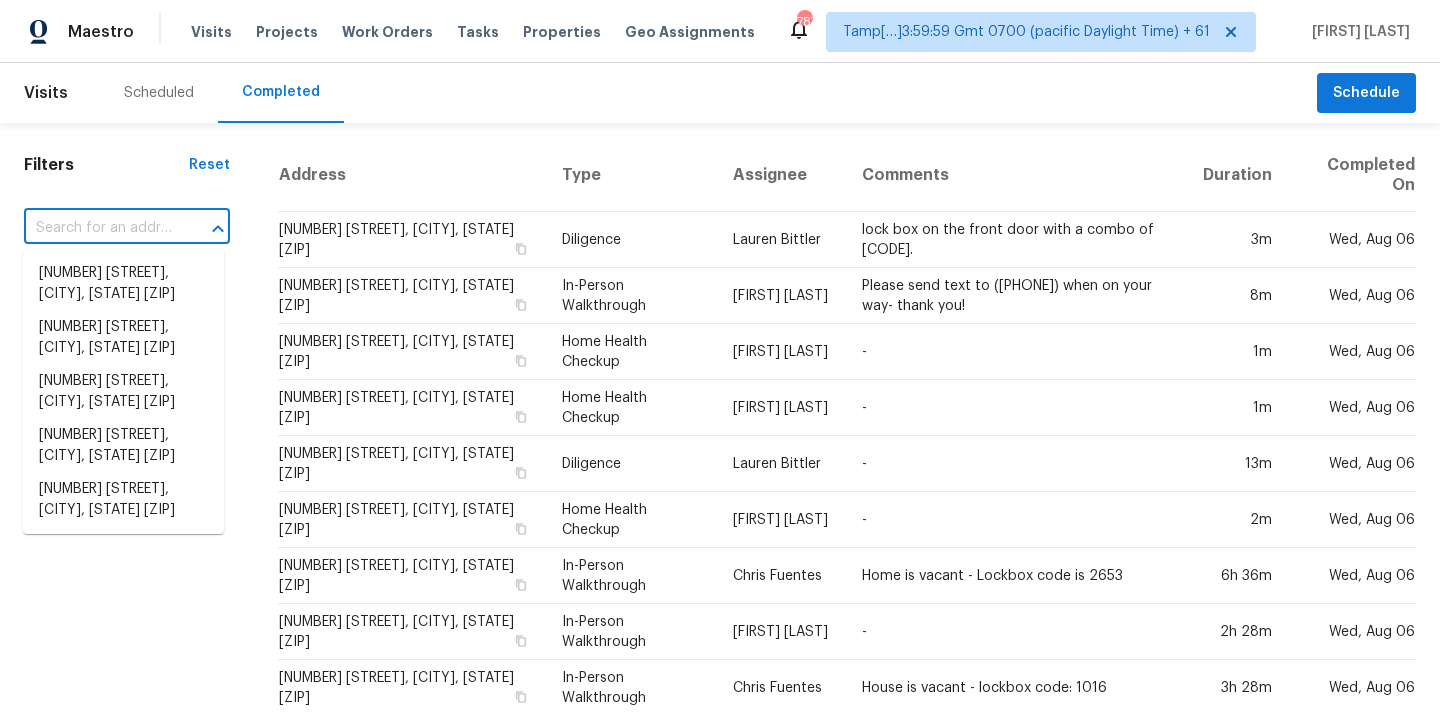 paste on "[NUMBER] [STREET], [CITY], [STATE] [ZIP]" 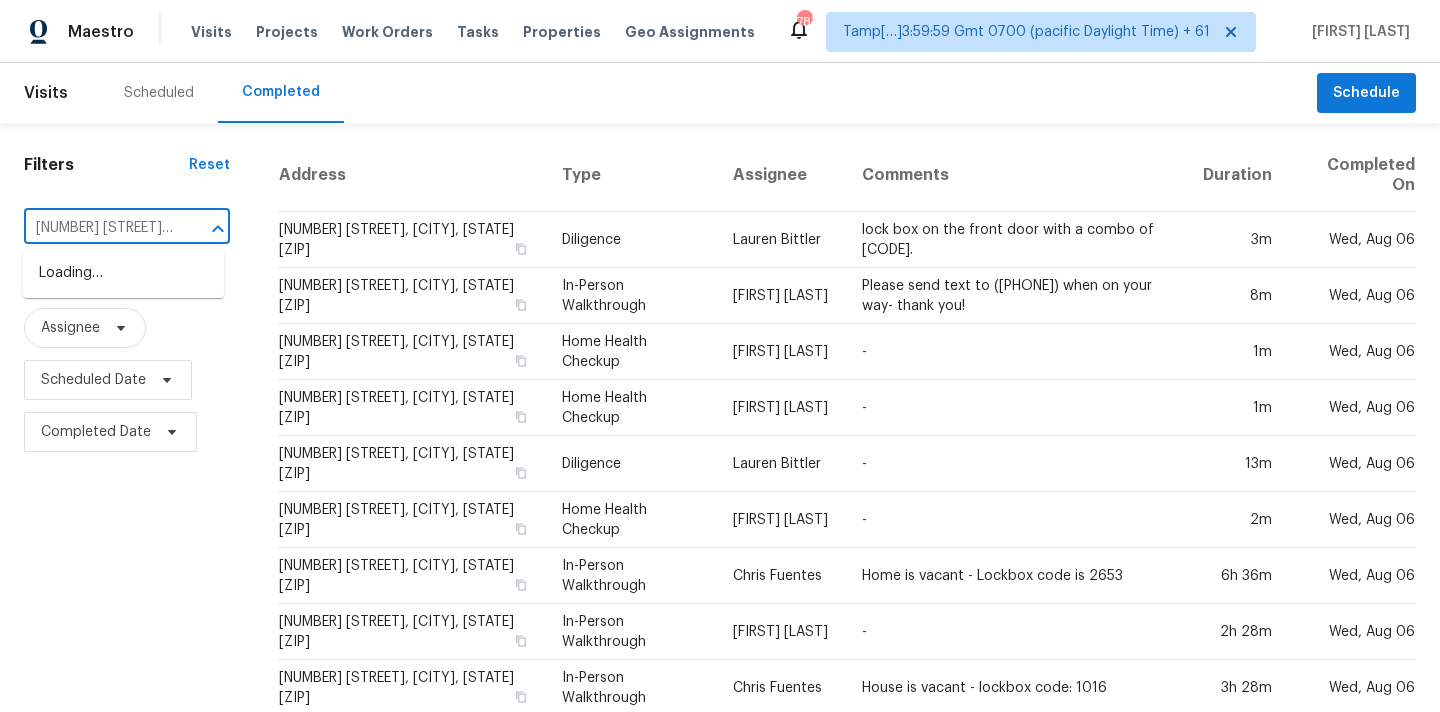 scroll, scrollTop: 0, scrollLeft: 224, axis: horizontal 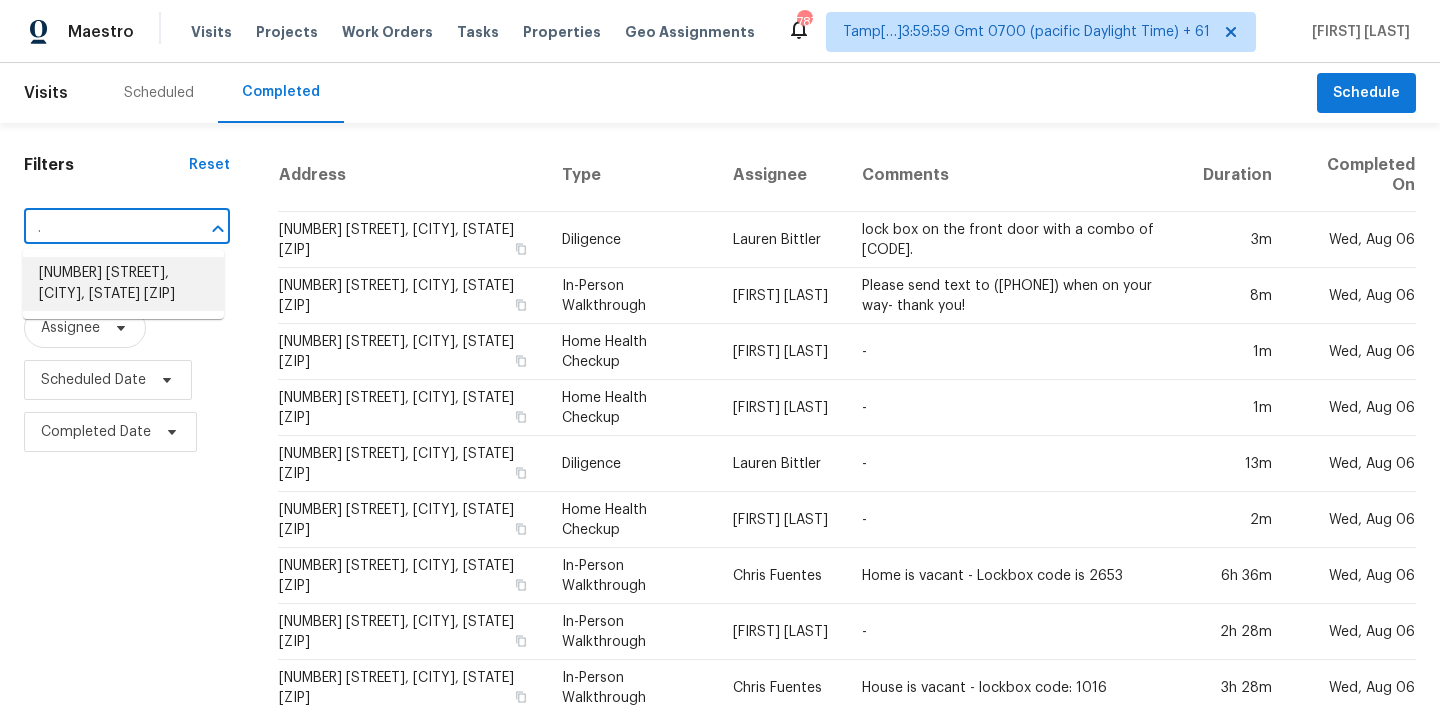click on "[NUMBER] [STREET], [CITY], [STATE] [ZIP]" at bounding box center (123, 284) 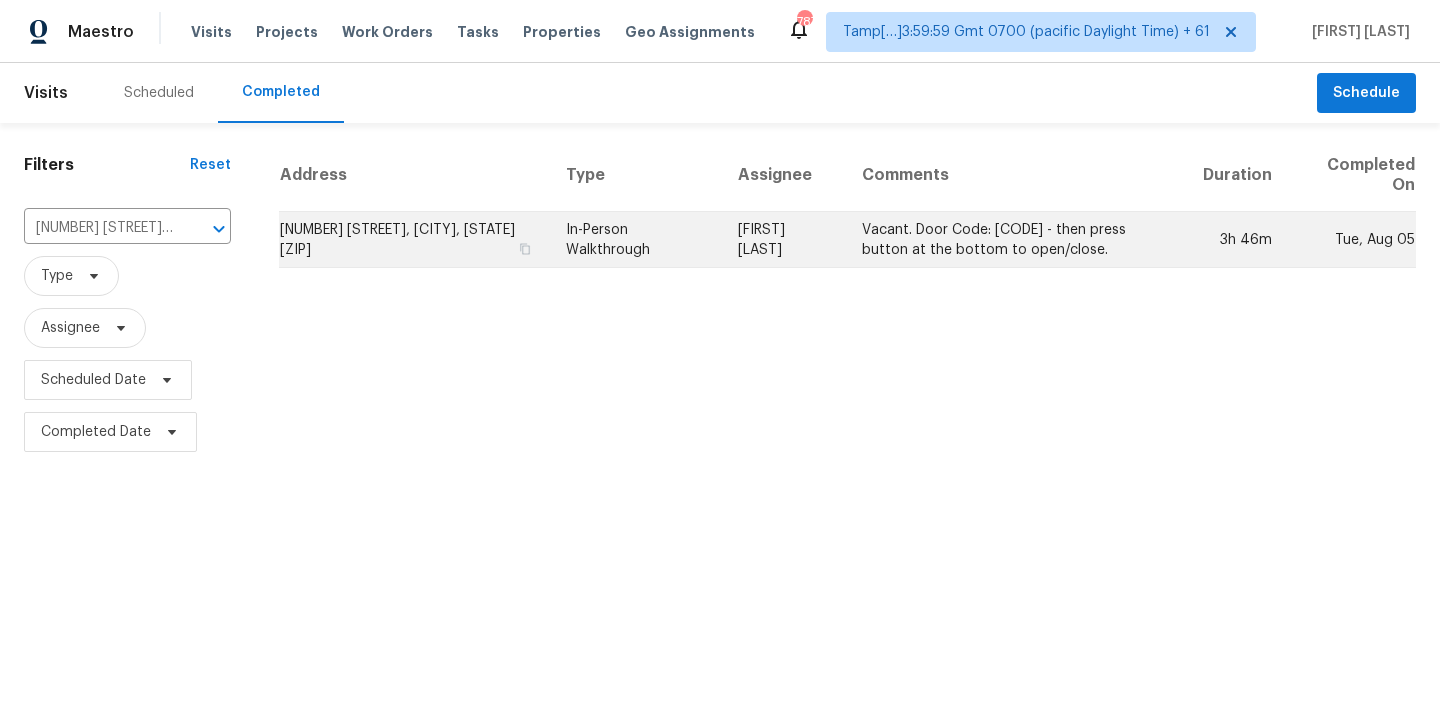click on "In-Person Walkthrough" at bounding box center [636, 240] 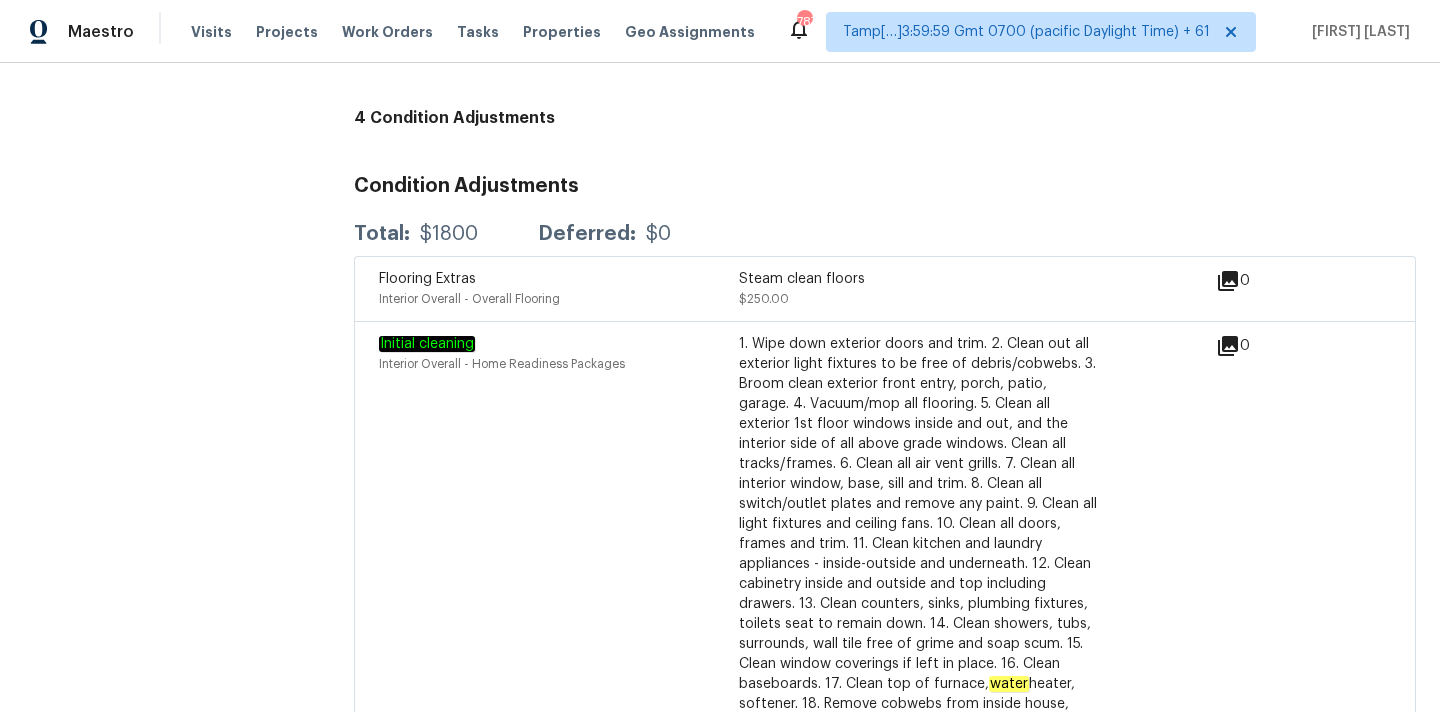scroll, scrollTop: 4640, scrollLeft: 0, axis: vertical 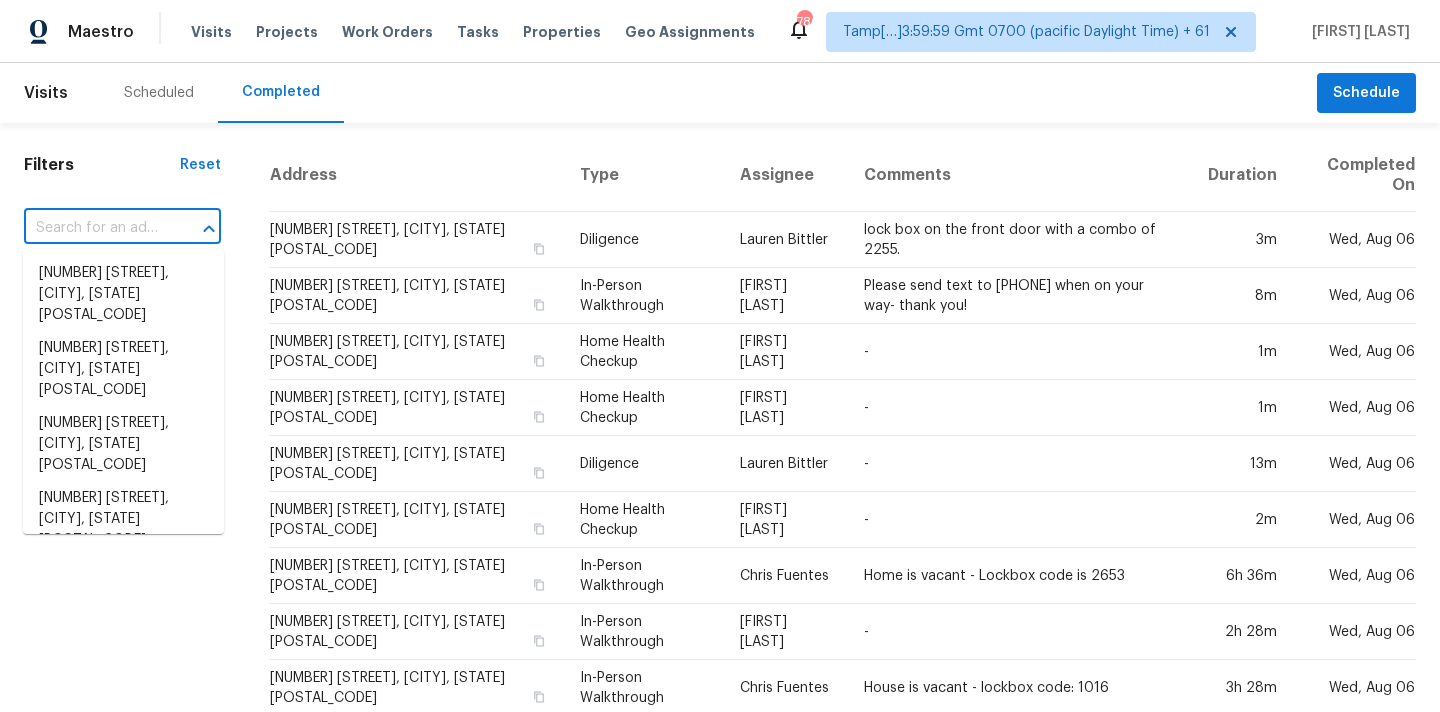 click at bounding box center (94, 228) 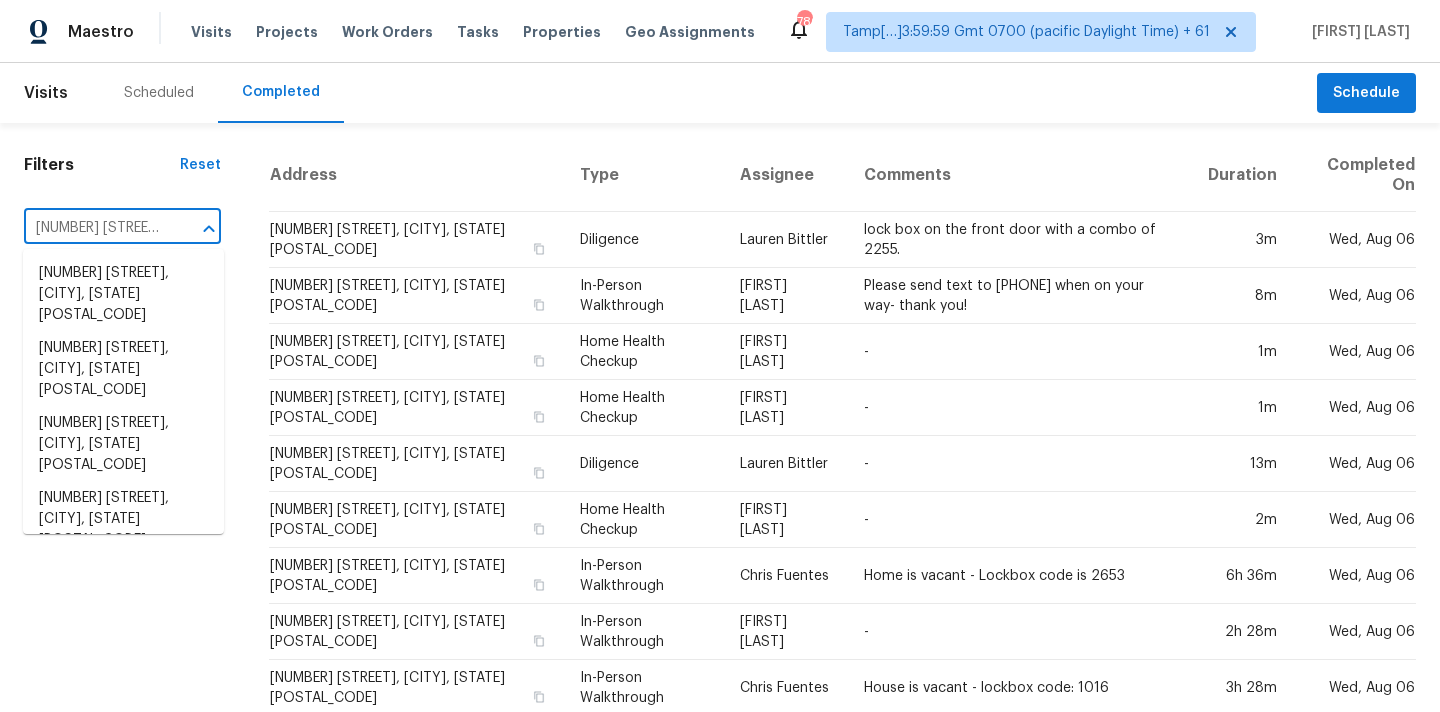 scroll, scrollTop: 0, scrollLeft: 164, axis: horizontal 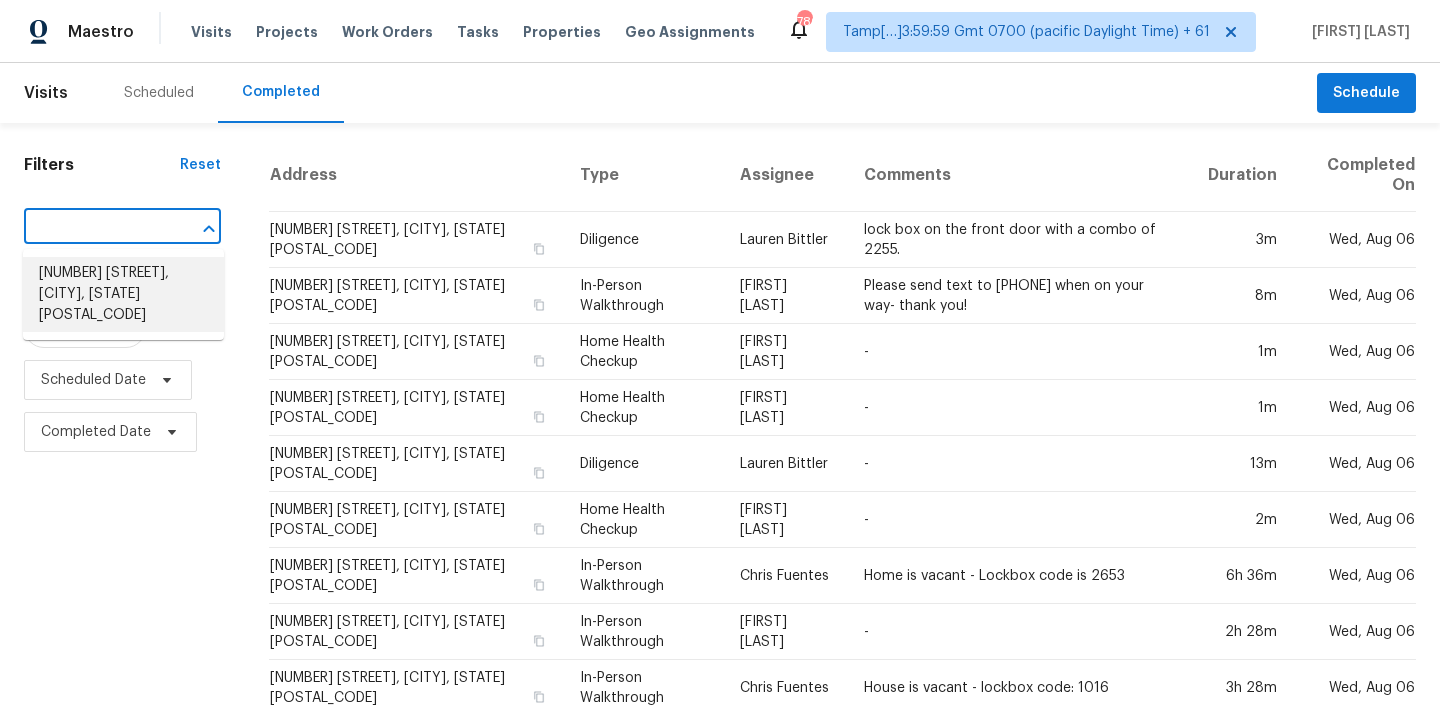click on "[NUMBER] [STREET], [CITY], [STATE] [POSTAL_CODE]" at bounding box center (123, 294) 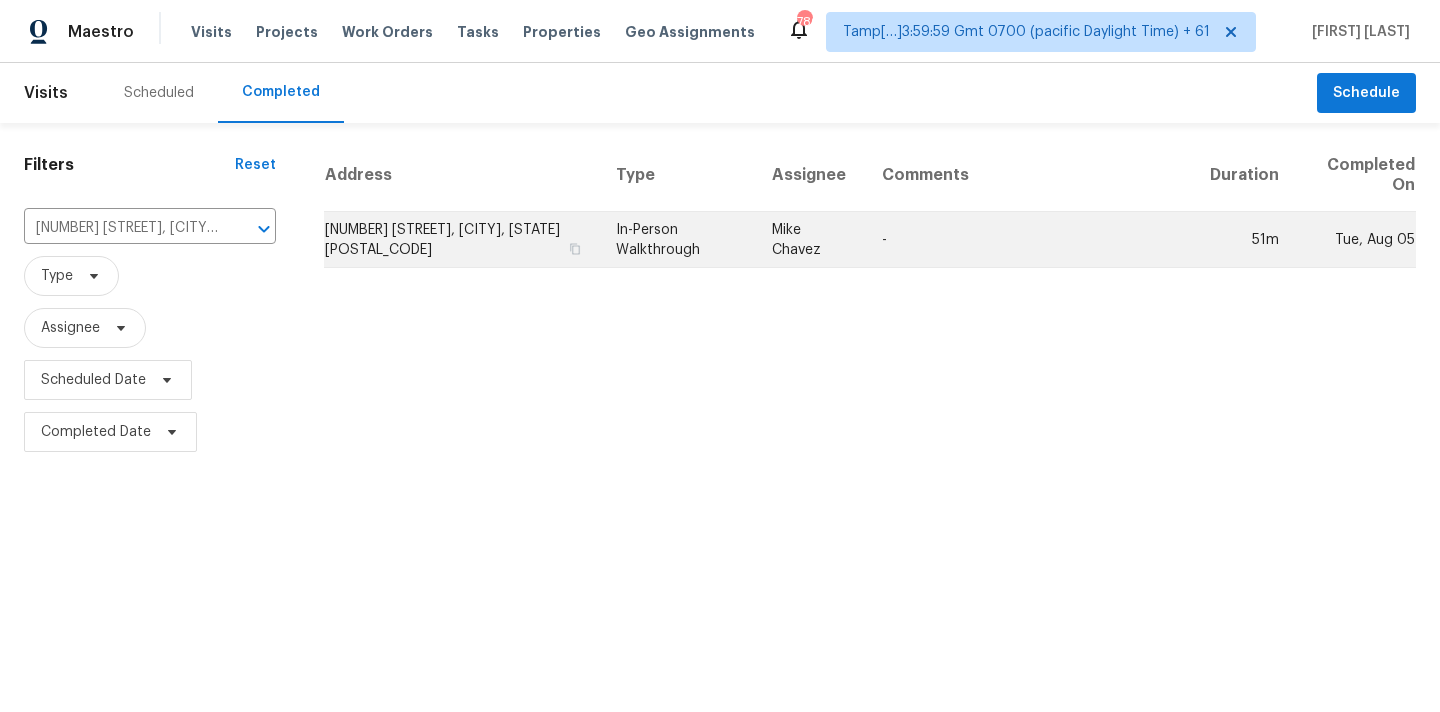 click on "In-Person Walkthrough" at bounding box center [677, 240] 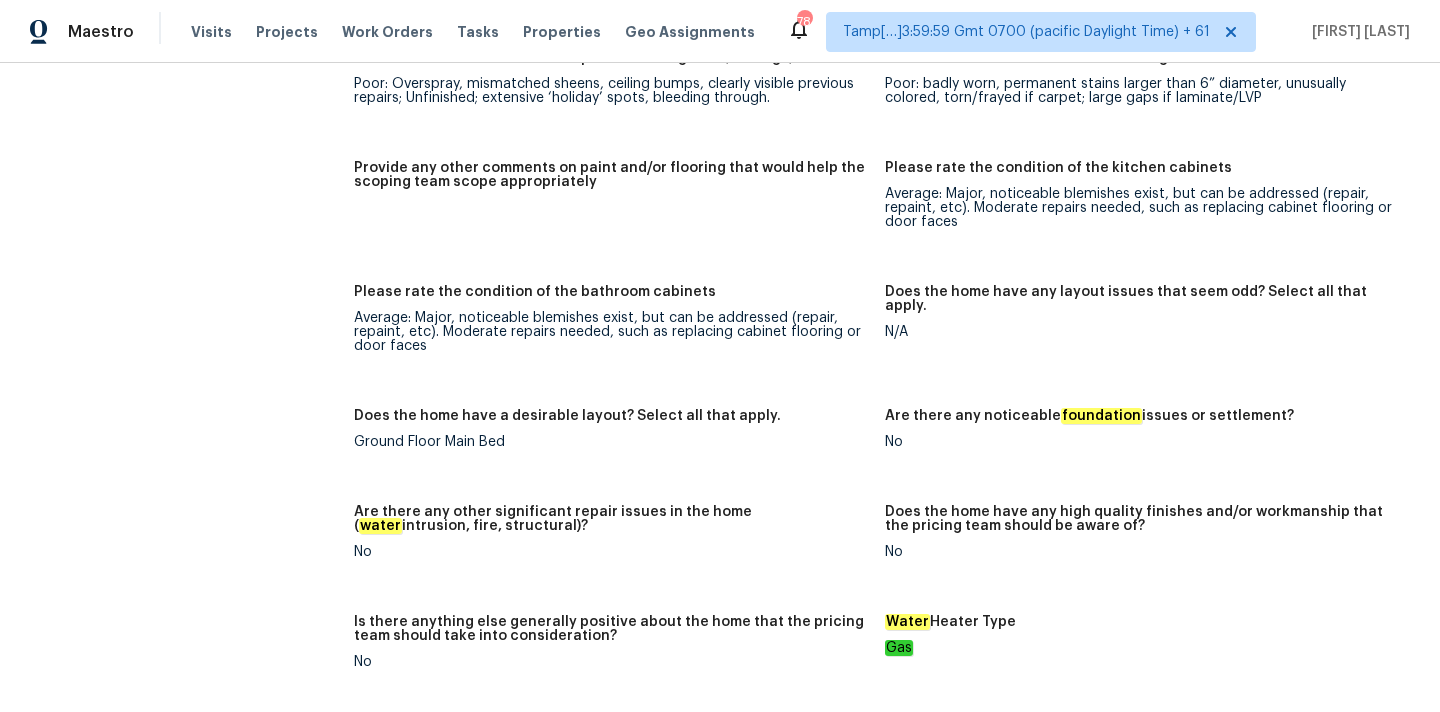 scroll, scrollTop: 4023, scrollLeft: 0, axis: vertical 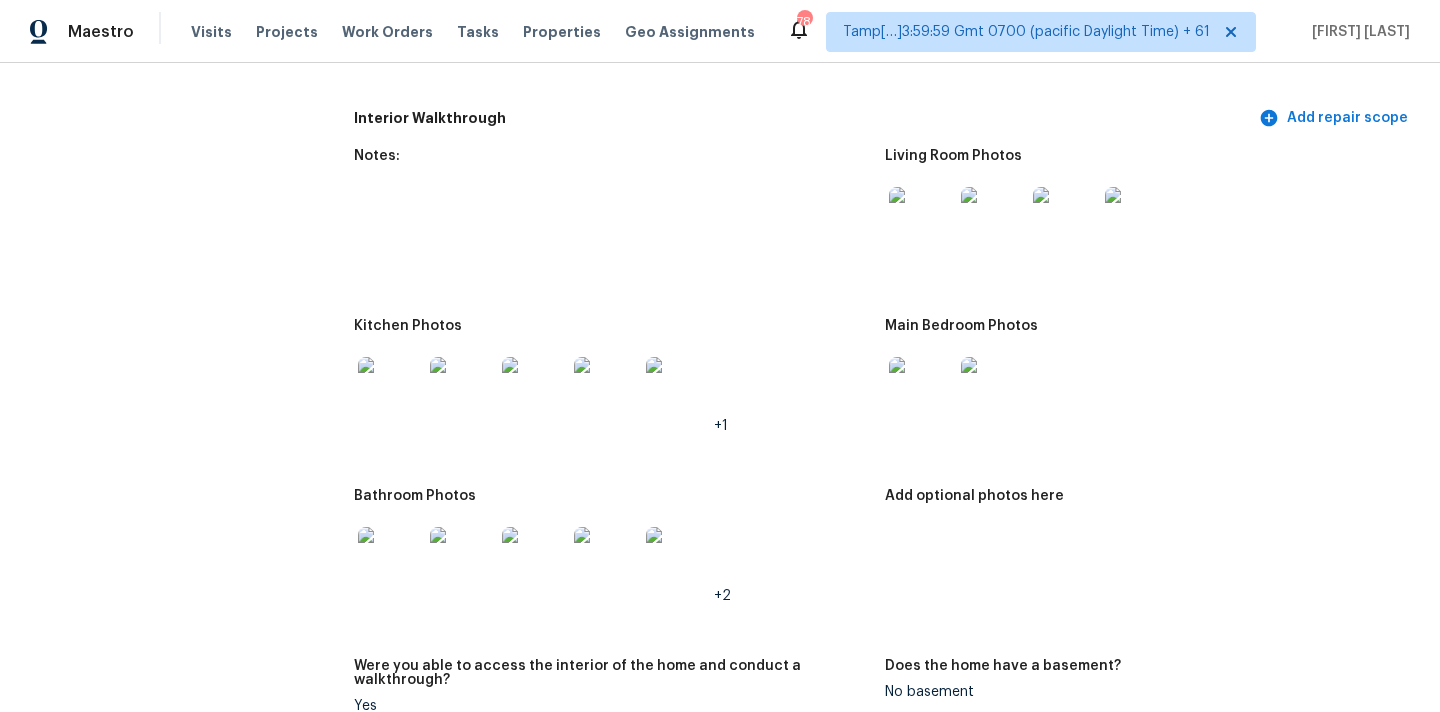click at bounding box center [921, 219] 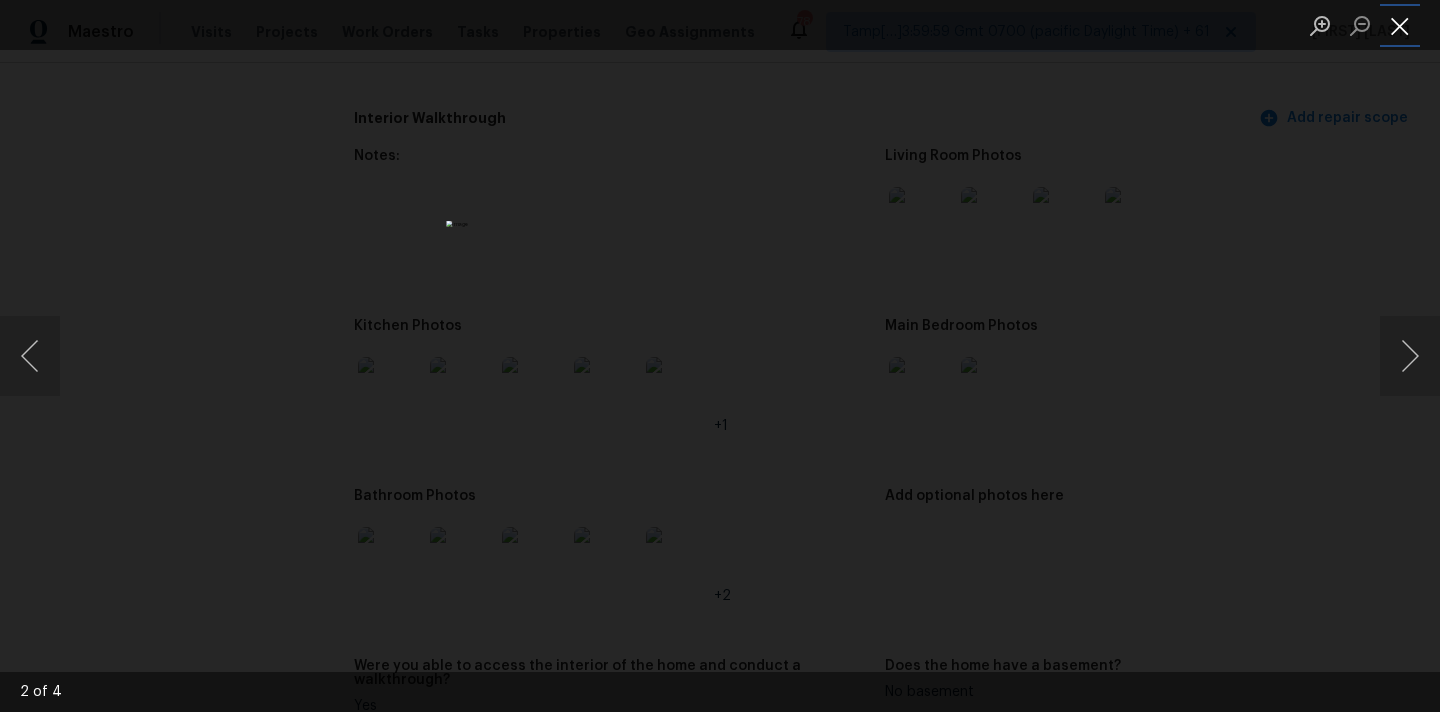 click at bounding box center (1400, 25) 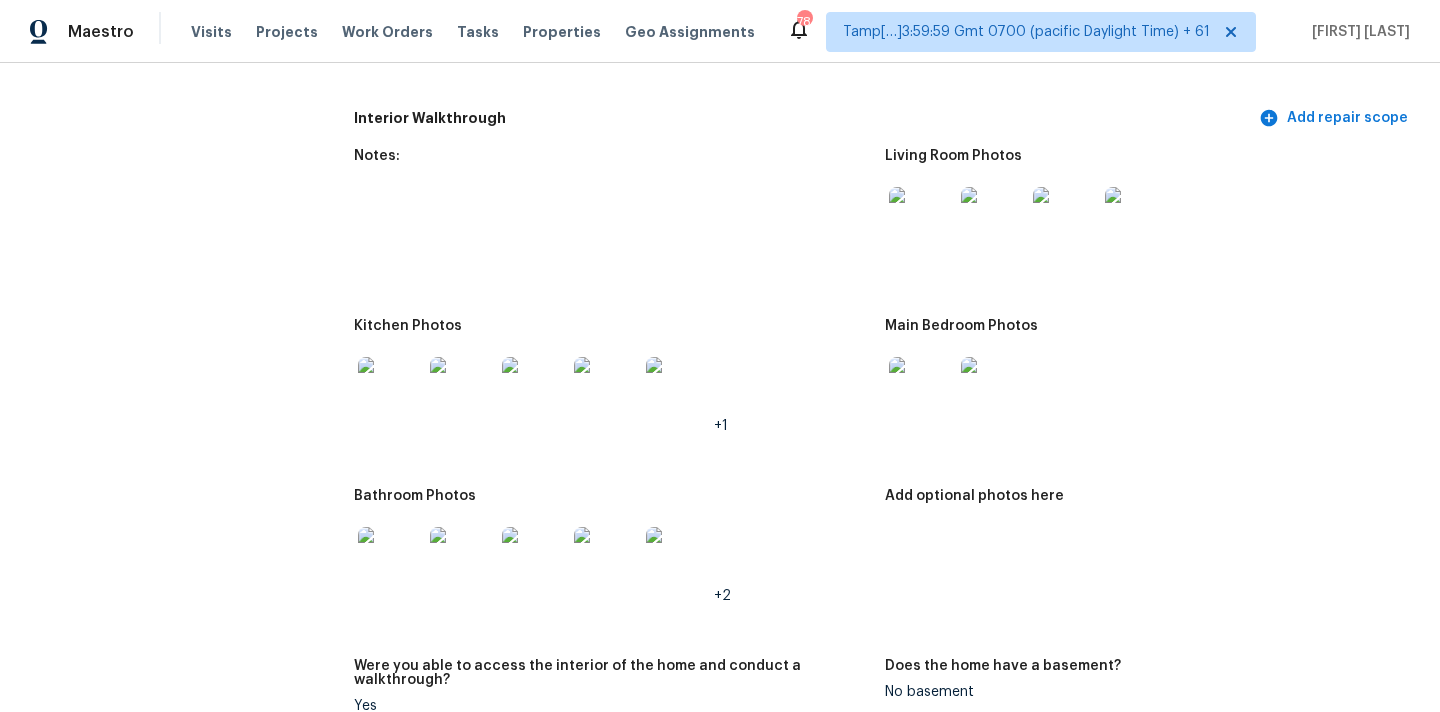 click at bounding box center [921, 389] 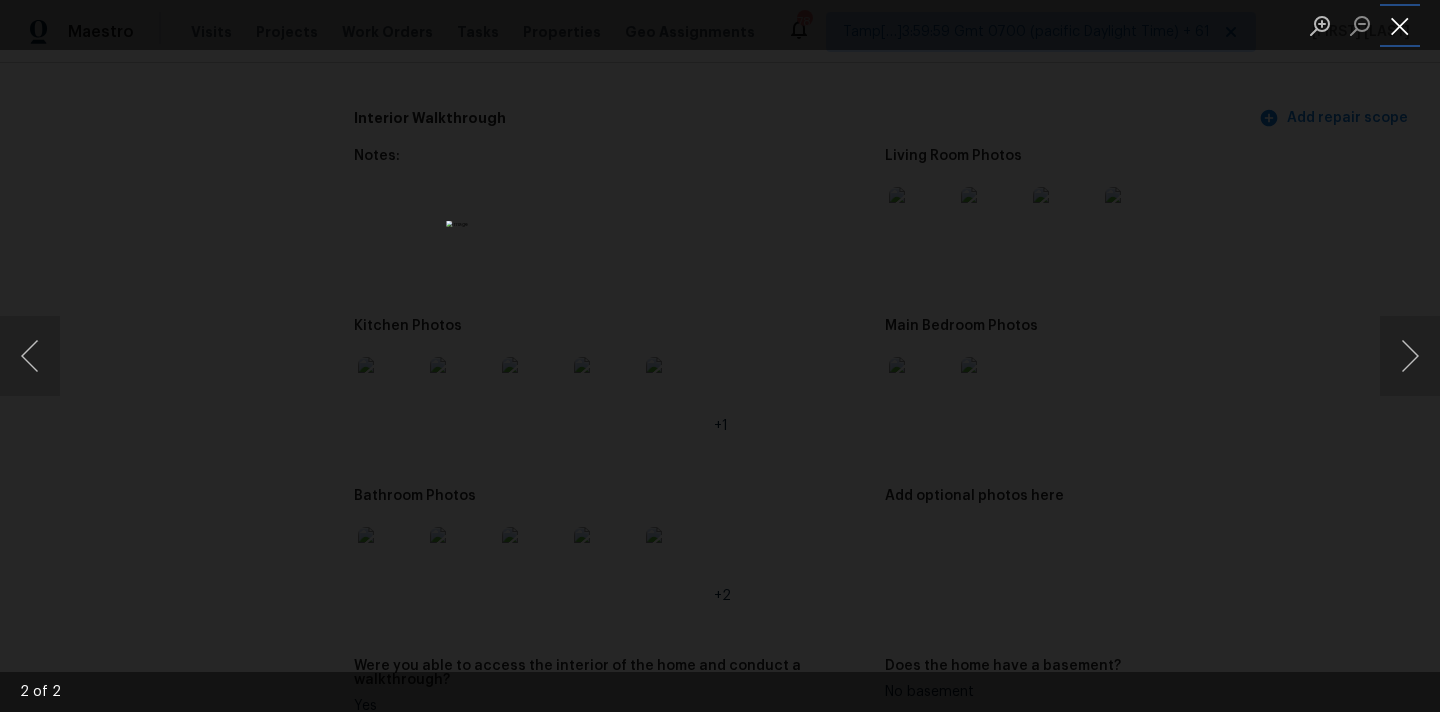 click at bounding box center [1400, 25] 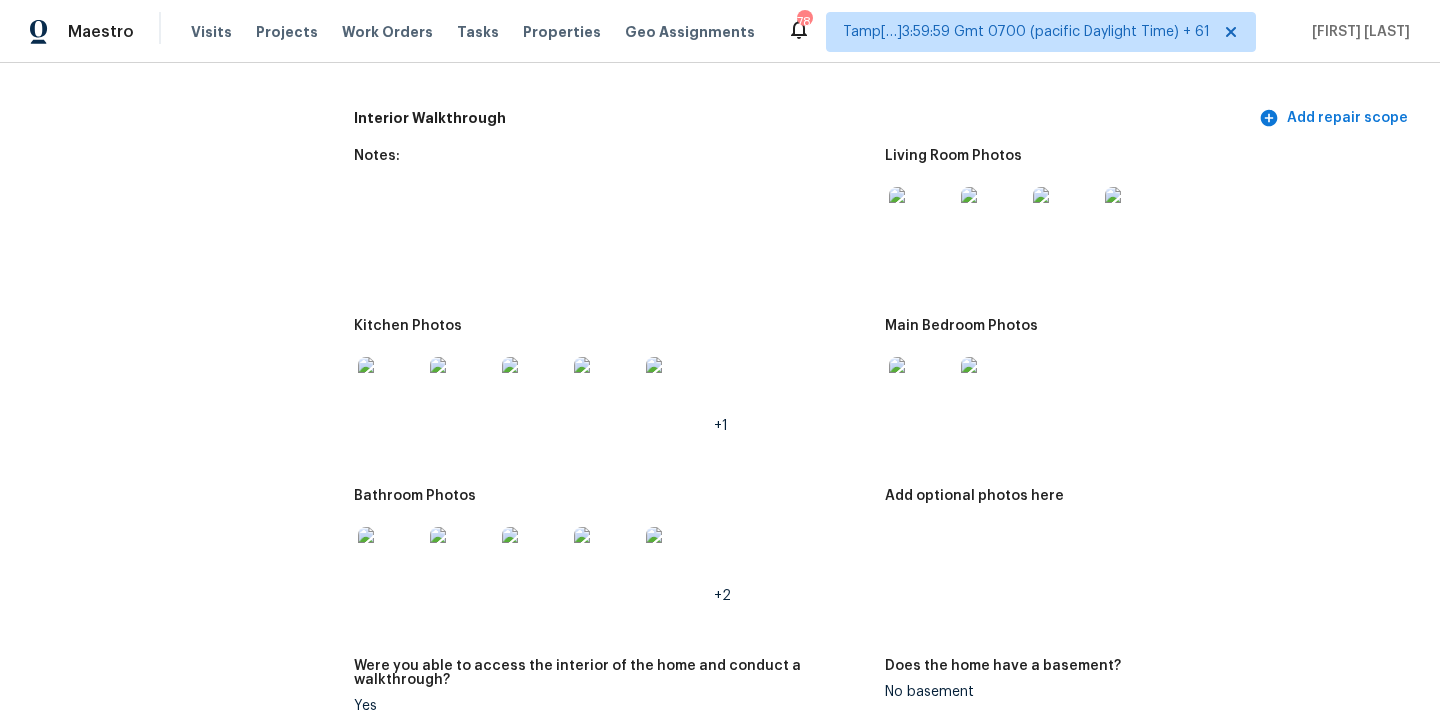 click at bounding box center [390, 389] 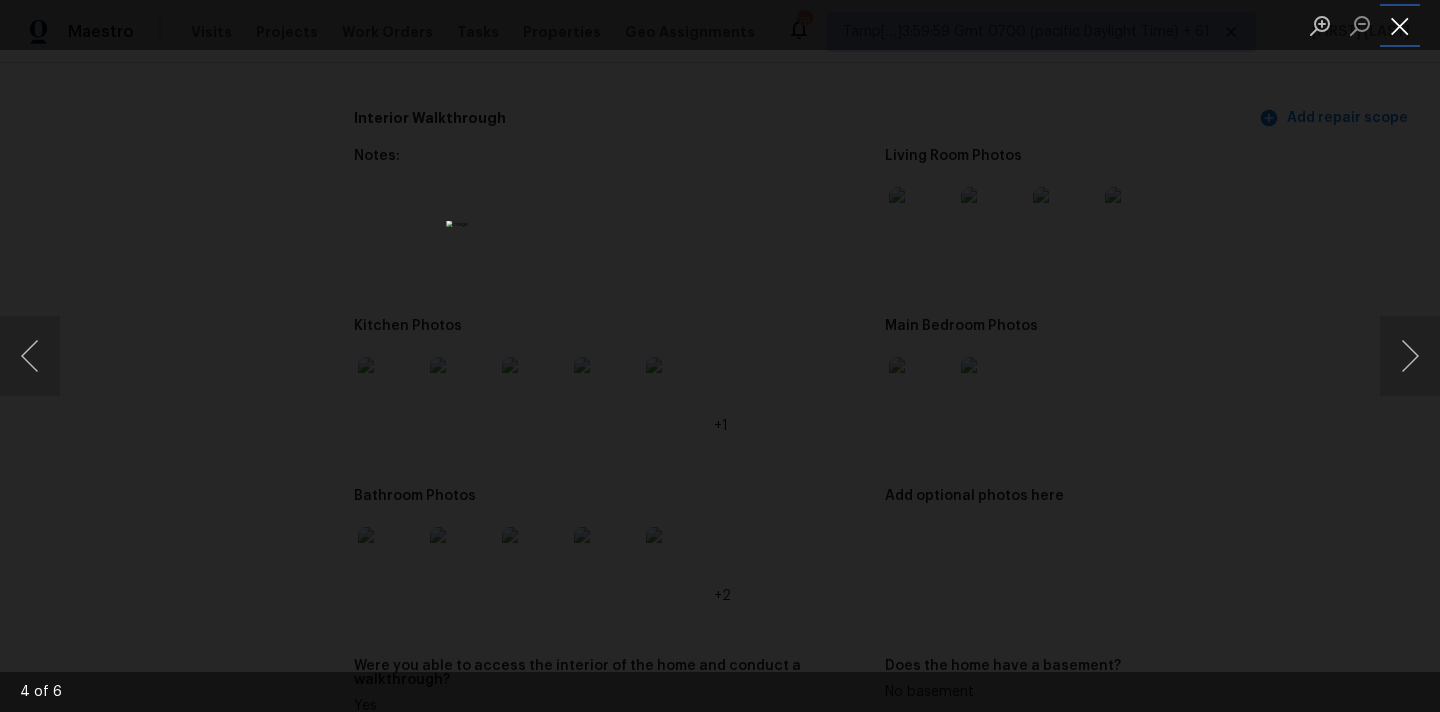 click at bounding box center [1400, 25] 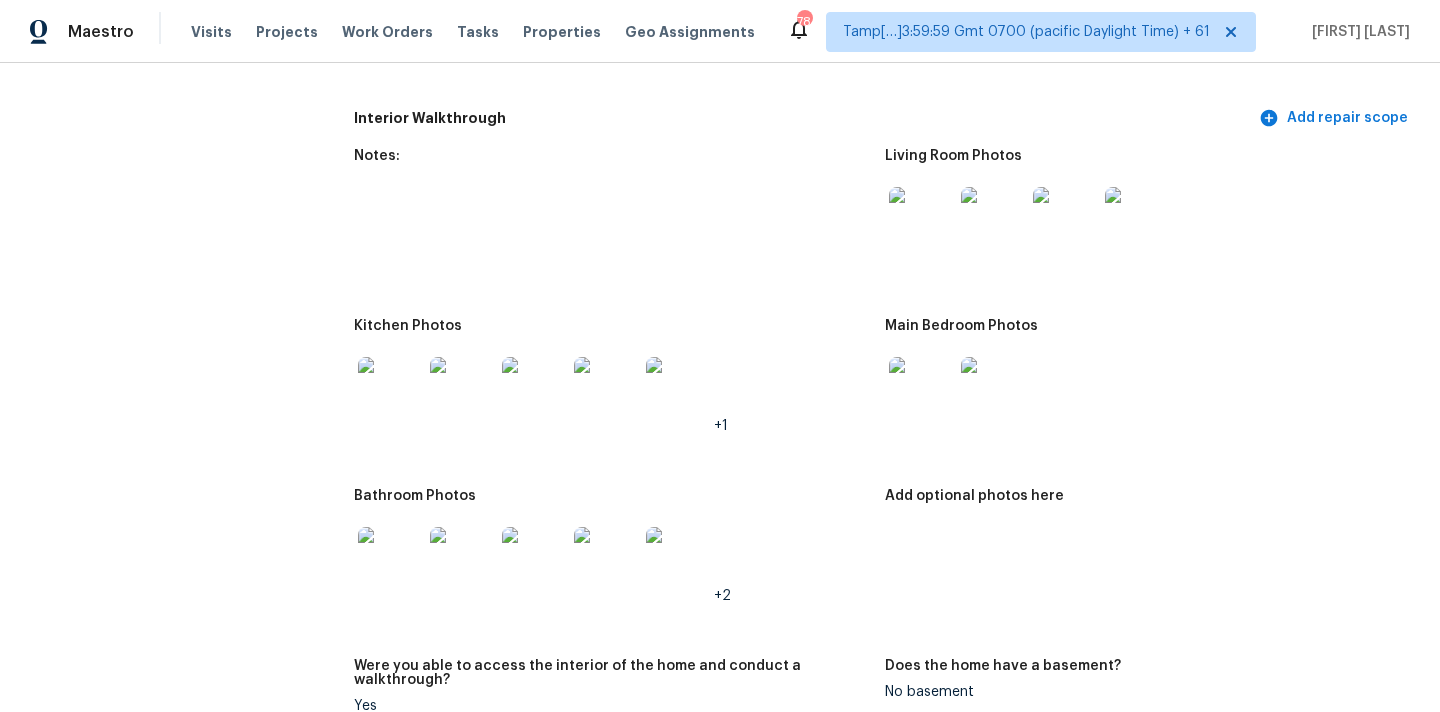 click at bounding box center [390, 559] 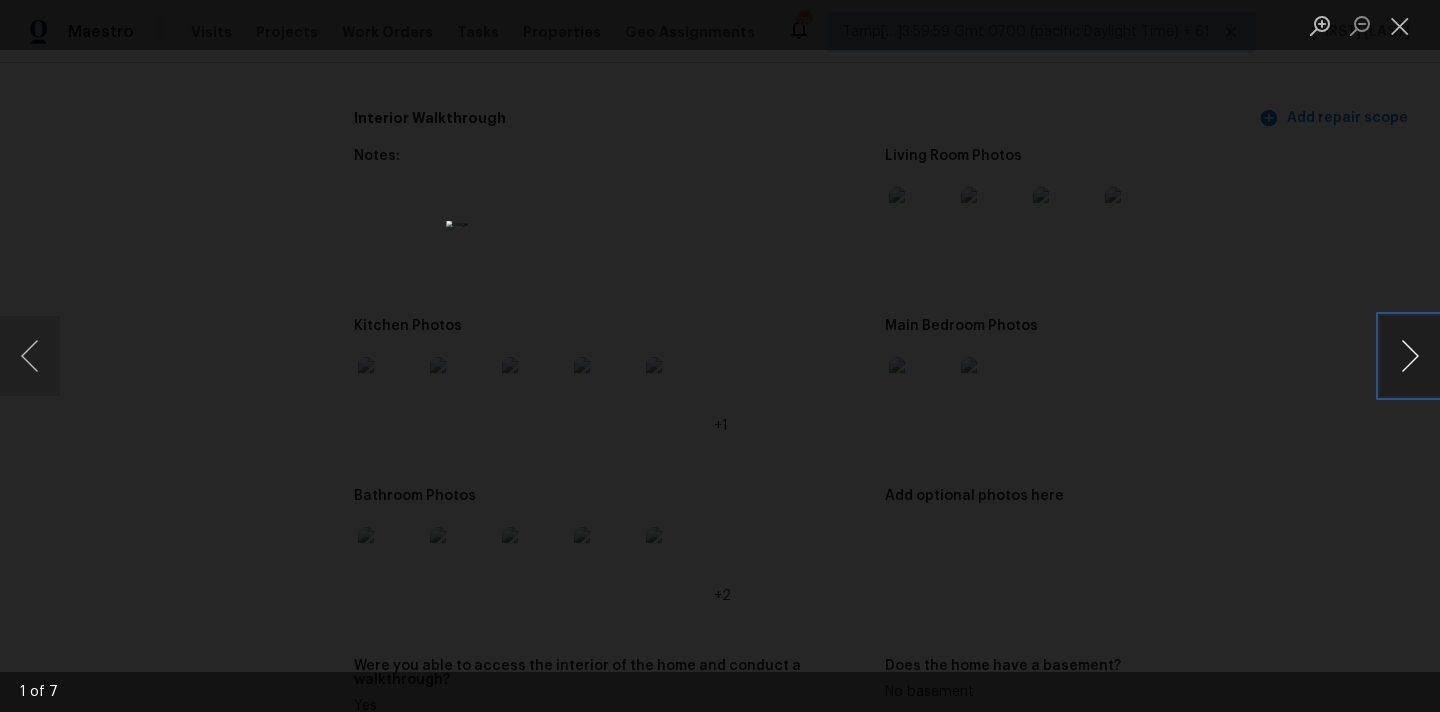 click at bounding box center [1410, 356] 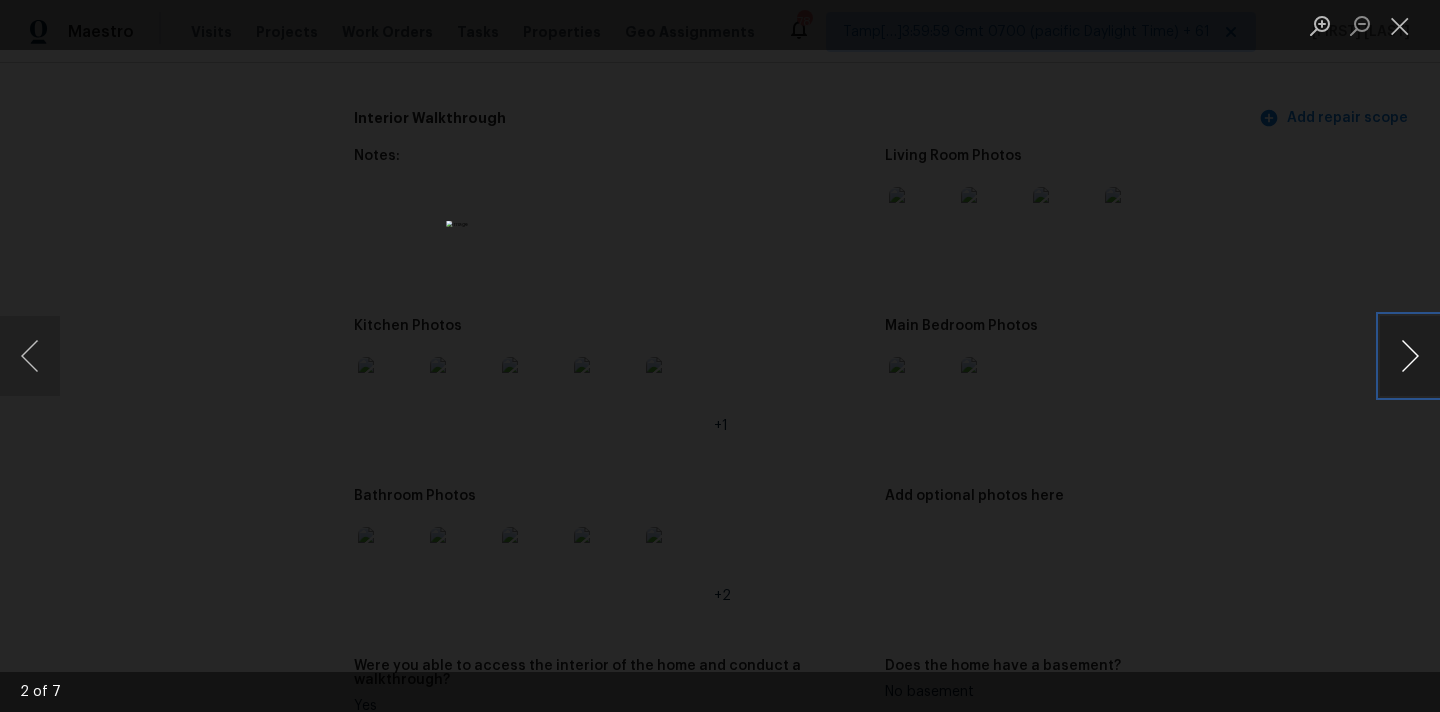 click at bounding box center [1410, 356] 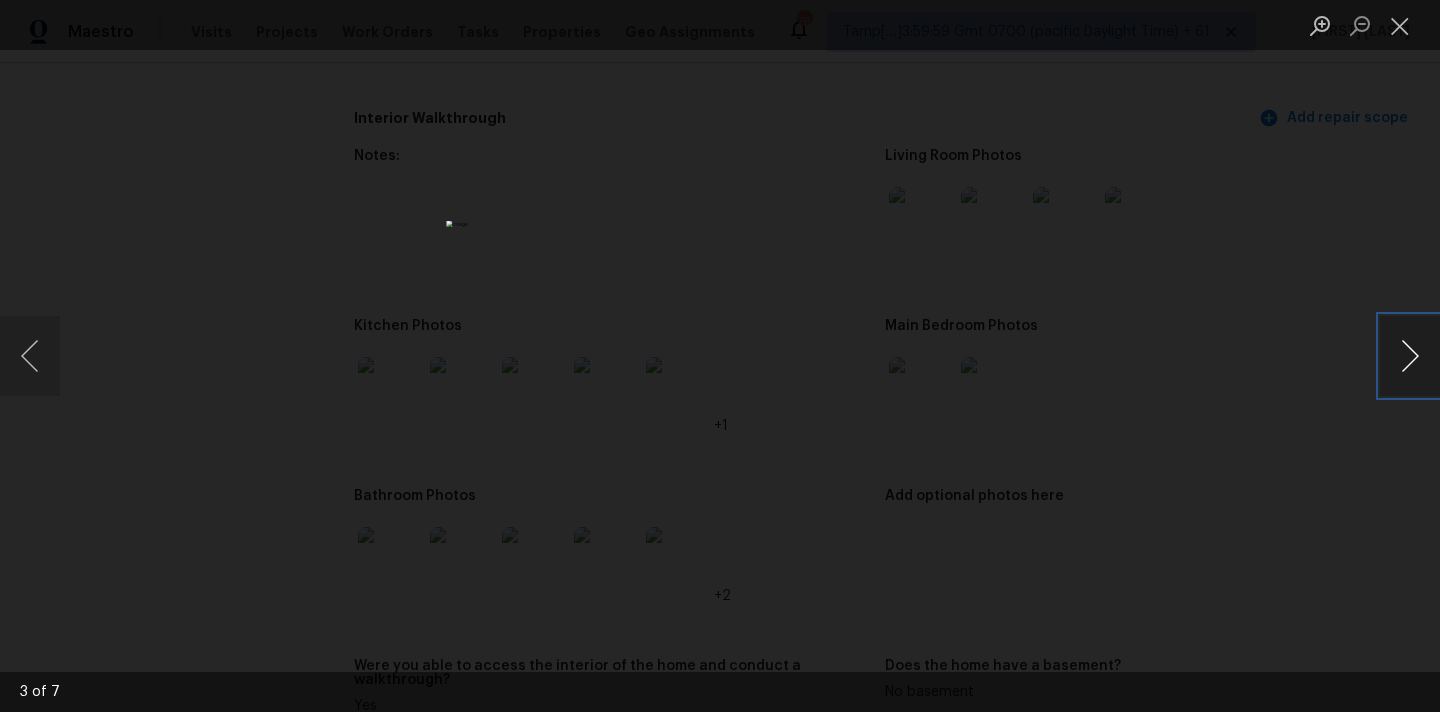 click at bounding box center [1410, 356] 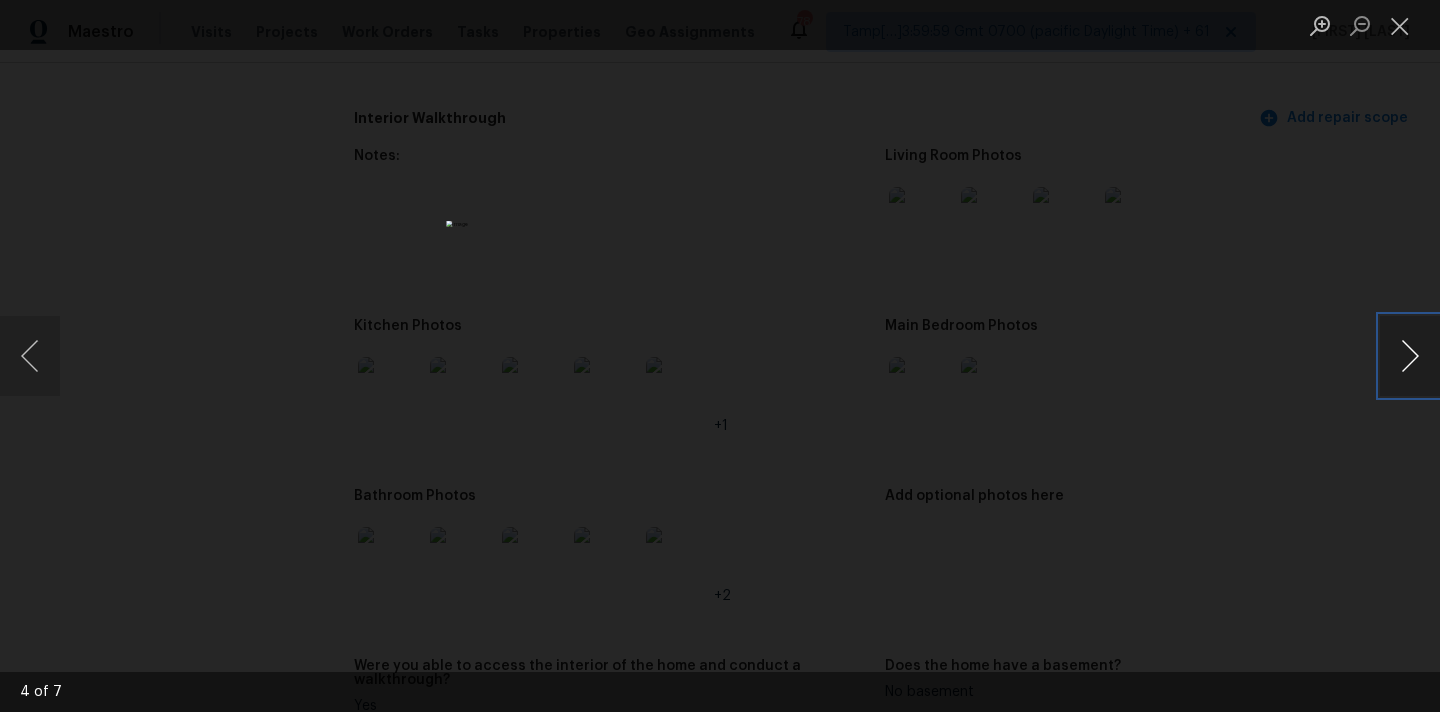 click at bounding box center [1410, 356] 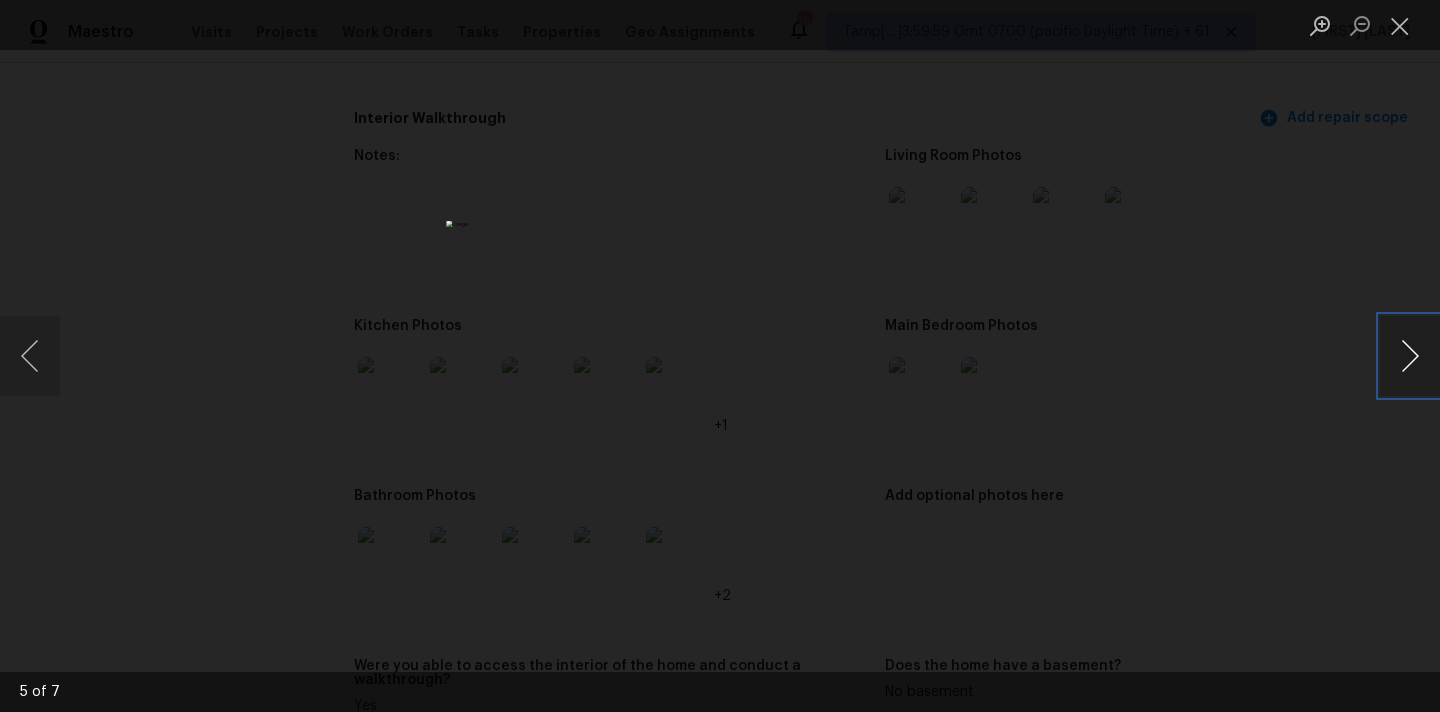 click at bounding box center [1410, 356] 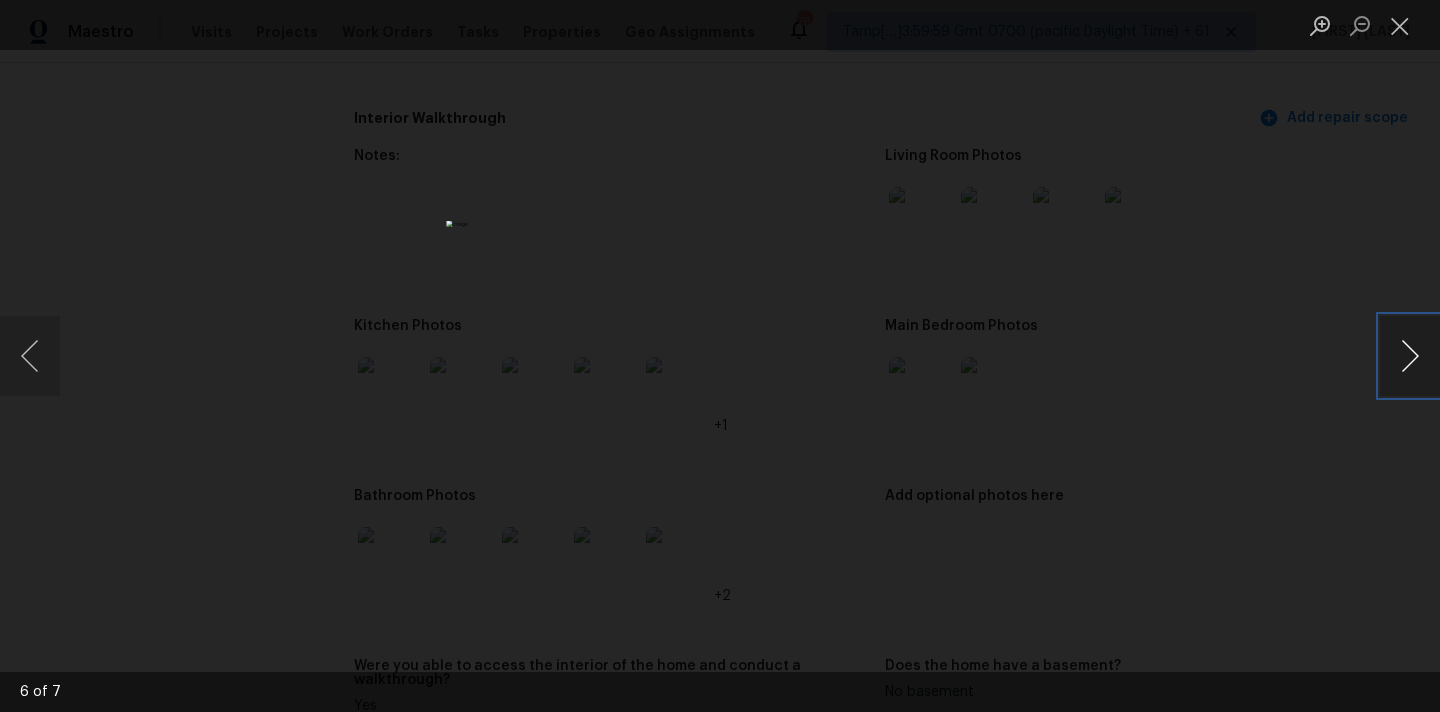 click at bounding box center [1410, 356] 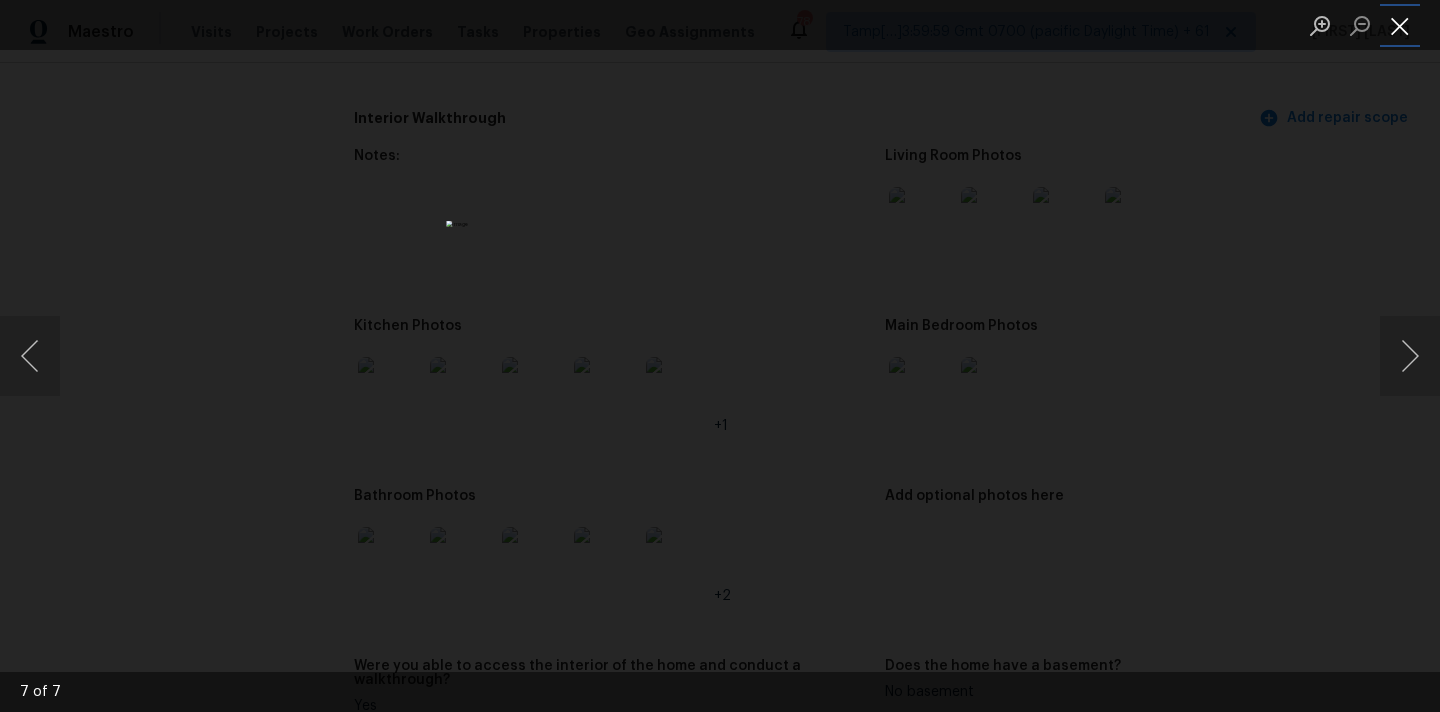 click at bounding box center [1400, 25] 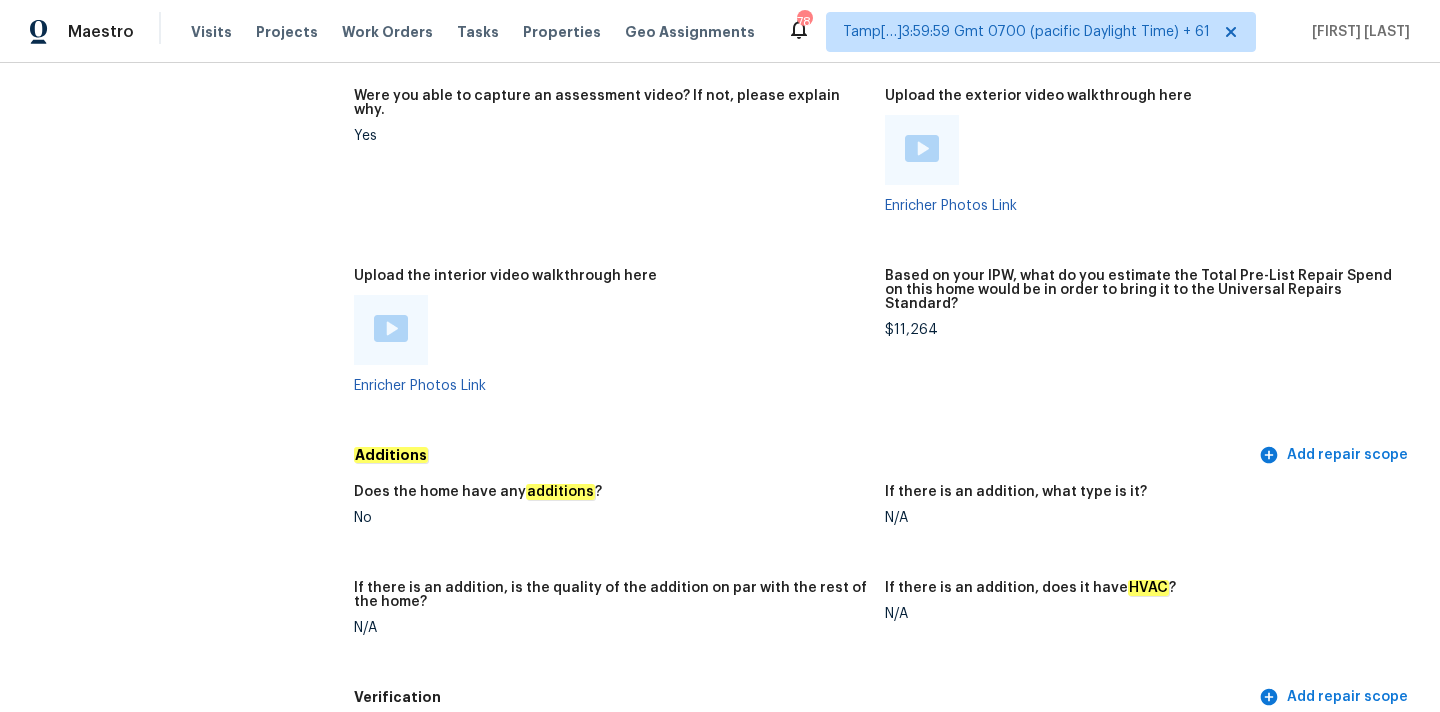 scroll, scrollTop: 3517, scrollLeft: 0, axis: vertical 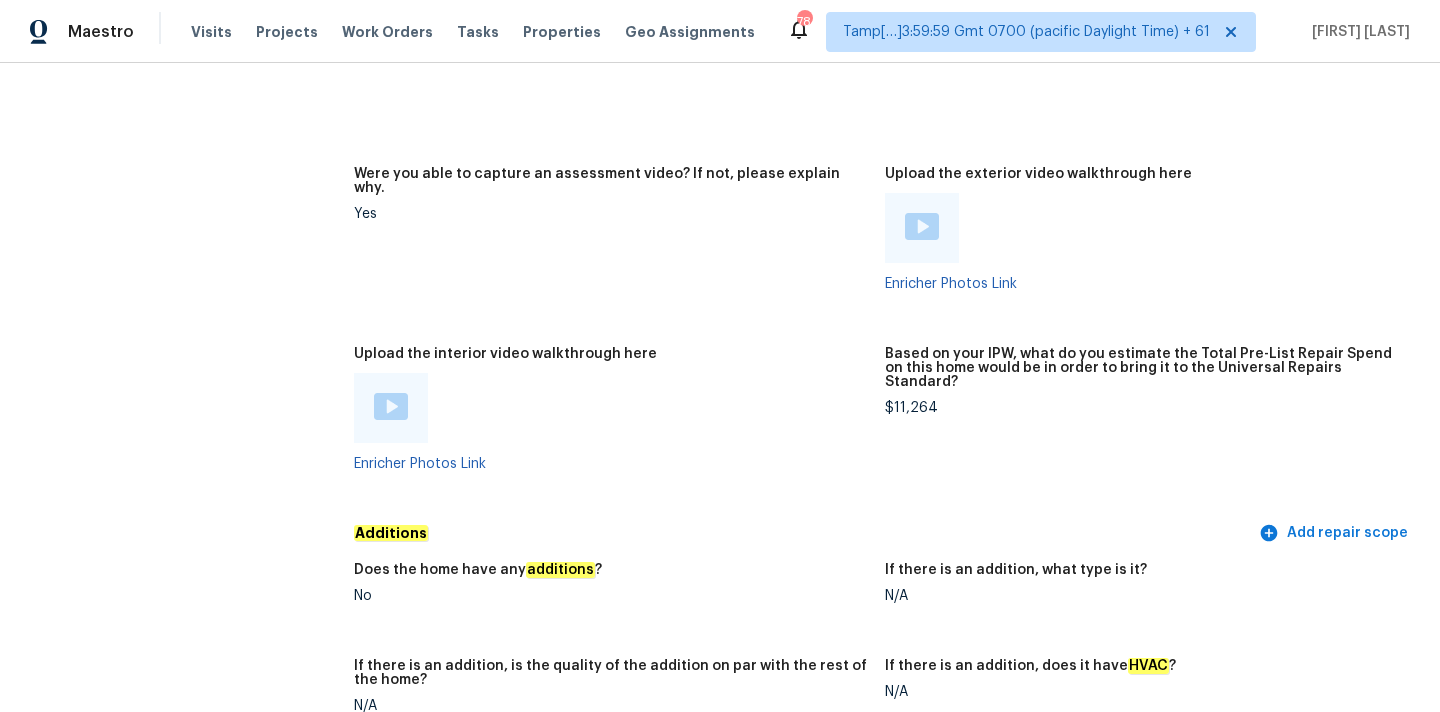 click on "$11,264" at bounding box center (1142, 408) 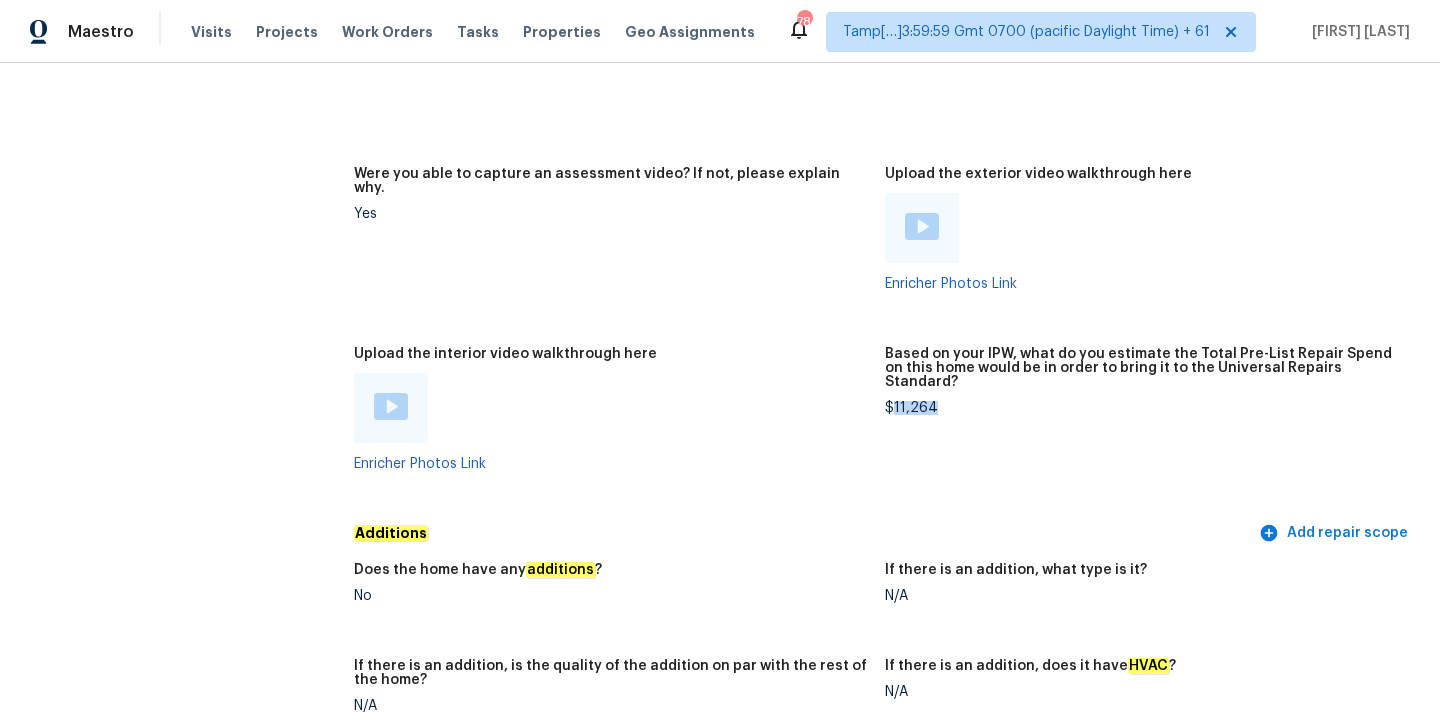 click on "$11,264" at bounding box center [1142, 408] 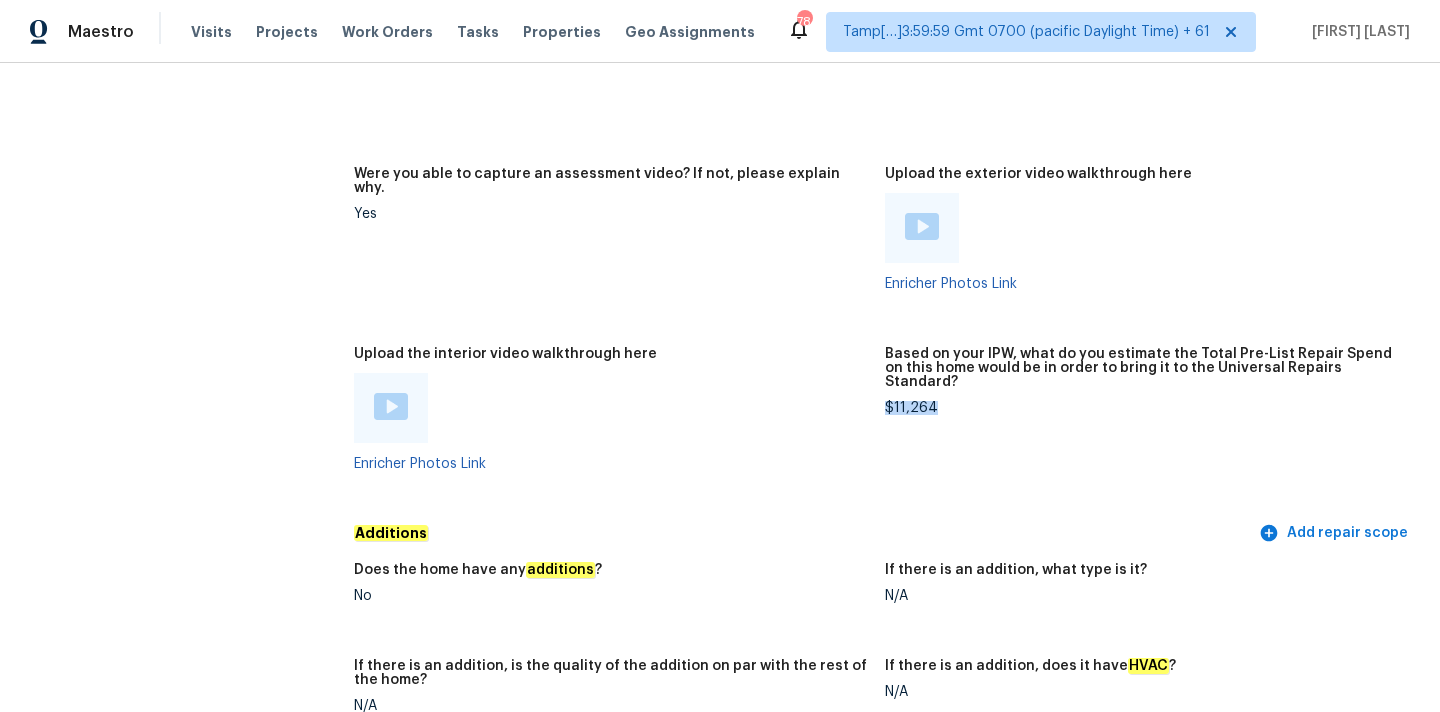 click on "$11,264" at bounding box center (1142, 408) 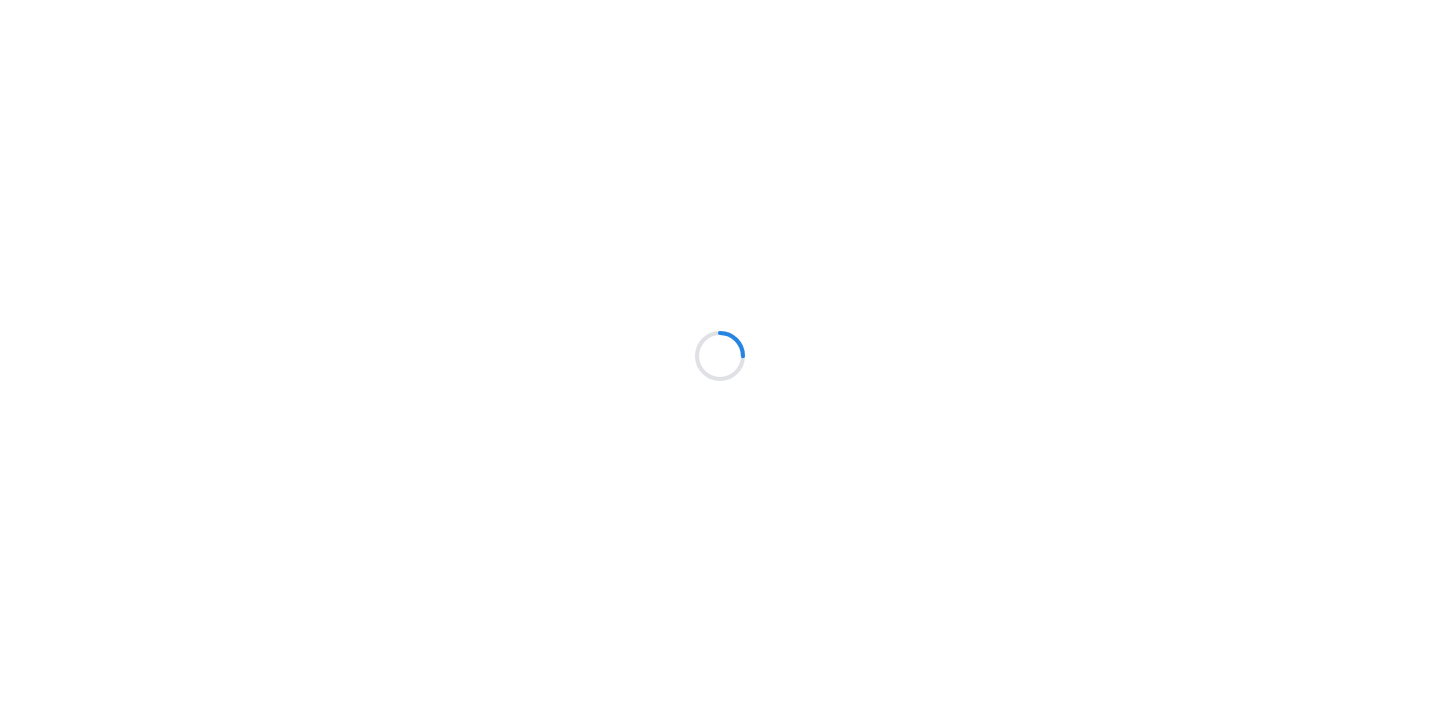 scroll, scrollTop: 0, scrollLeft: 0, axis: both 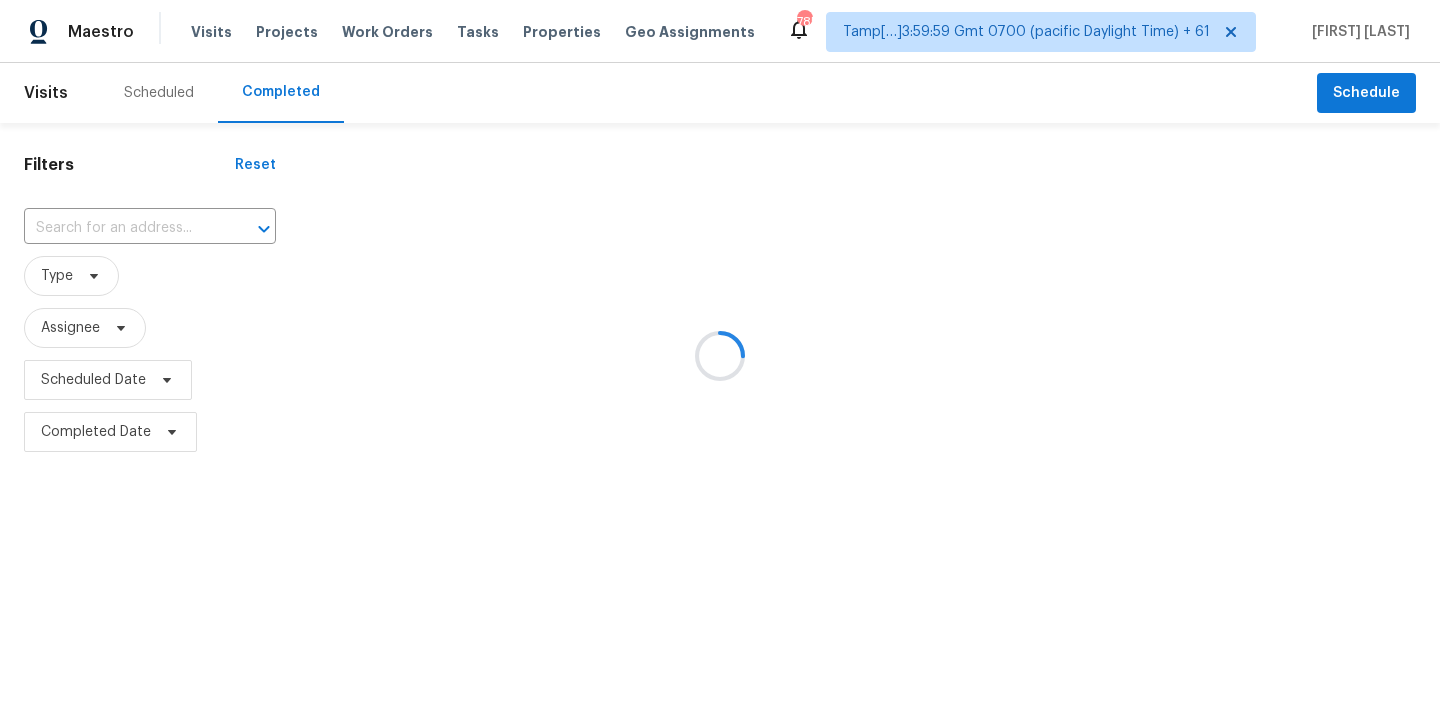 click at bounding box center [720, 356] 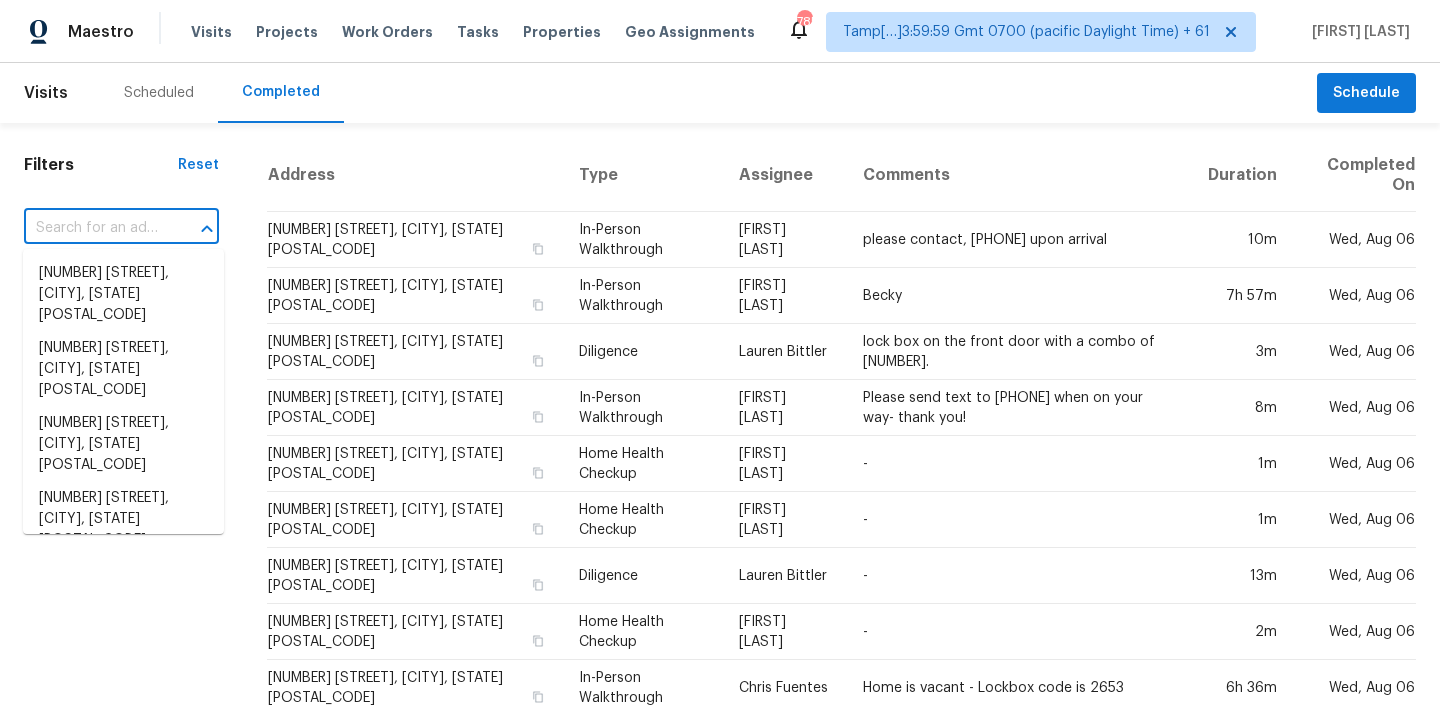 click at bounding box center (93, 228) 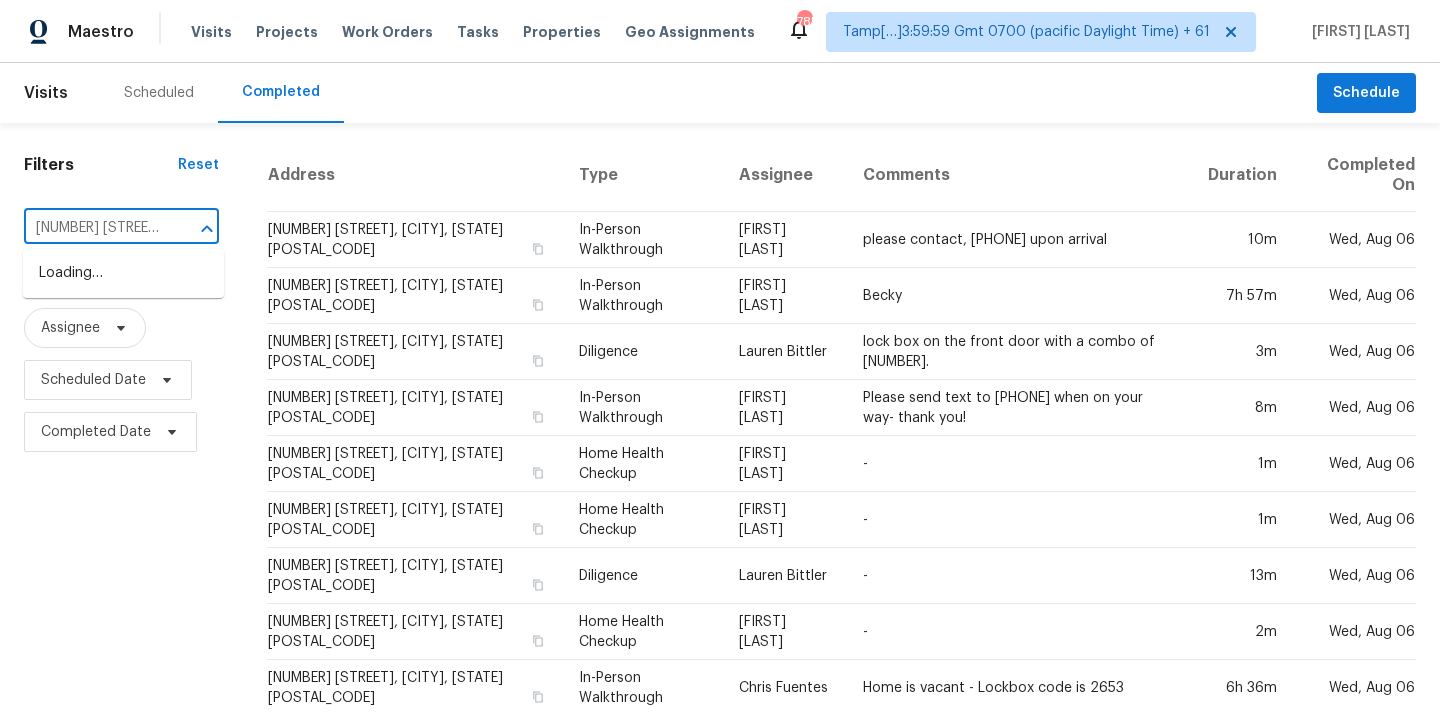 scroll, scrollTop: 0, scrollLeft: 147, axis: horizontal 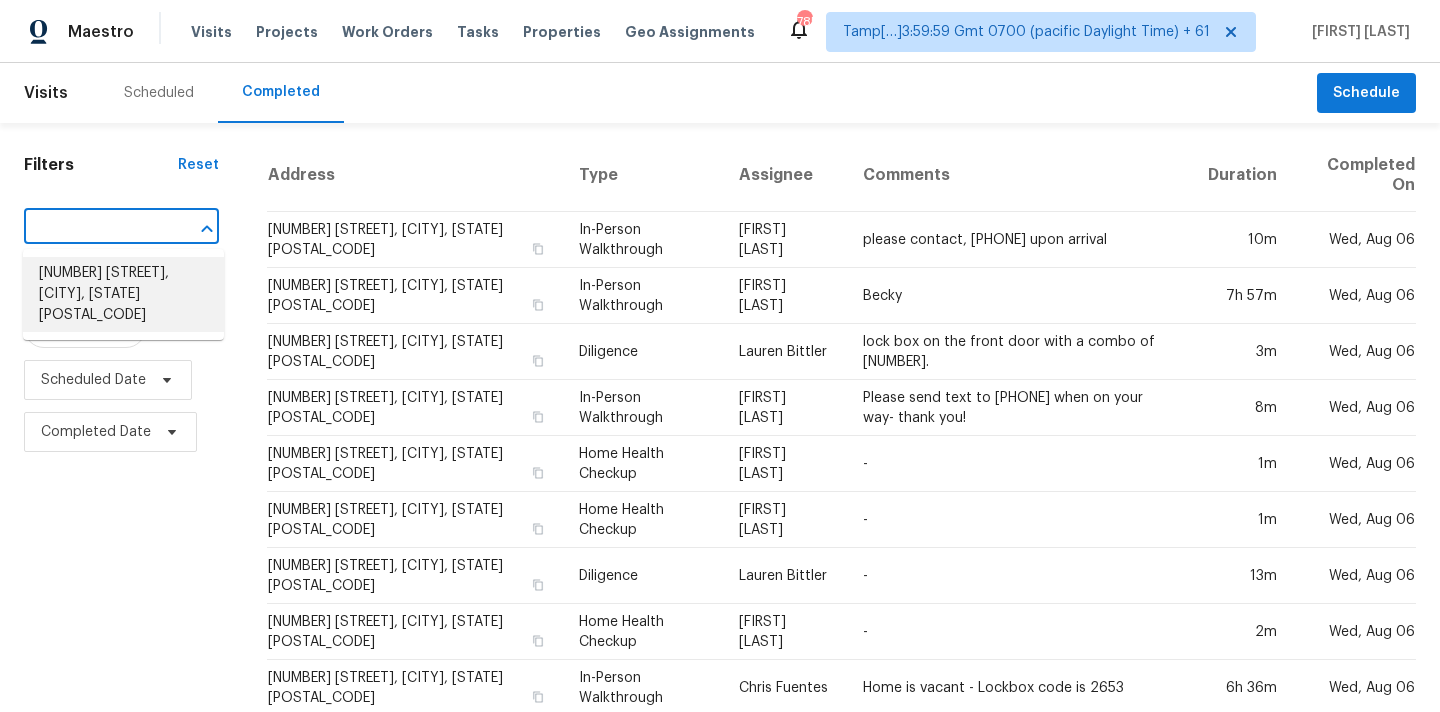 click on "[NUMBER] [STREET], [CITY], [STATE] [POSTAL_CODE]" at bounding box center [123, 294] 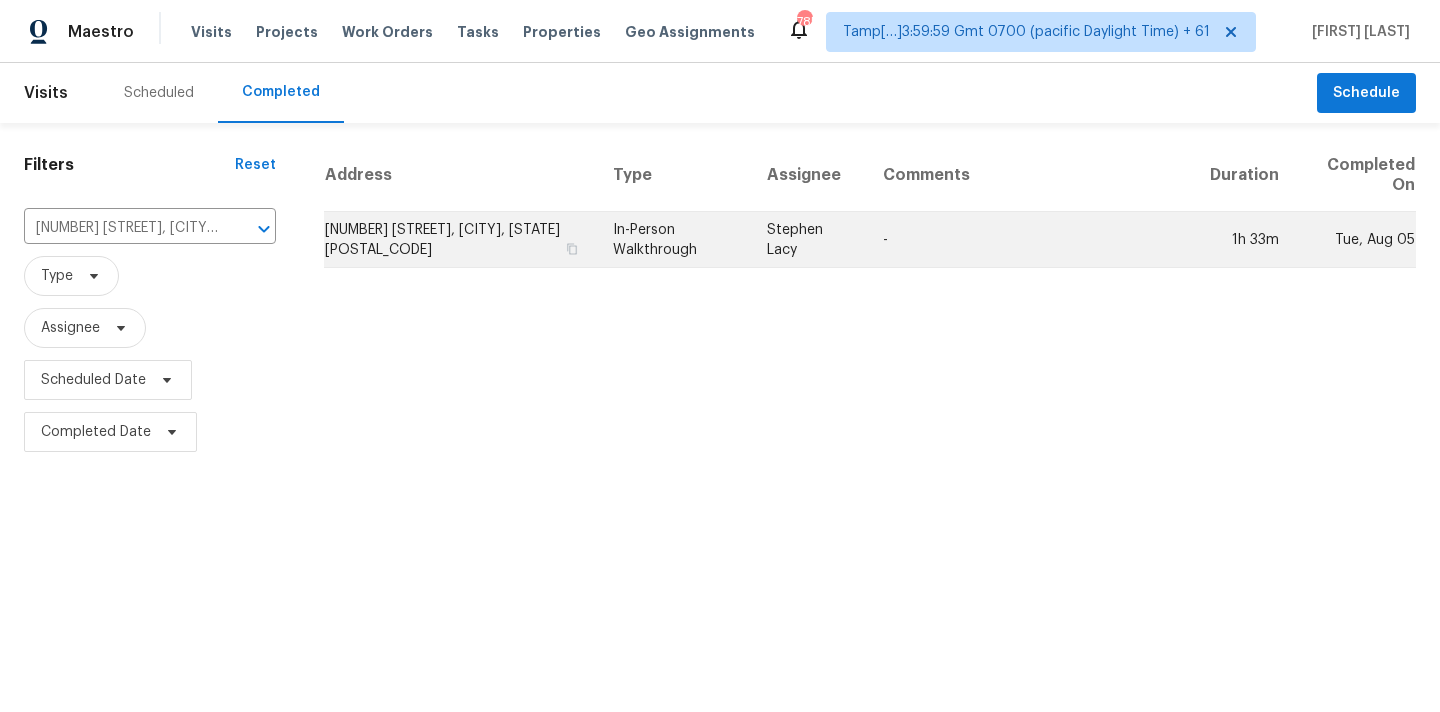 click on "Stephen Lacy" at bounding box center (808, 240) 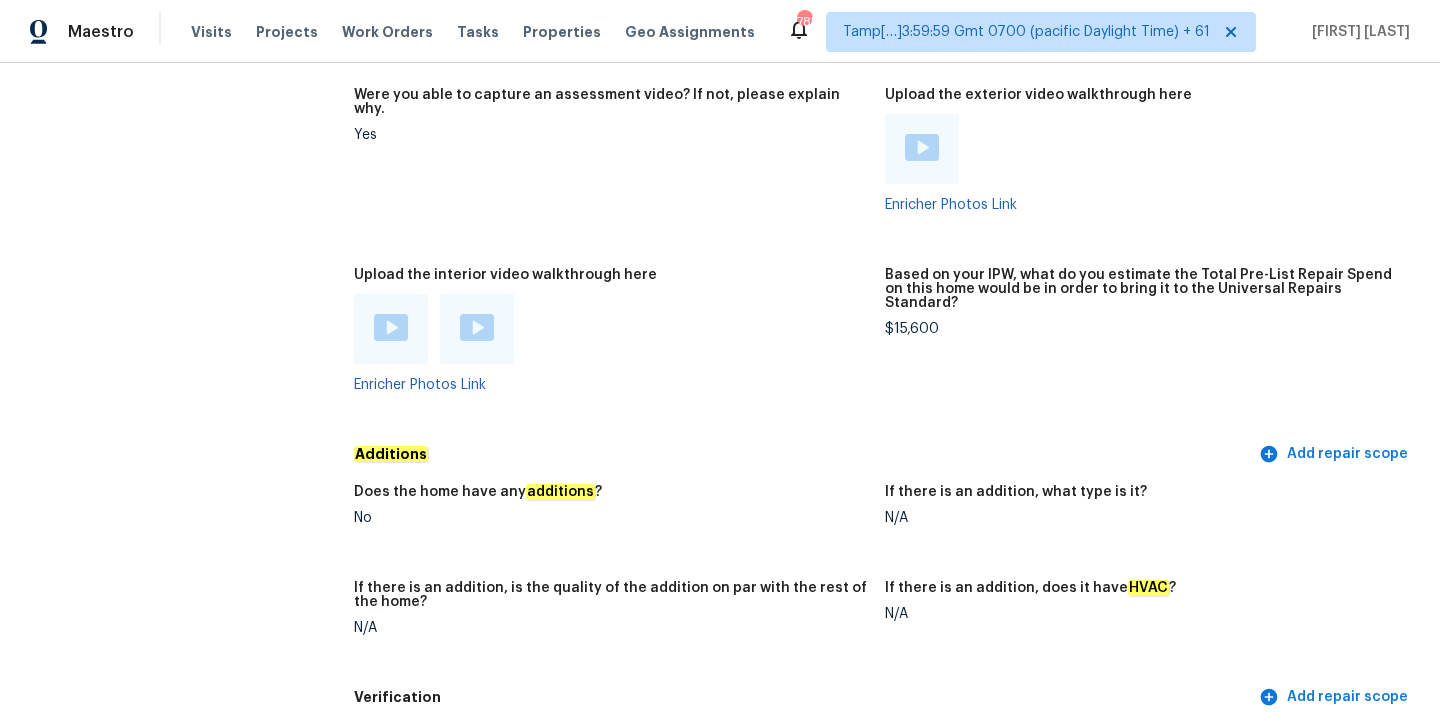 scroll, scrollTop: 4235, scrollLeft: 0, axis: vertical 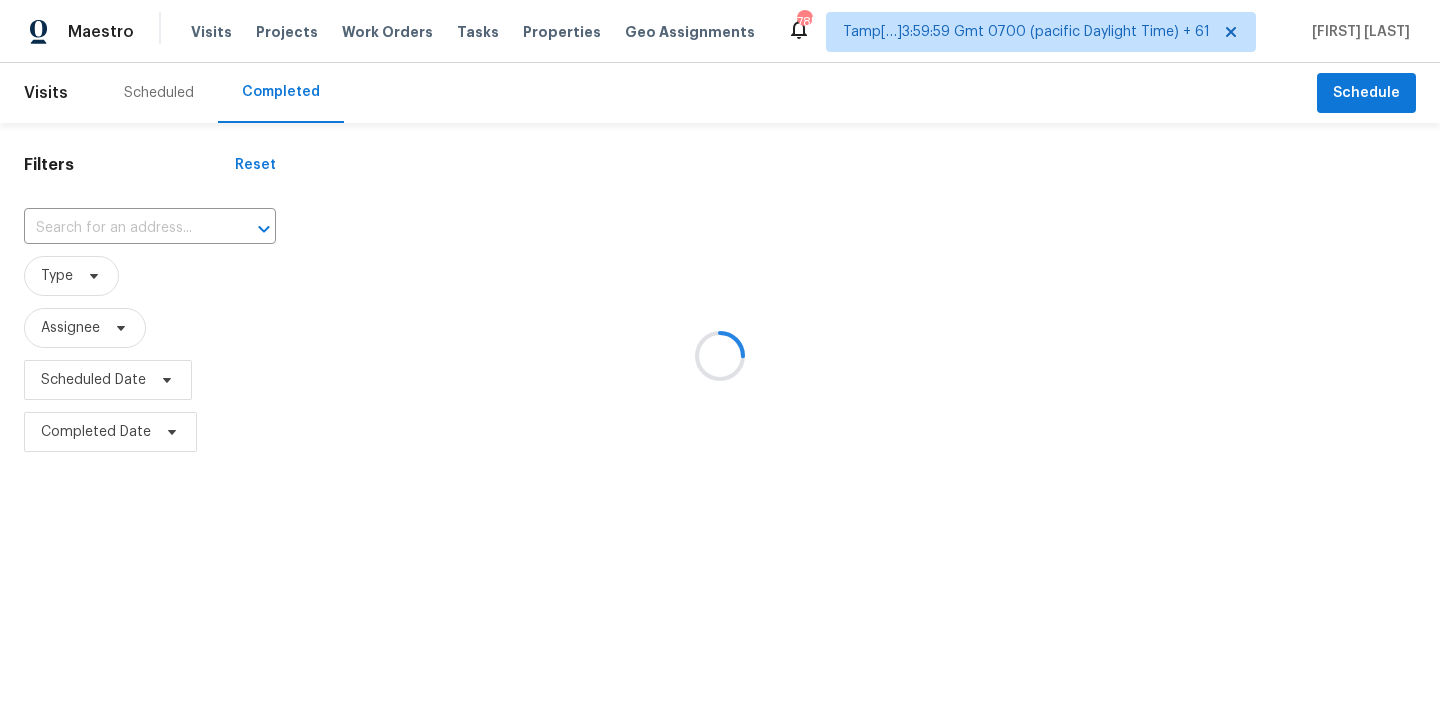 click at bounding box center [720, 356] 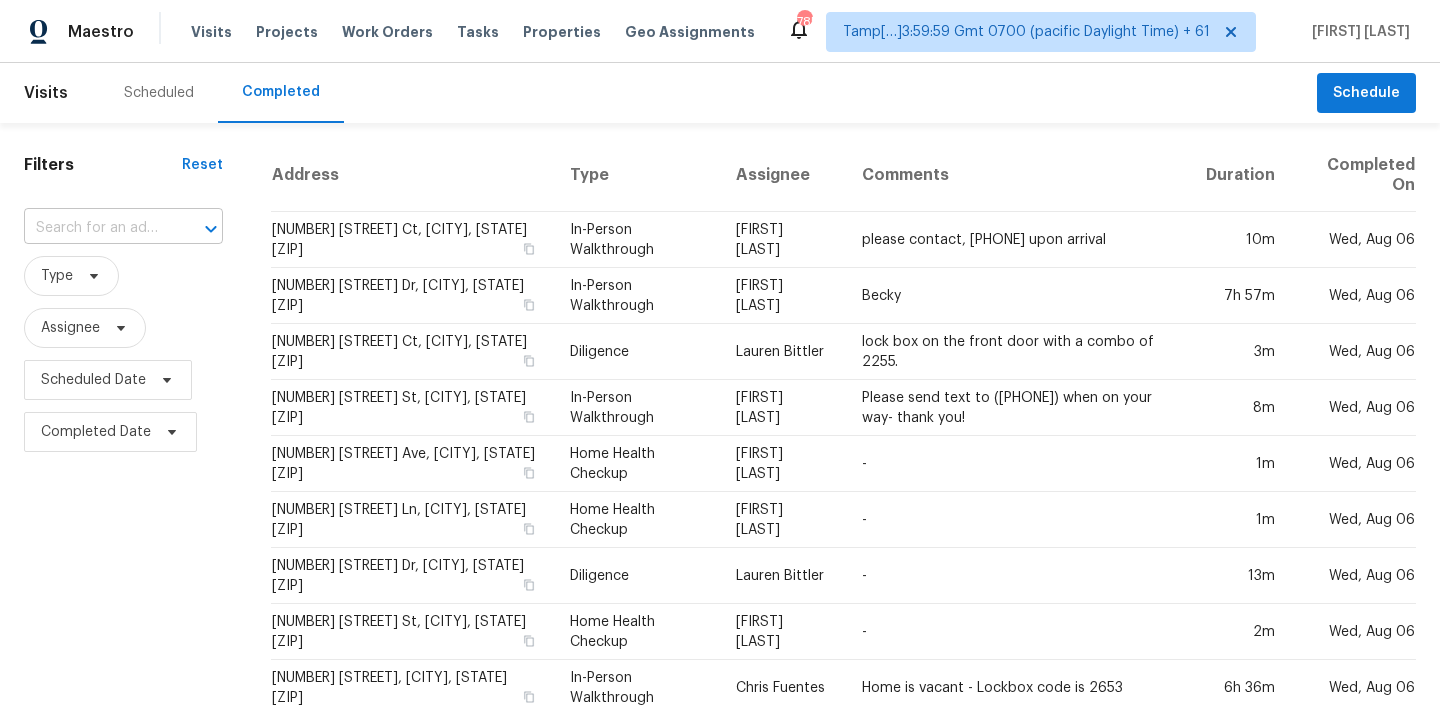 click at bounding box center [95, 228] 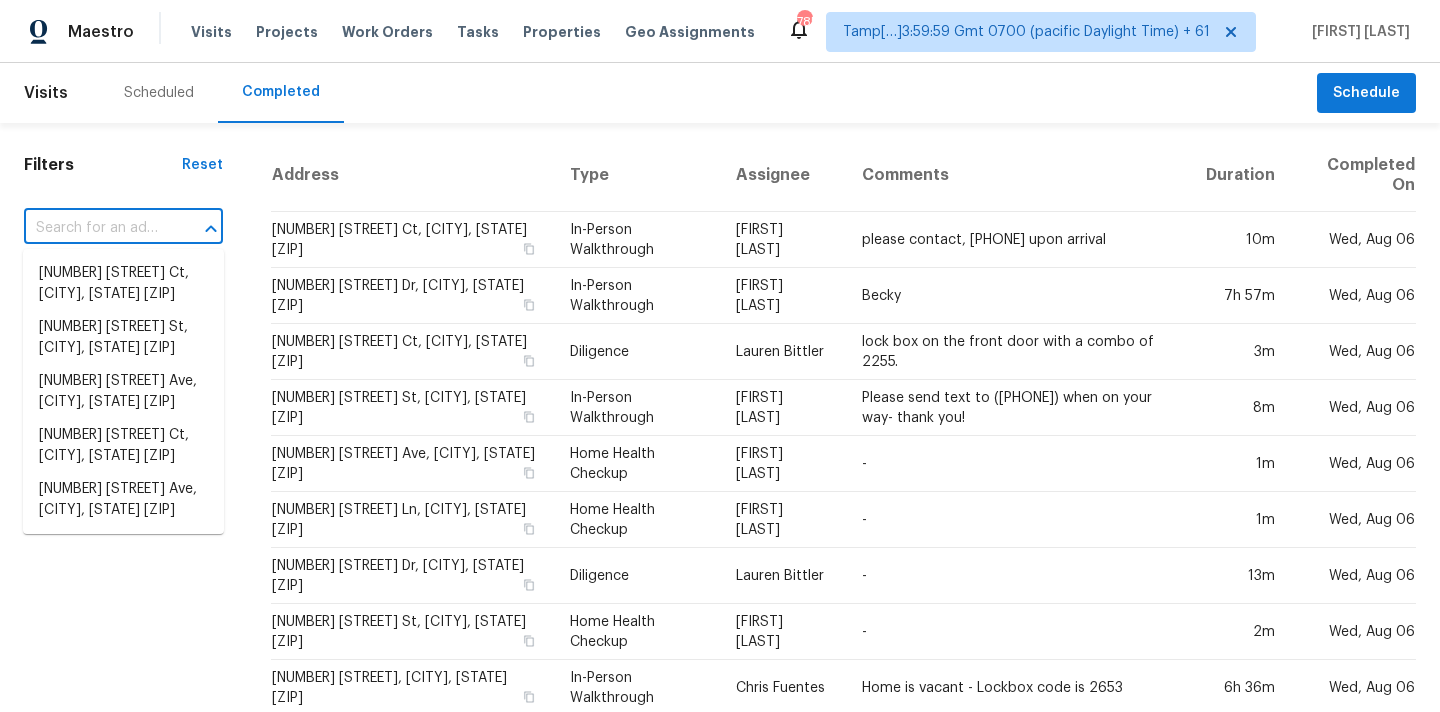 paste on "[NUMBER] [STREET] Pl, [CITY], [STATE] [ZIP]" 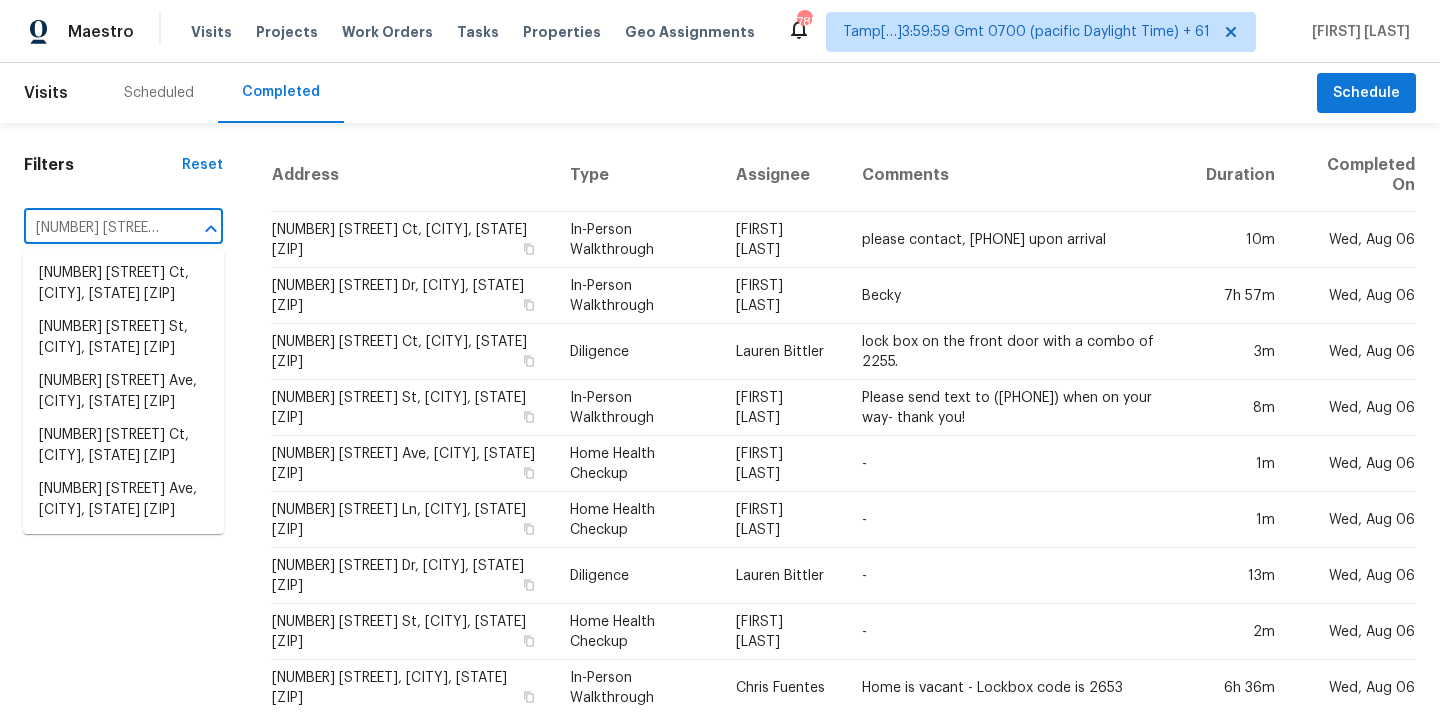 scroll, scrollTop: 0, scrollLeft: 135, axis: horizontal 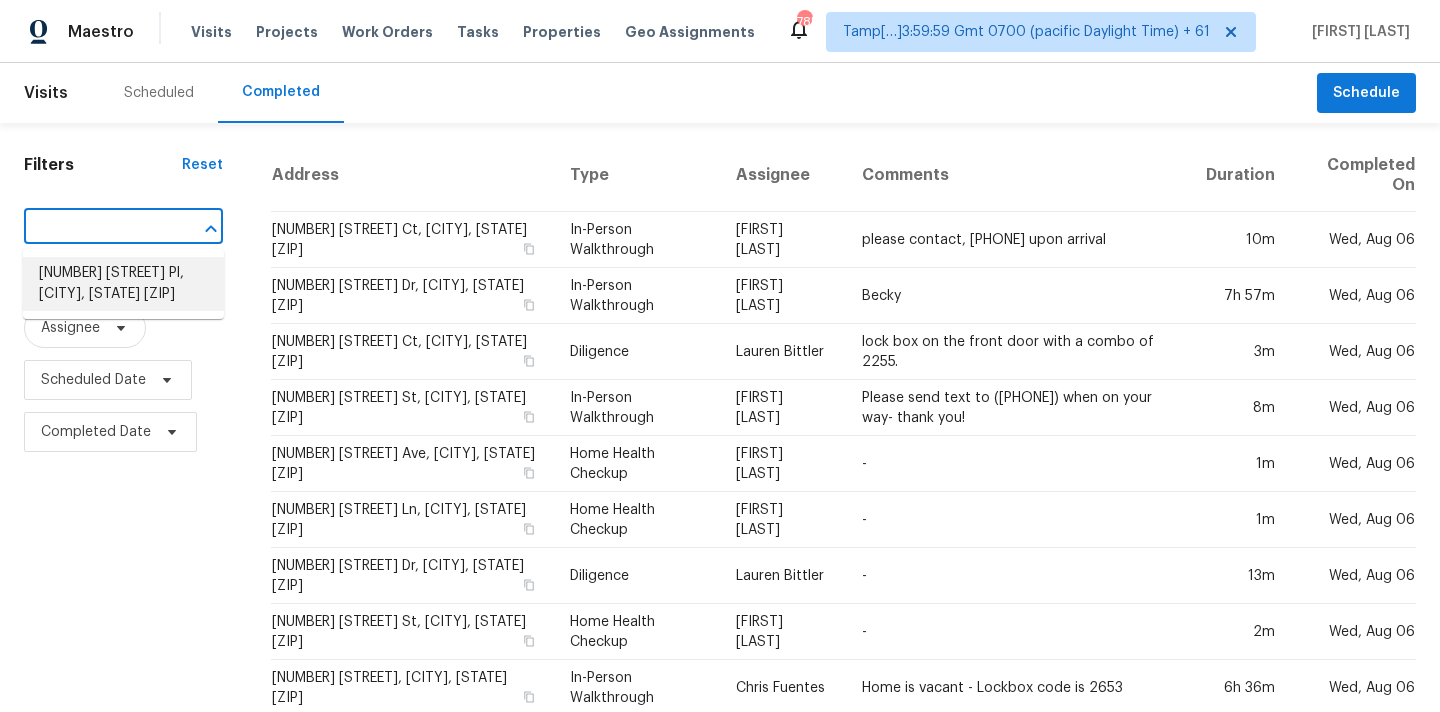 click on "[NUMBER] [STREET] Pl, [CITY], [STATE] [ZIP]" at bounding box center [123, 284] 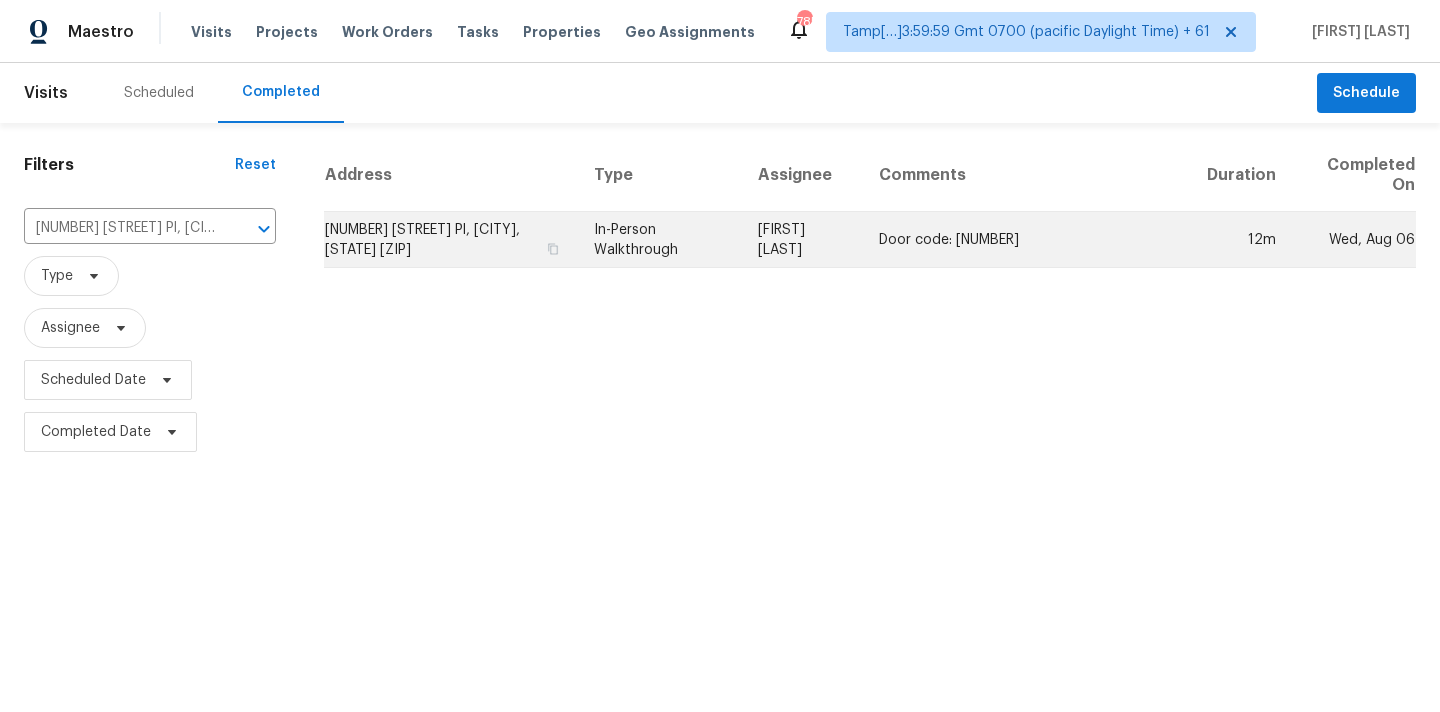 click on "[NUMBER] [STREET] Pl, [CITY], [STATE] [ZIP]" at bounding box center (451, 240) 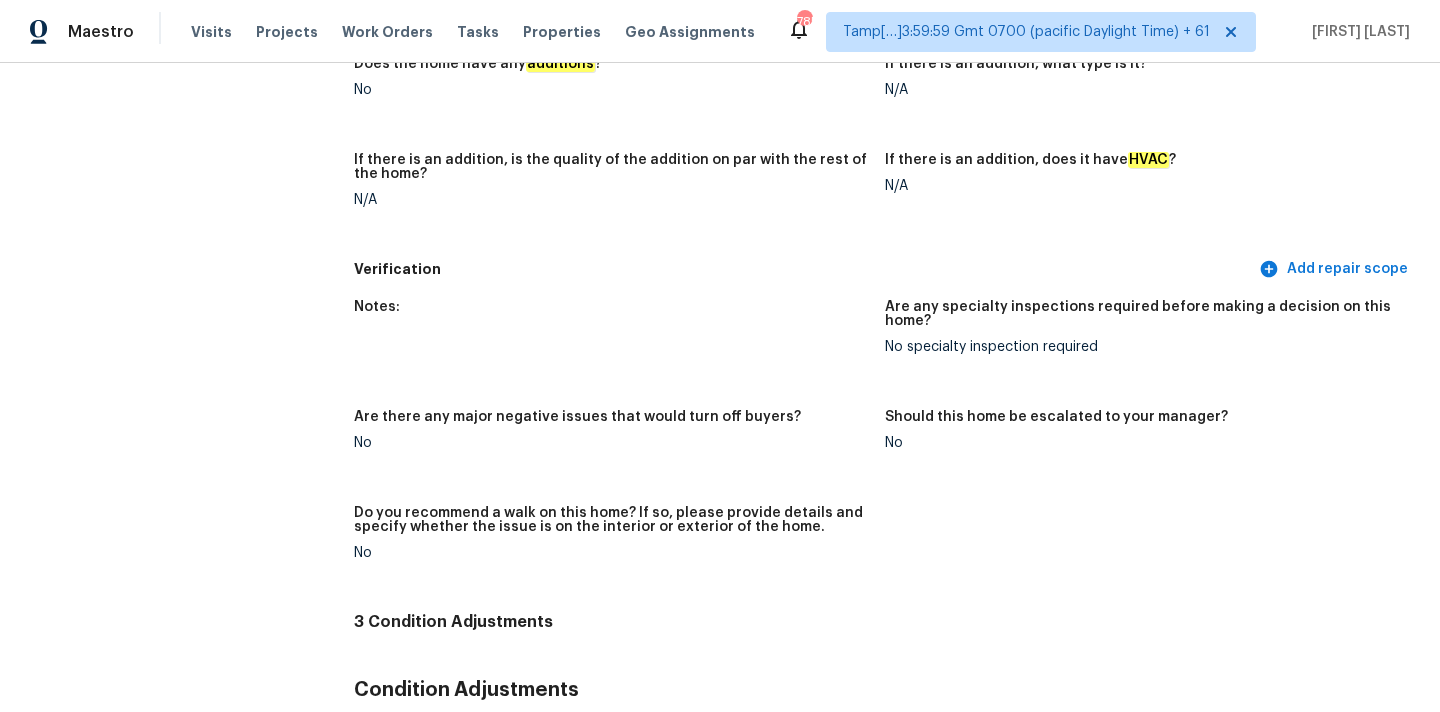 scroll, scrollTop: 99, scrollLeft: 0, axis: vertical 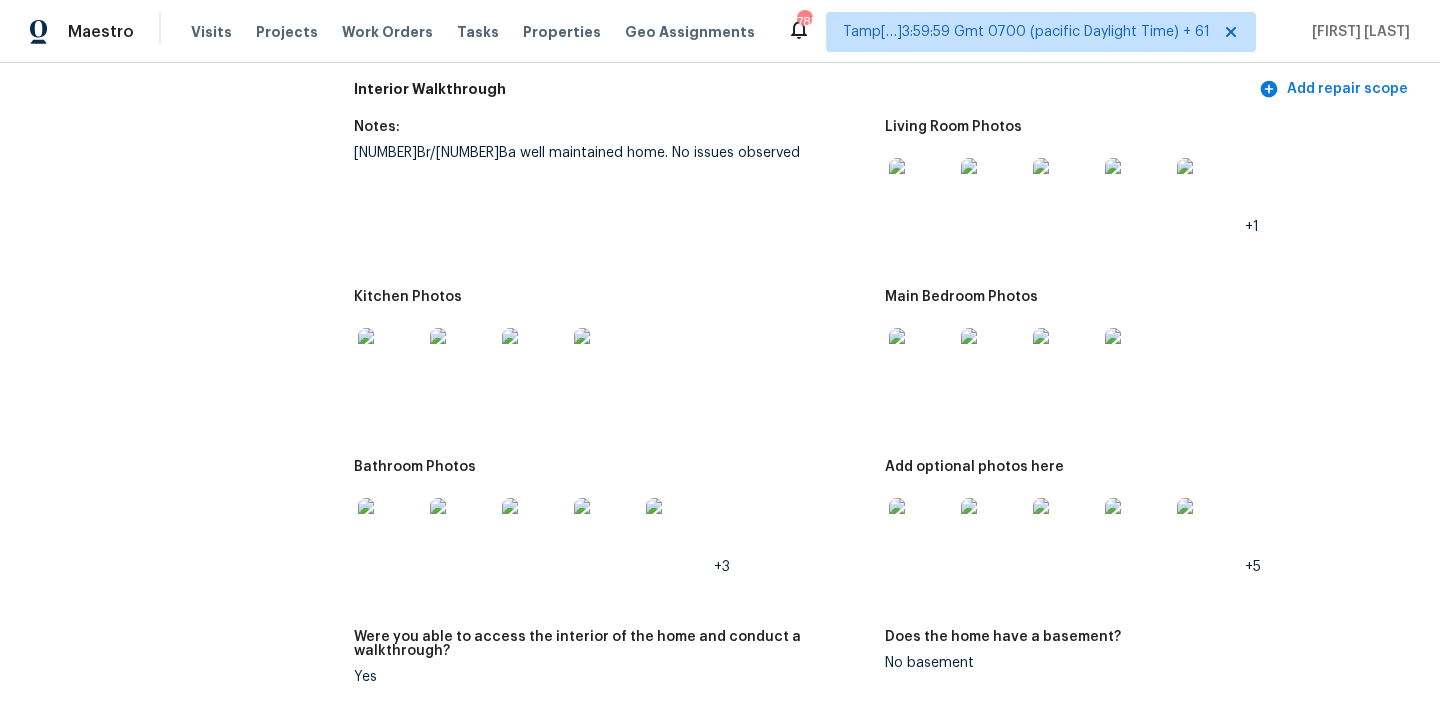 click at bounding box center (921, 190) 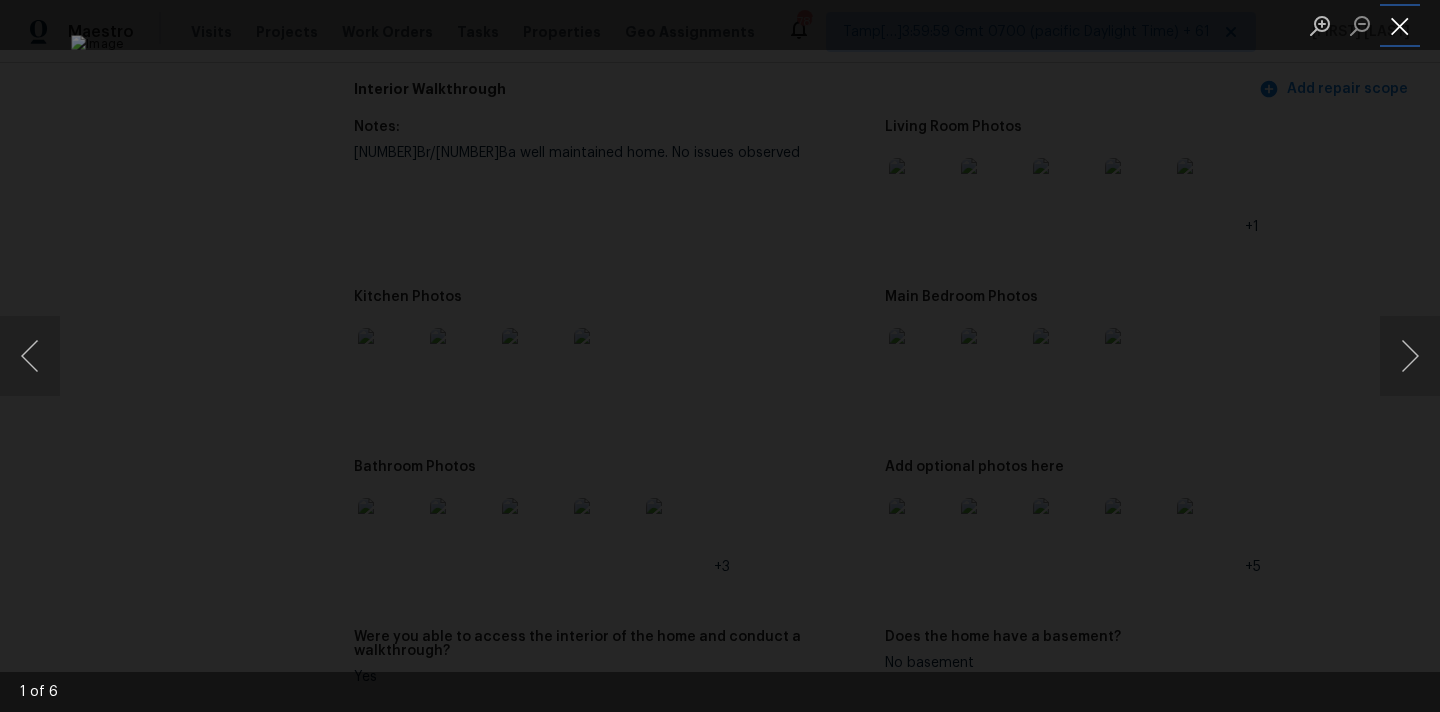 click at bounding box center [1400, 25] 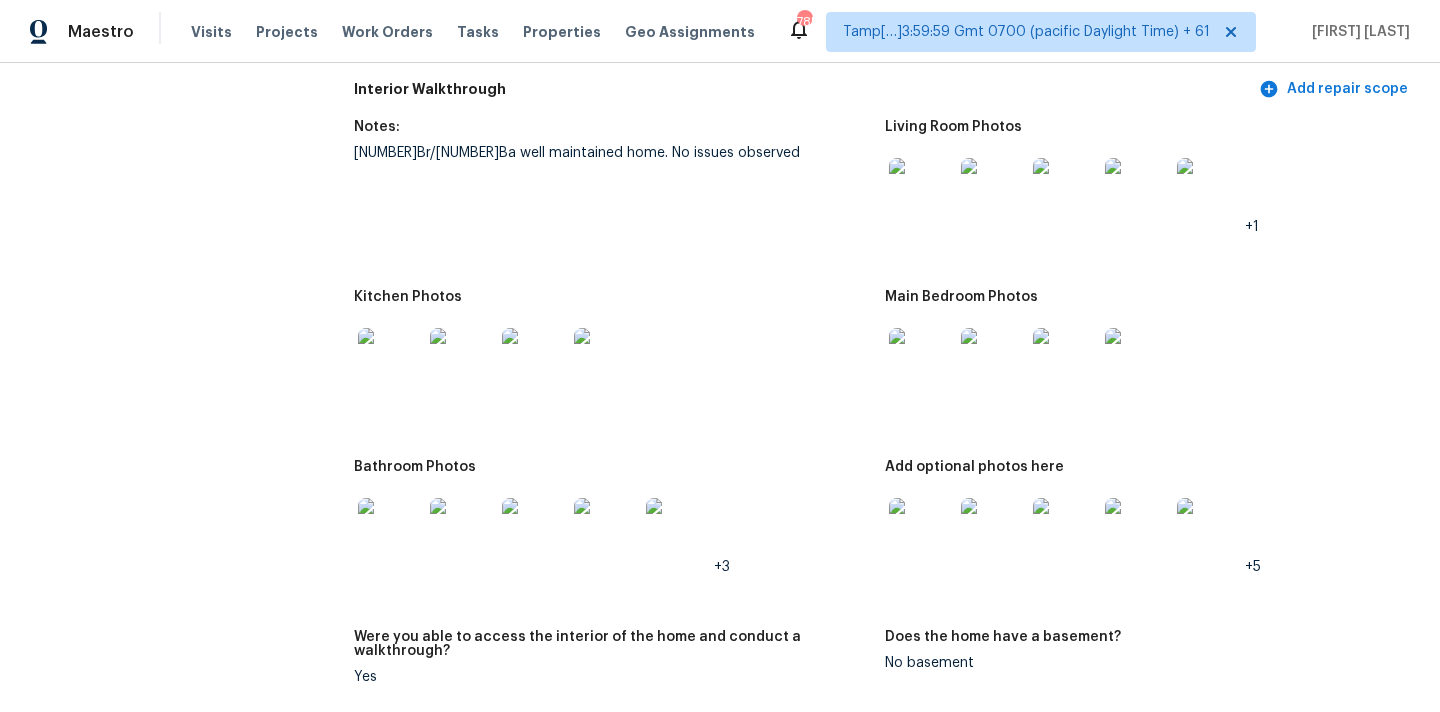 click at bounding box center (921, 360) 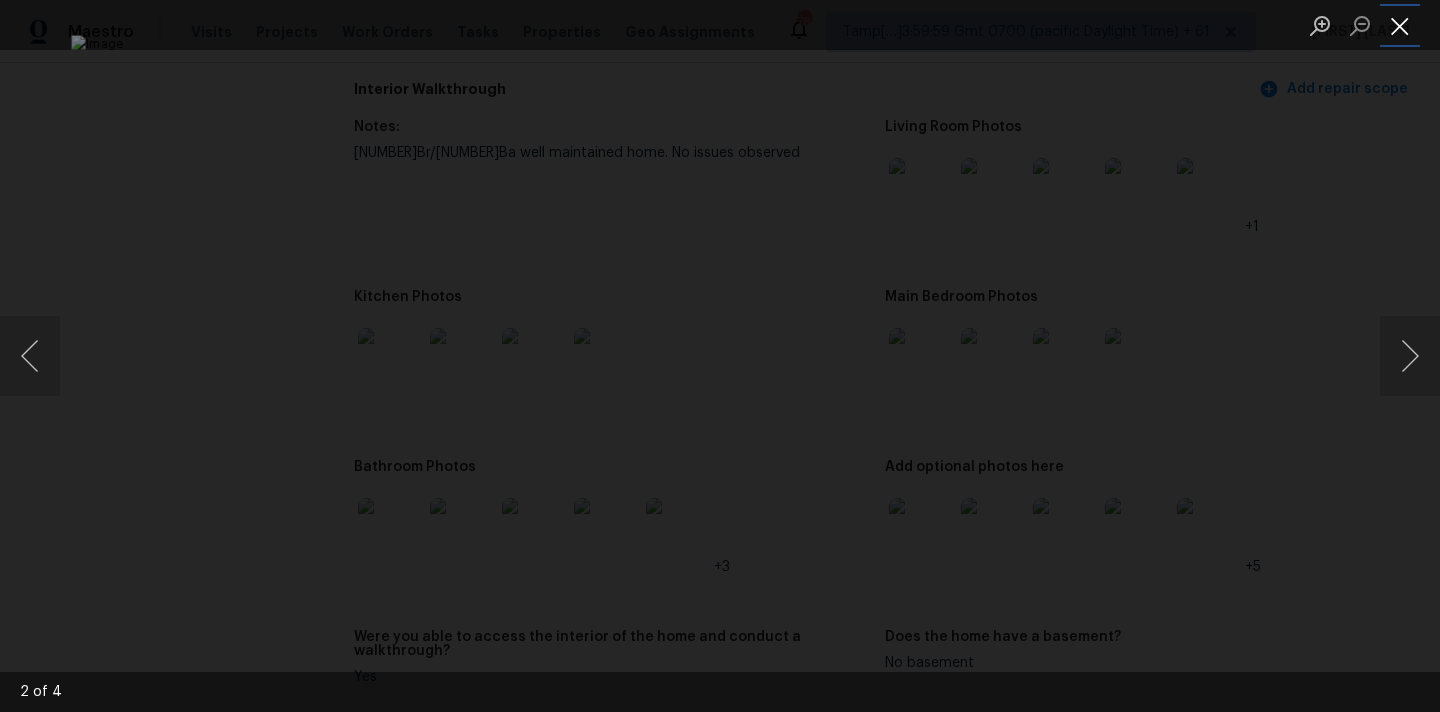 click at bounding box center (1400, 25) 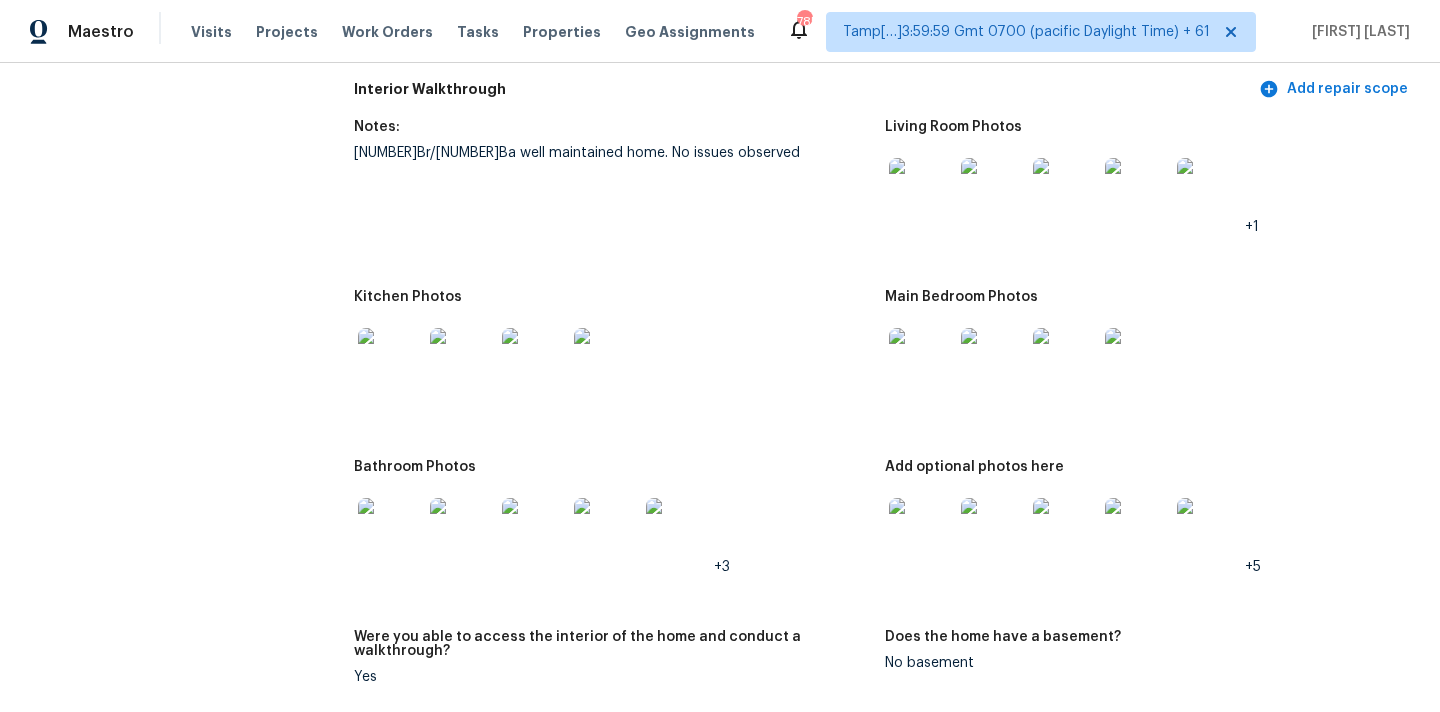 click at bounding box center [921, 530] 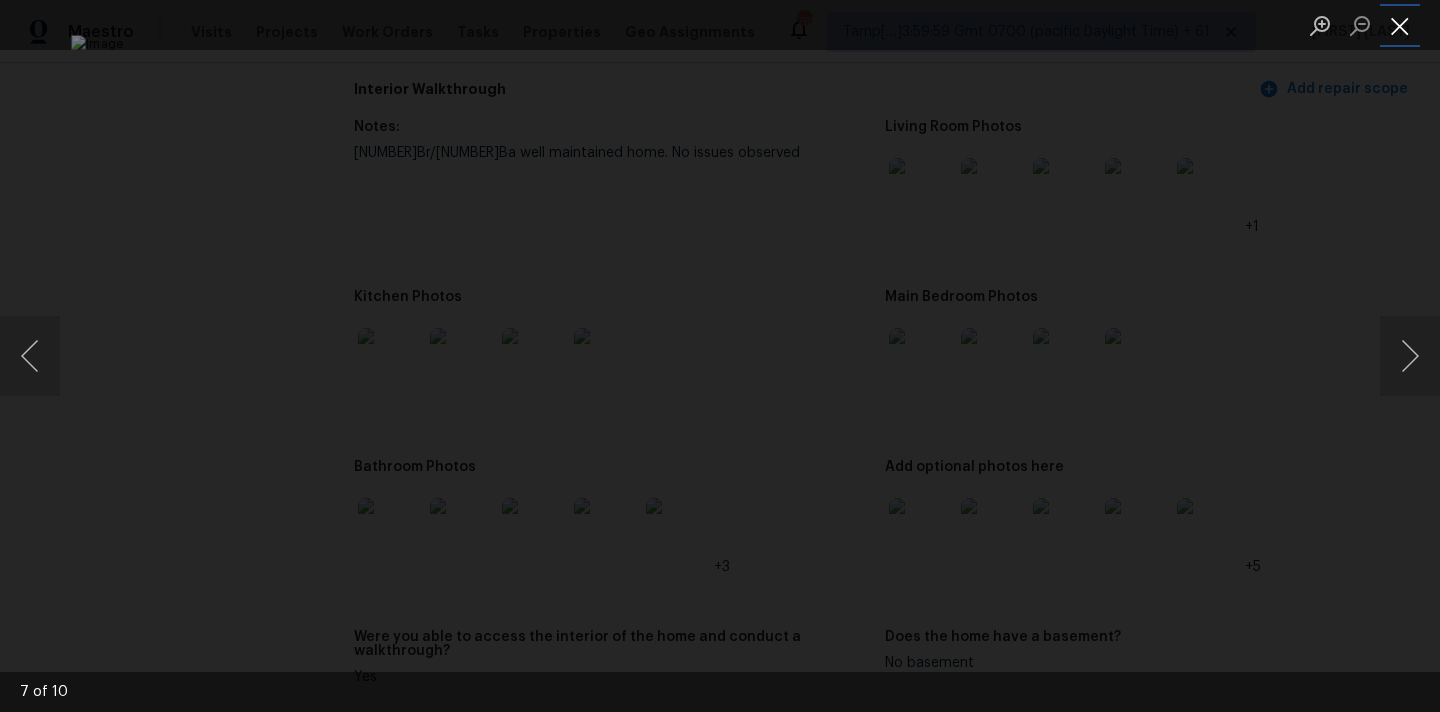 click at bounding box center (1400, 25) 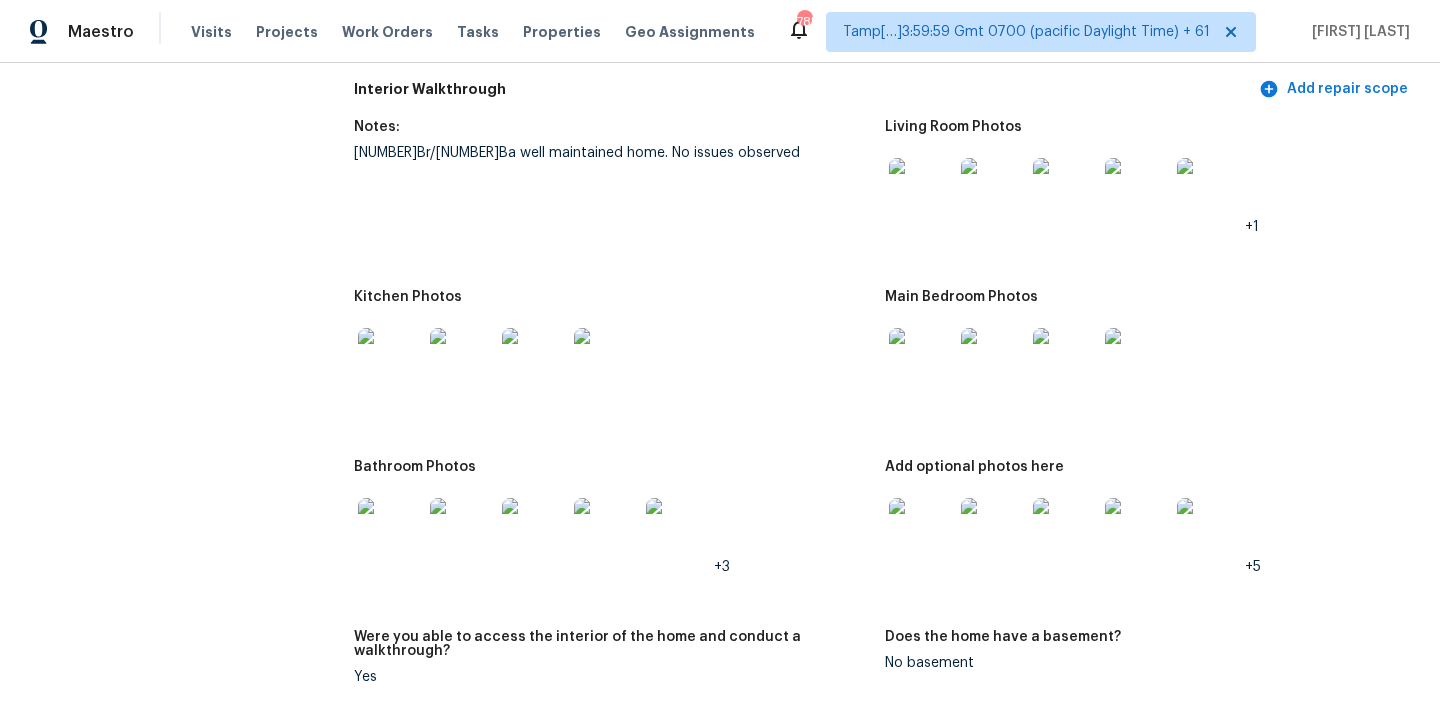 click on "Kitchen Photos" at bounding box center [619, 363] 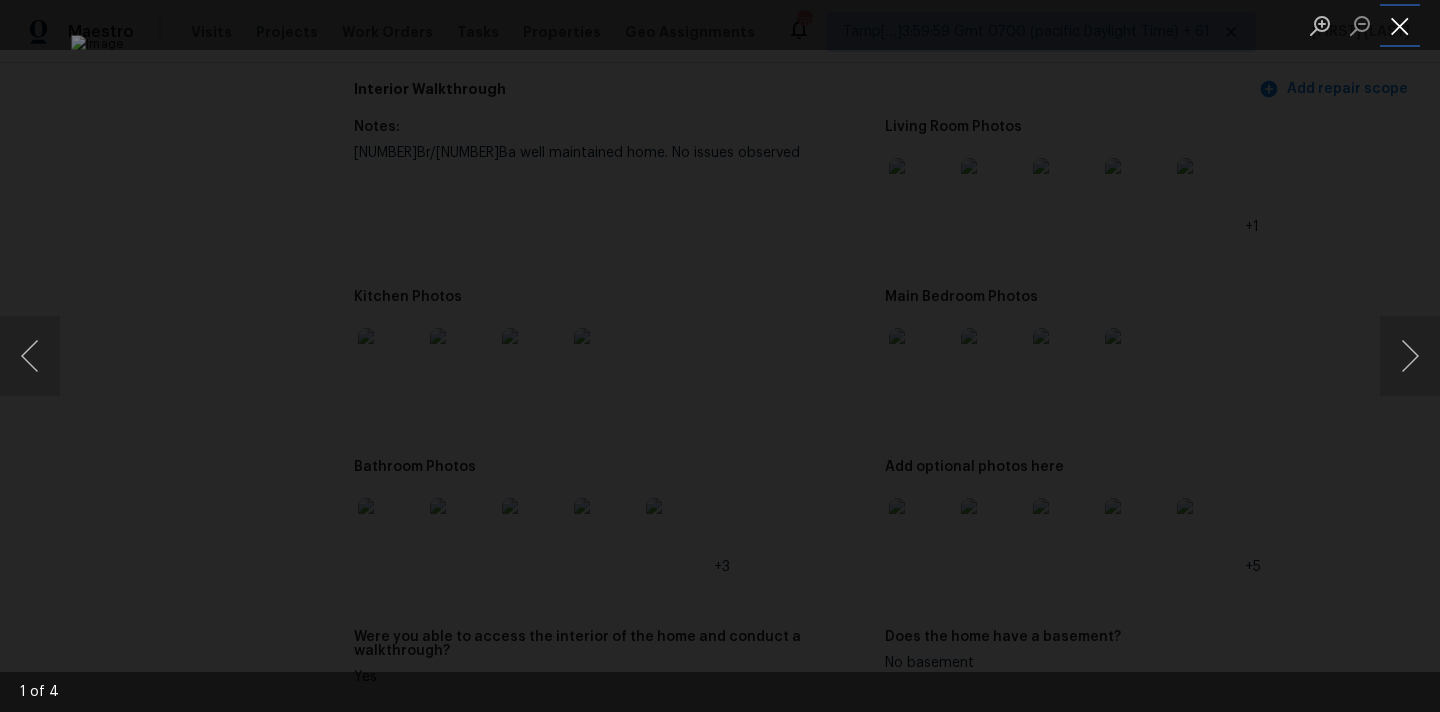 click at bounding box center (1400, 25) 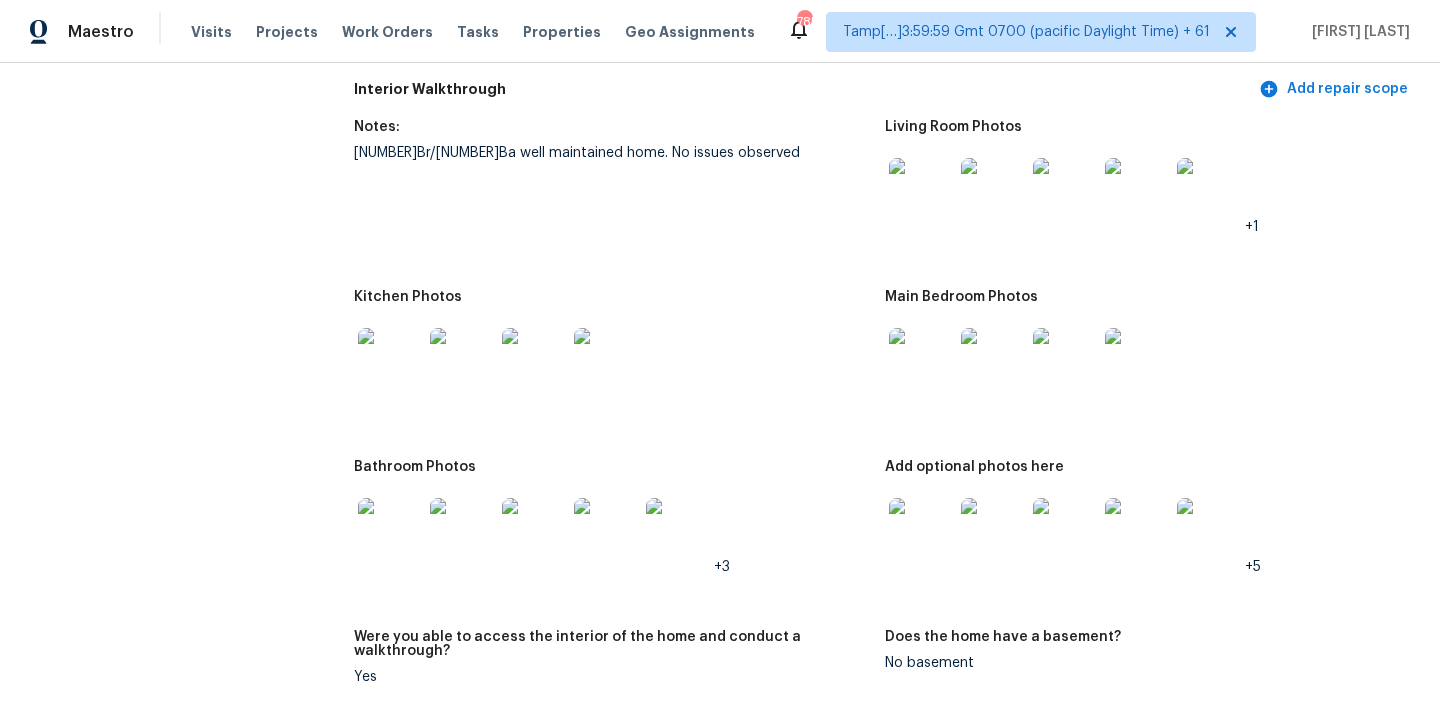 click at bounding box center (390, 530) 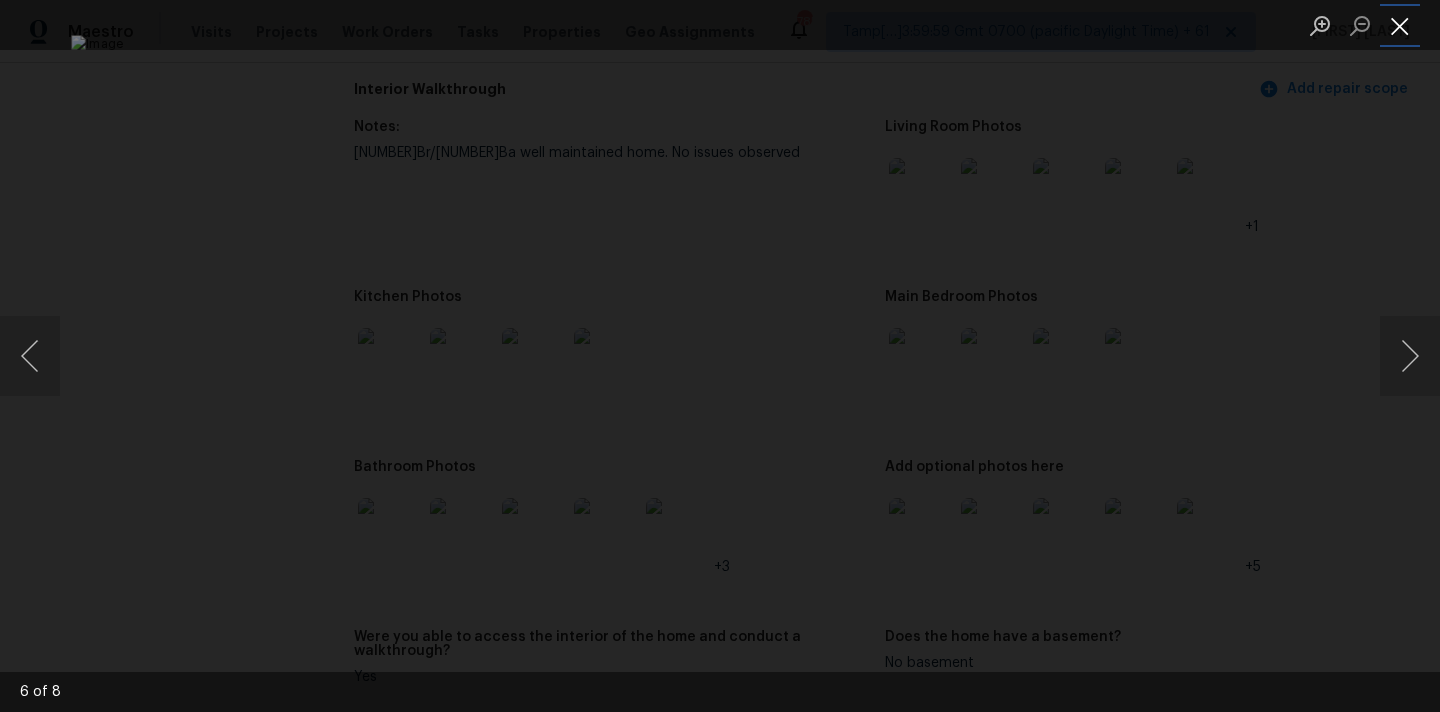 click at bounding box center [1400, 25] 